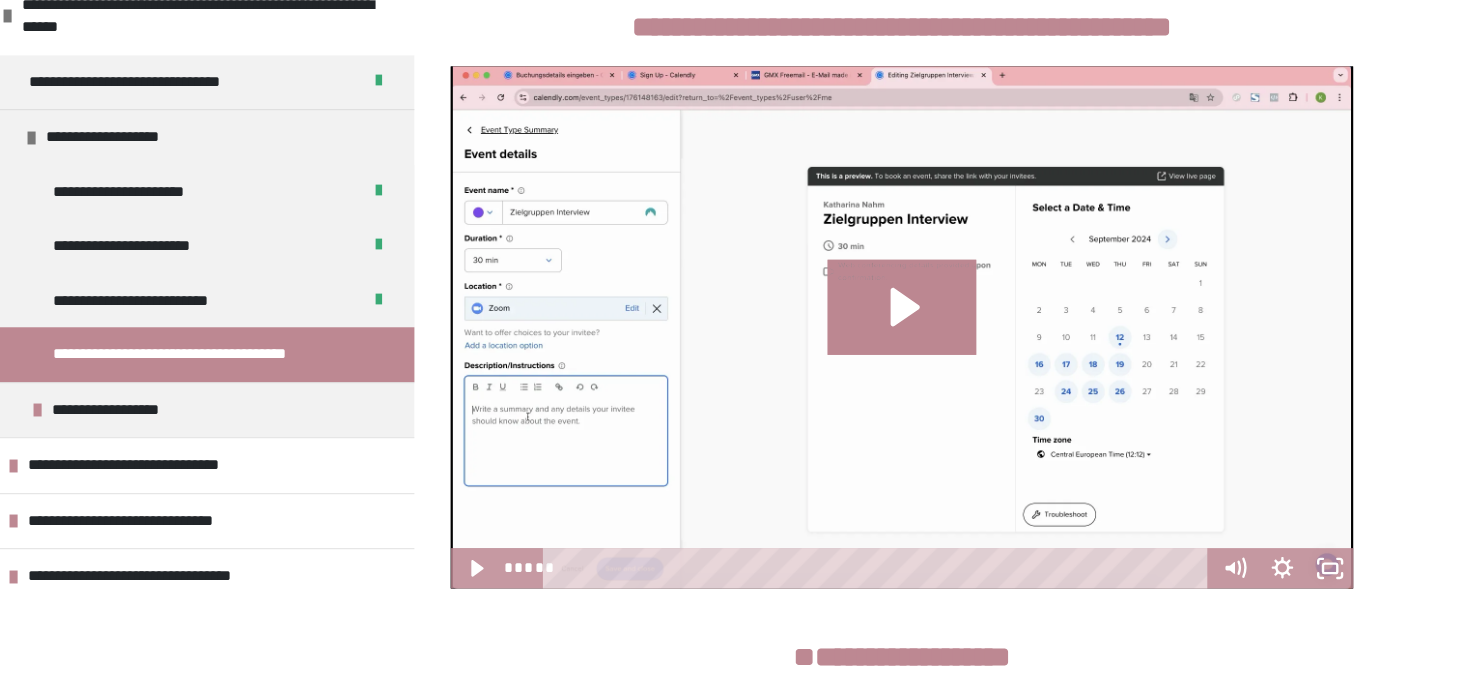 scroll, scrollTop: 1678, scrollLeft: 0, axis: vertical 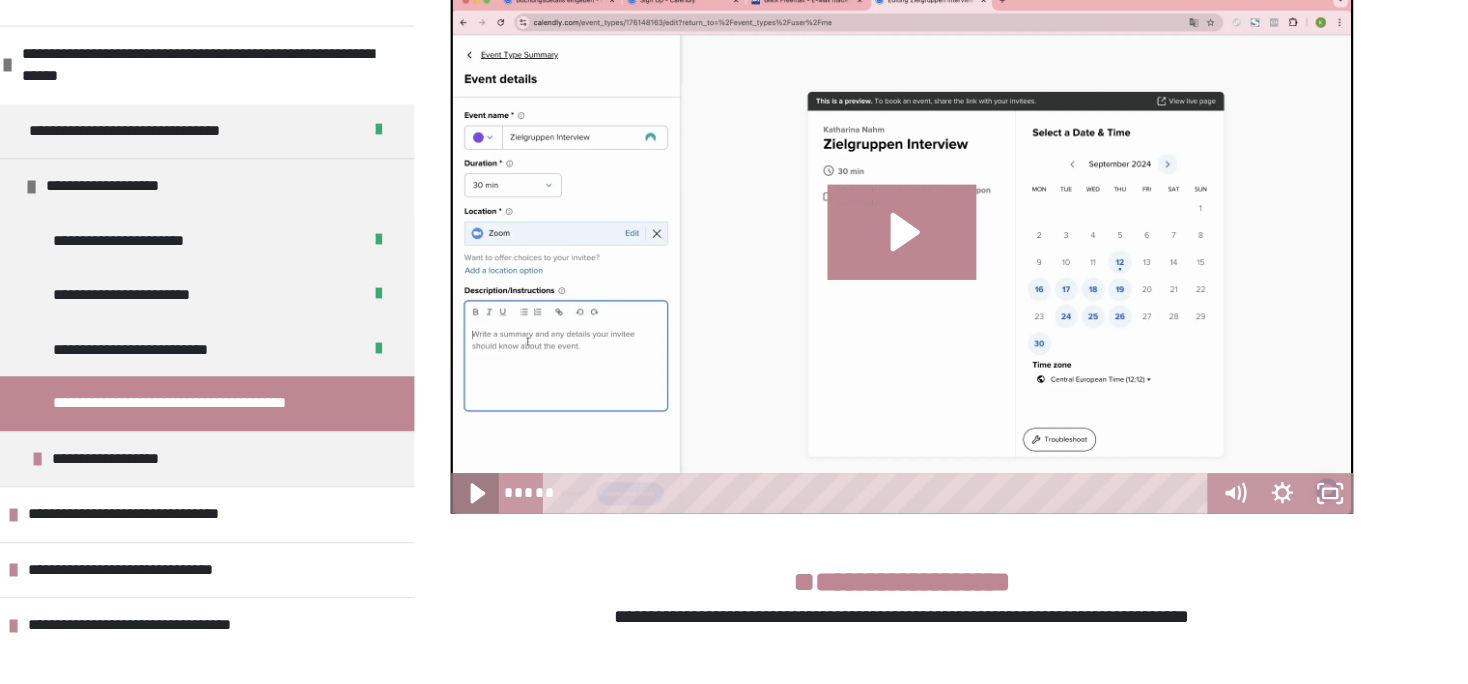 click 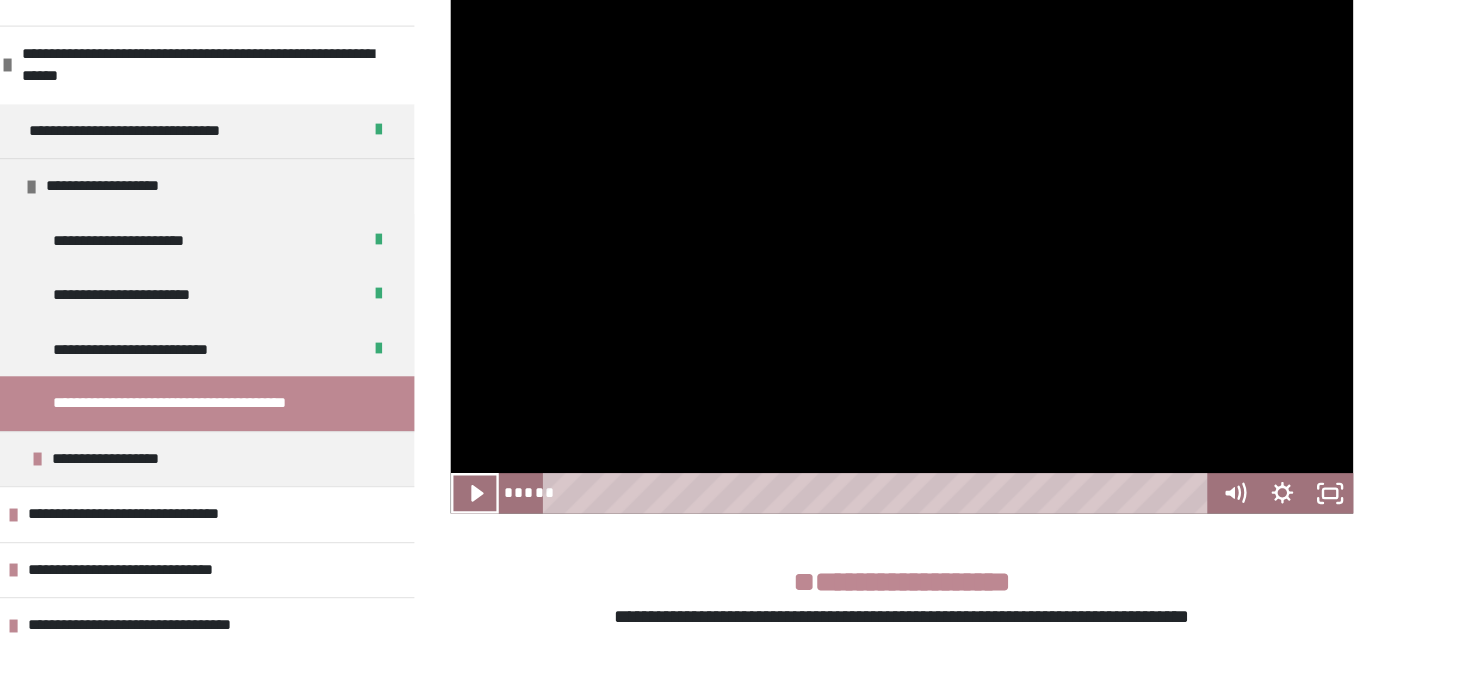 scroll, scrollTop: 1982, scrollLeft: 0, axis: vertical 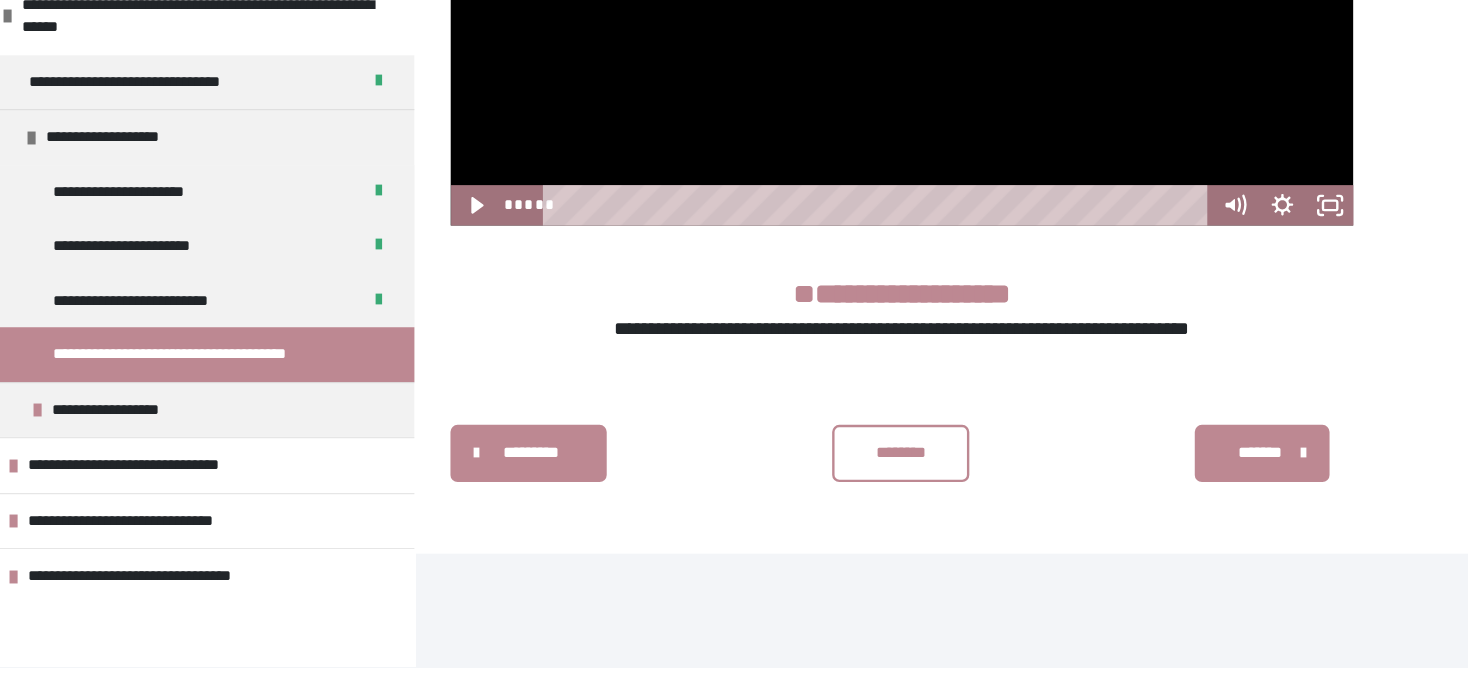 click on "********" at bounding box center [925, 504] 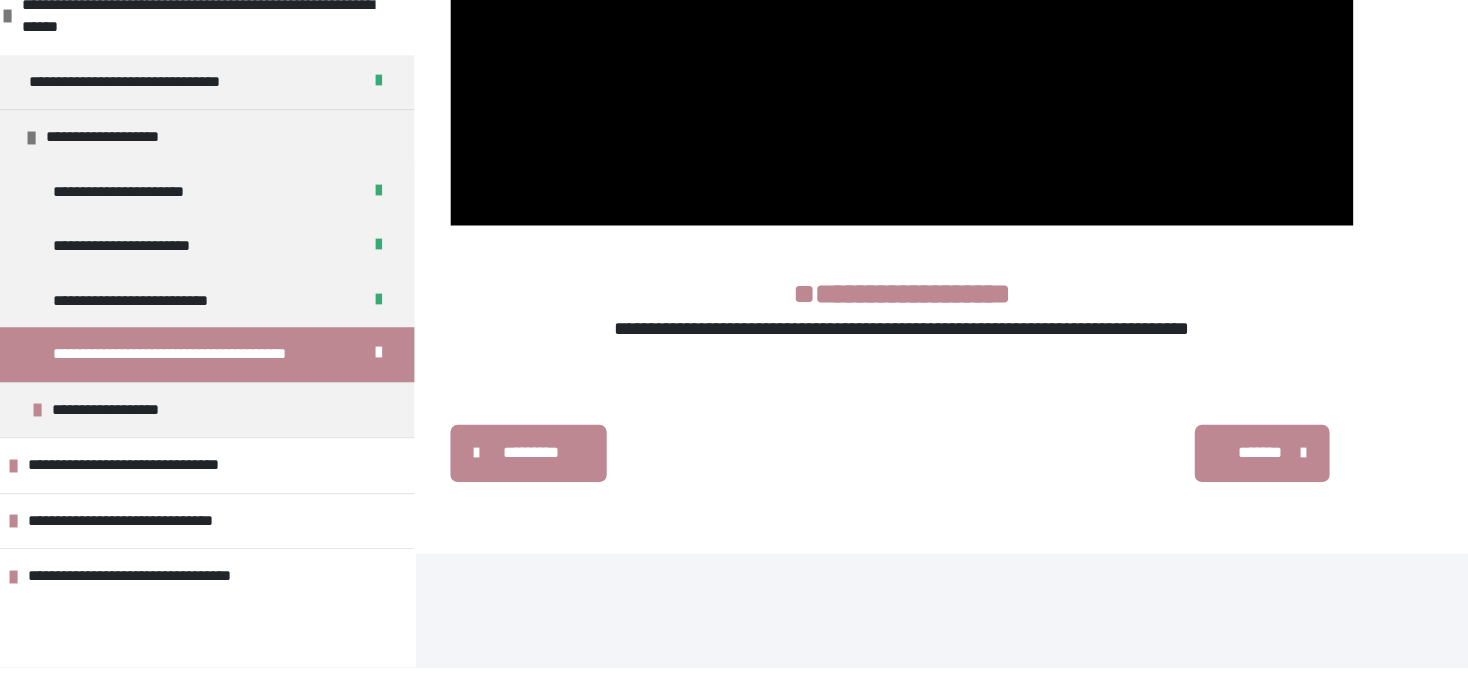 click on "*******" at bounding box center [1225, 504] 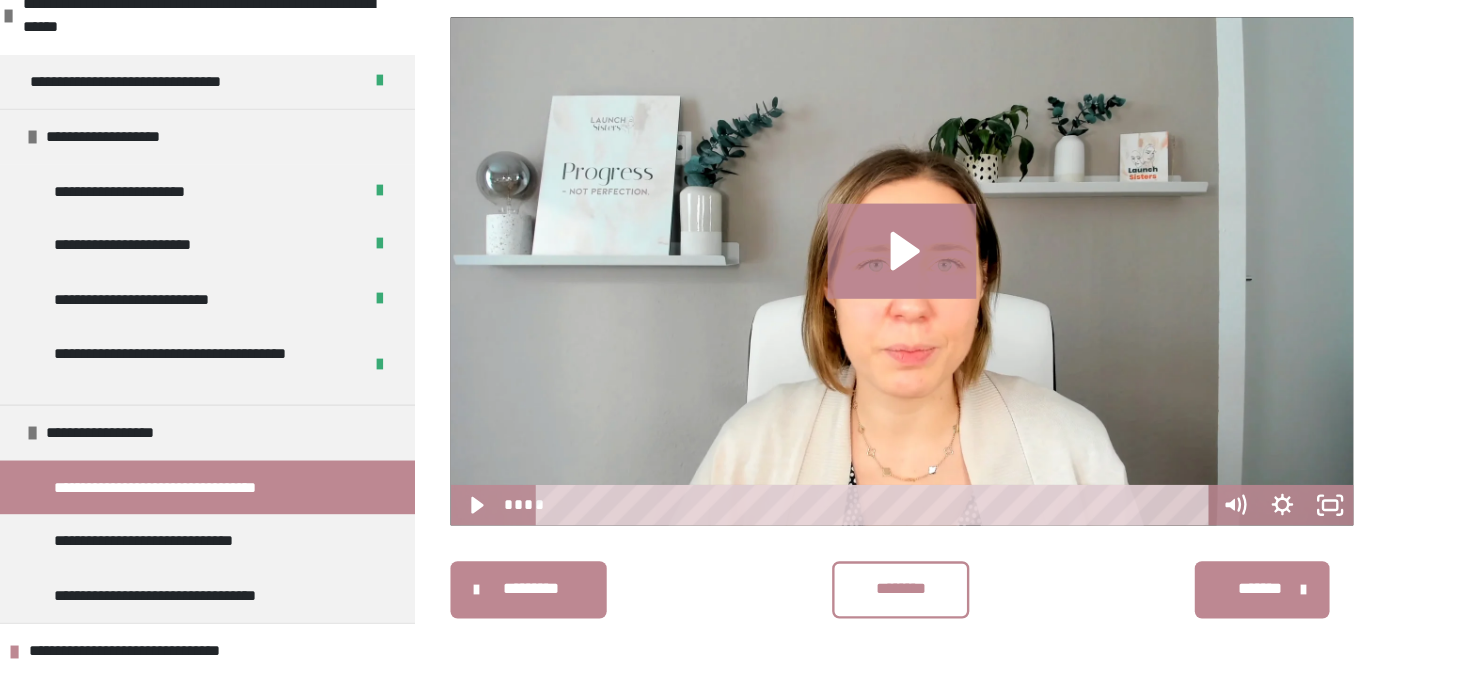 scroll, scrollTop: 382, scrollLeft: 0, axis: vertical 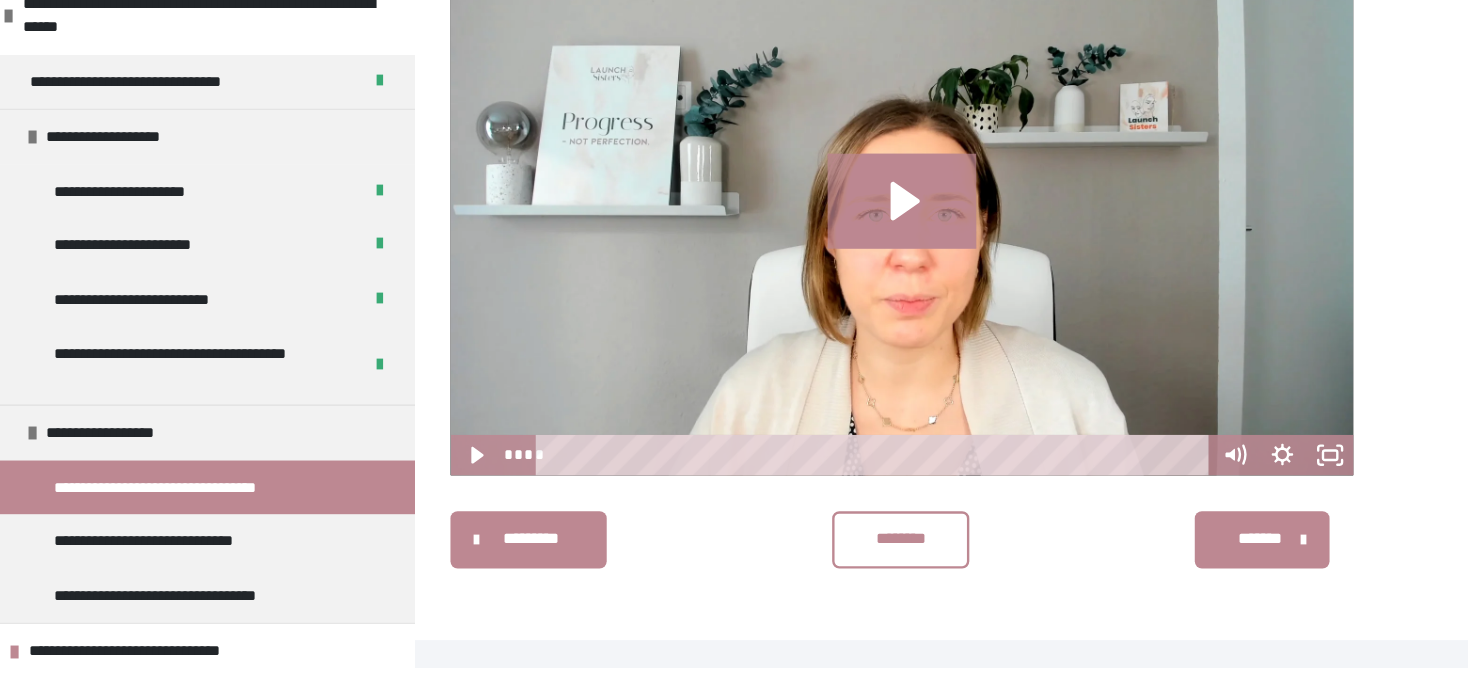 click on "**********" at bounding box center [734, 139] 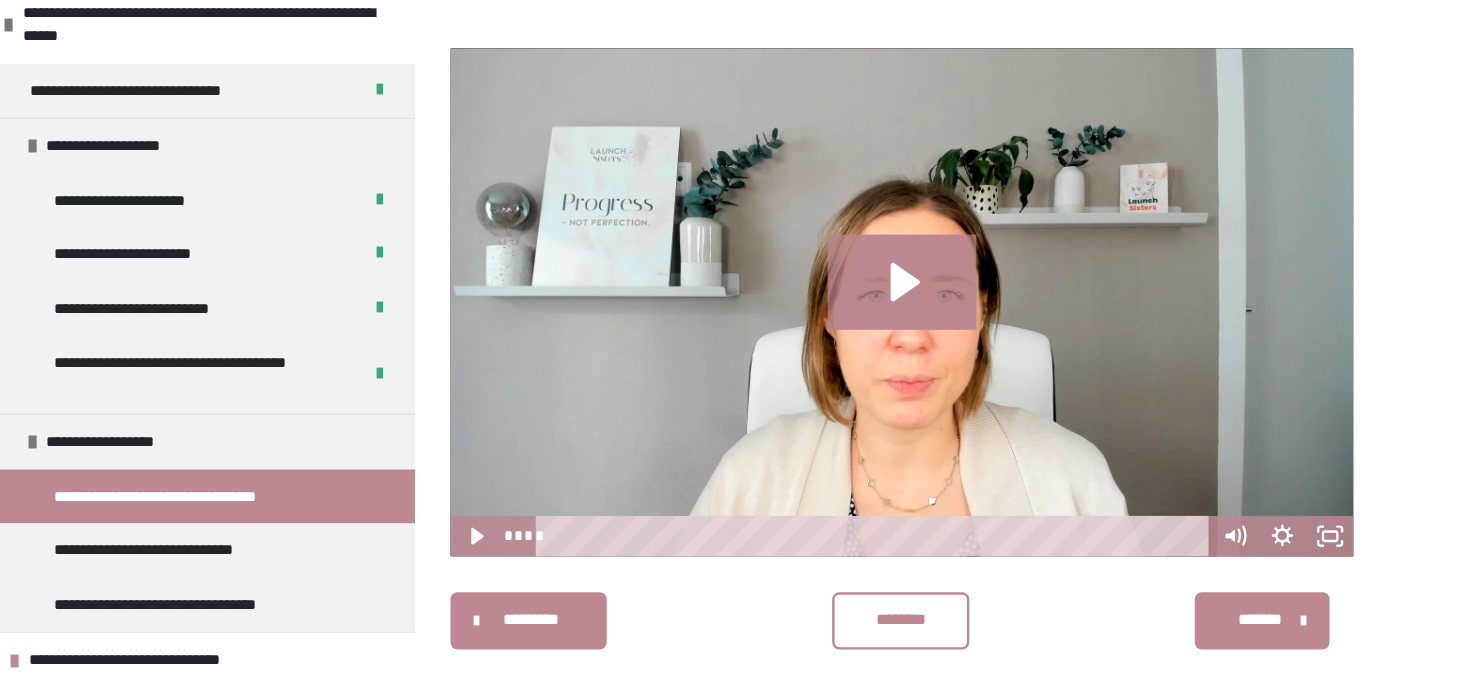 scroll, scrollTop: 382, scrollLeft: 0, axis: vertical 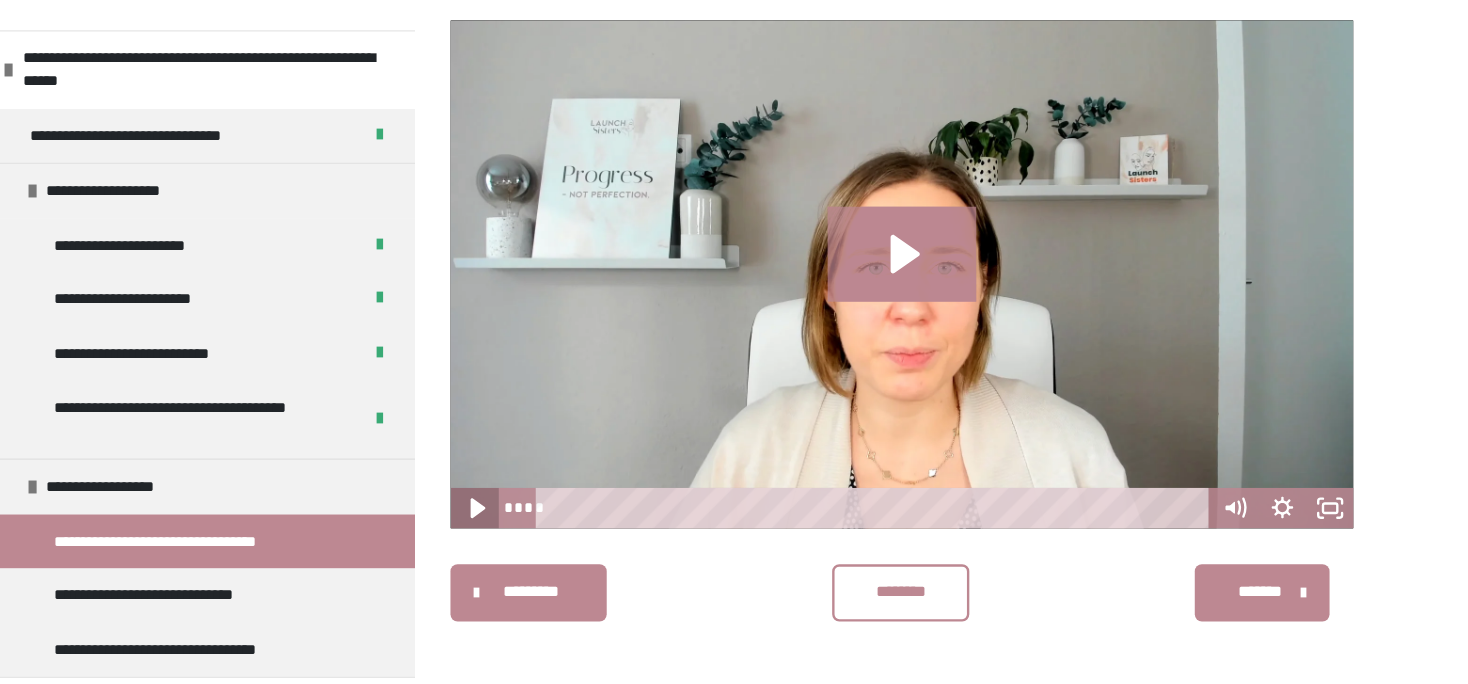 click 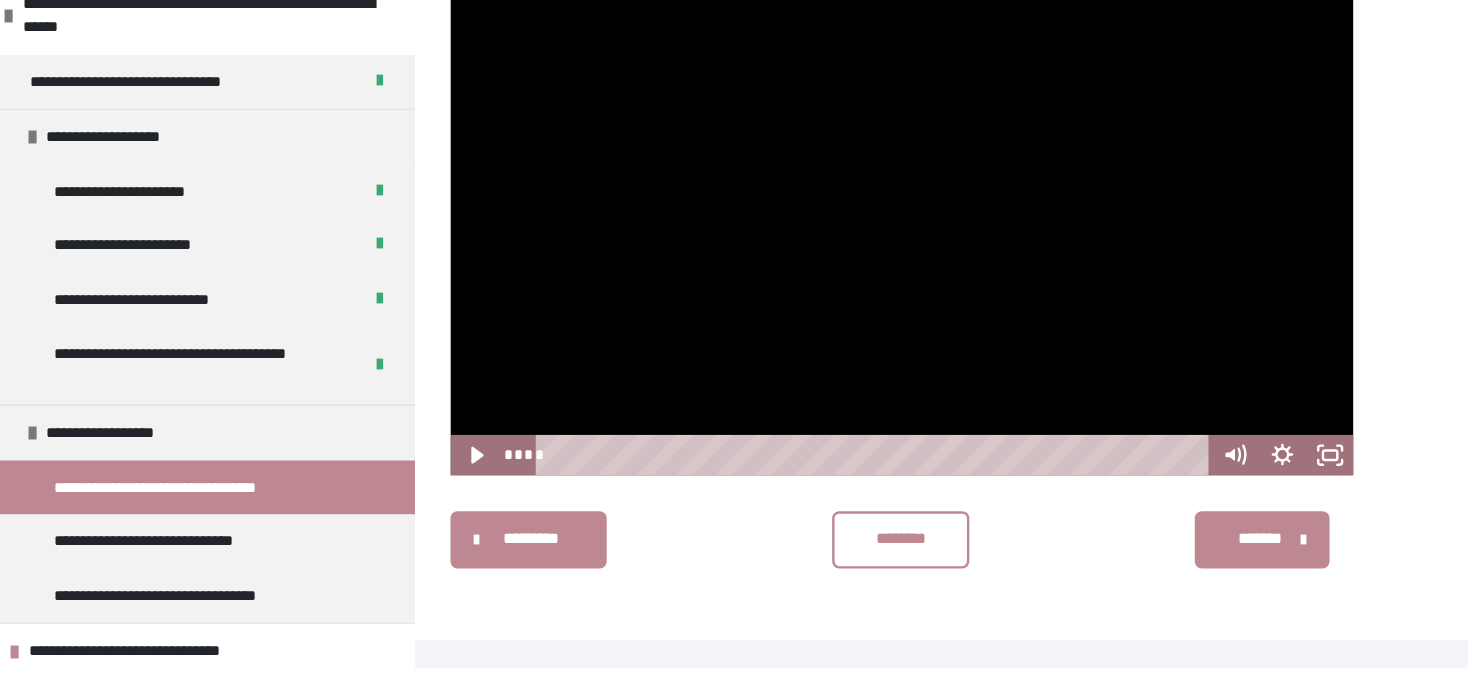 click on "********" at bounding box center (925, 577) 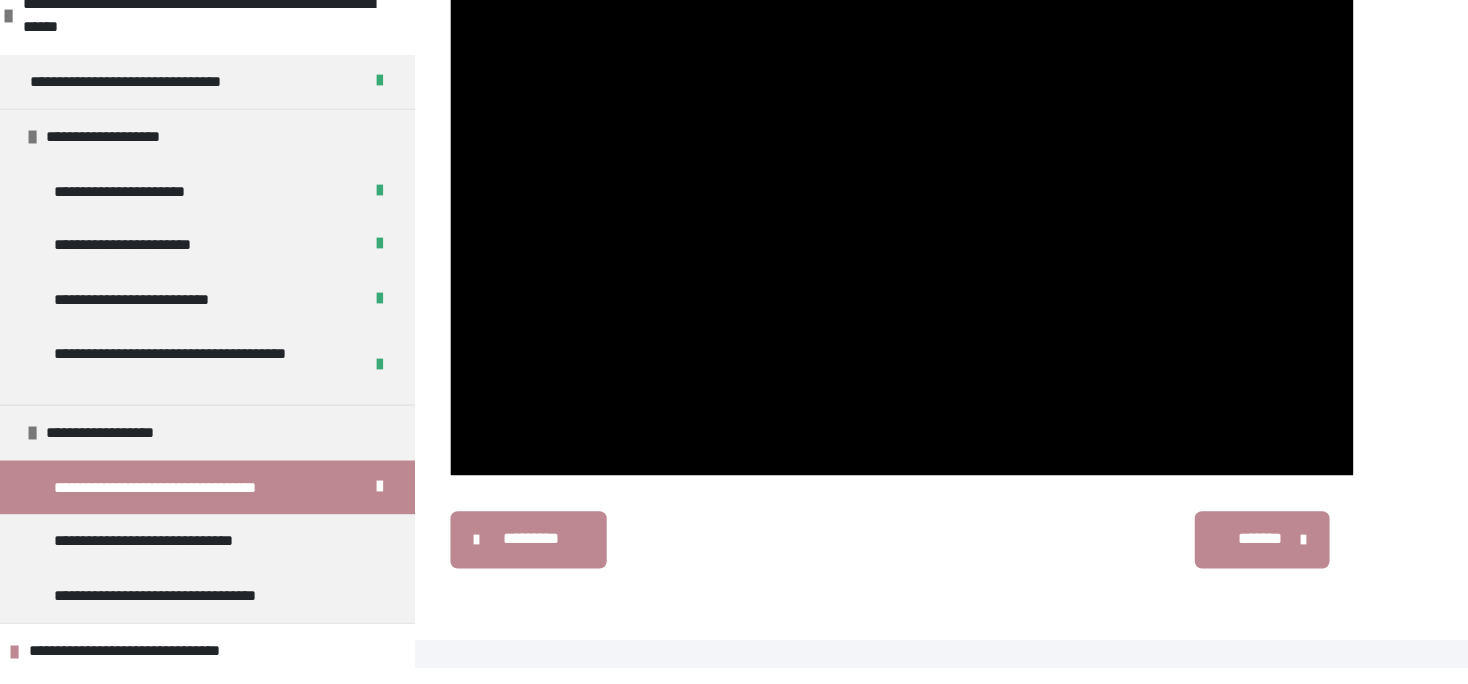 click on "*******" at bounding box center [1227, 577] 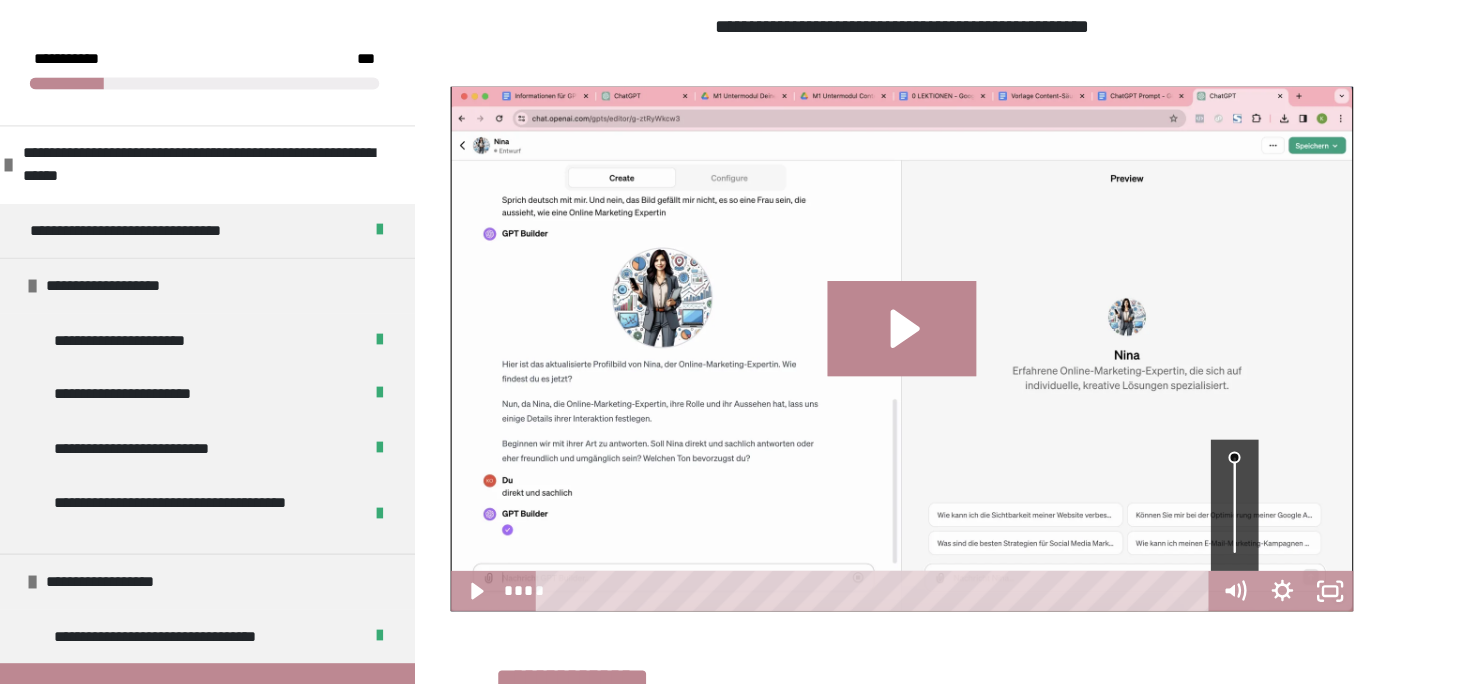 scroll, scrollTop: 454, scrollLeft: 0, axis: vertical 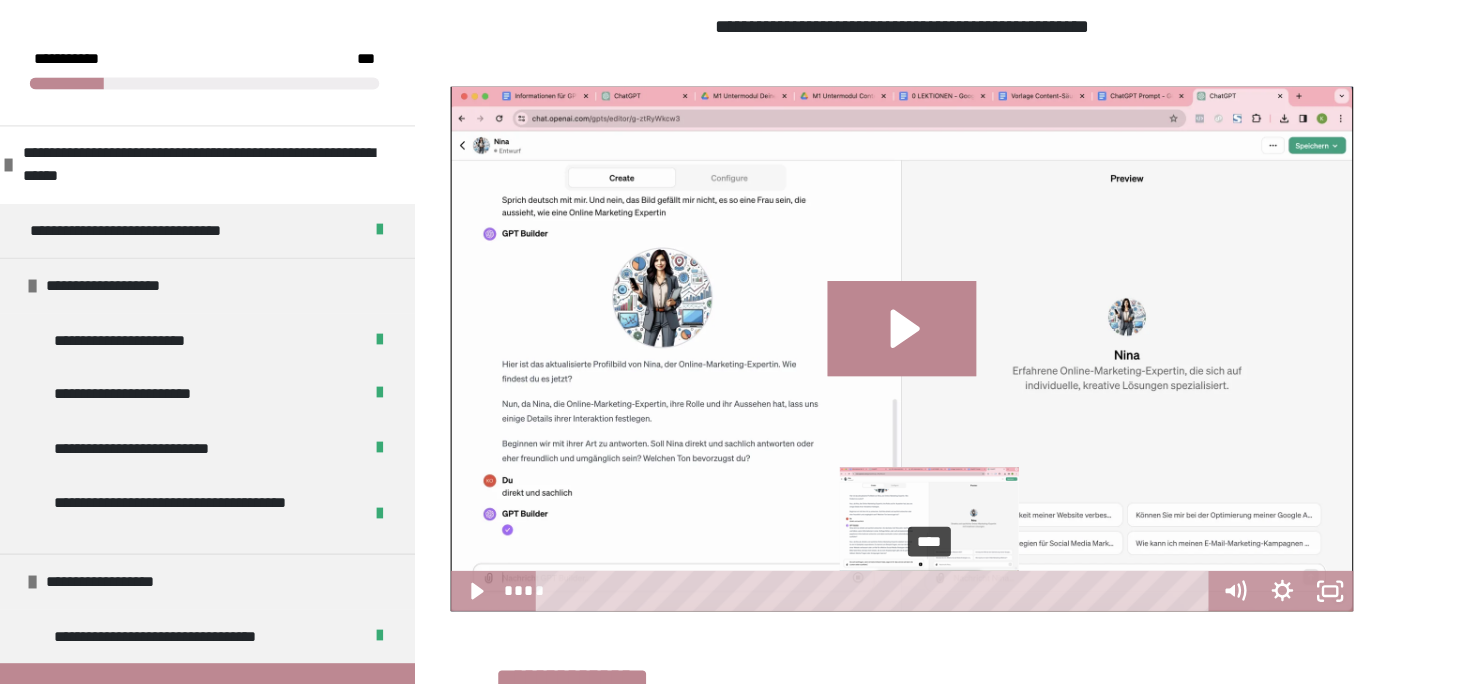 click on "****" at bounding box center [904, 496] 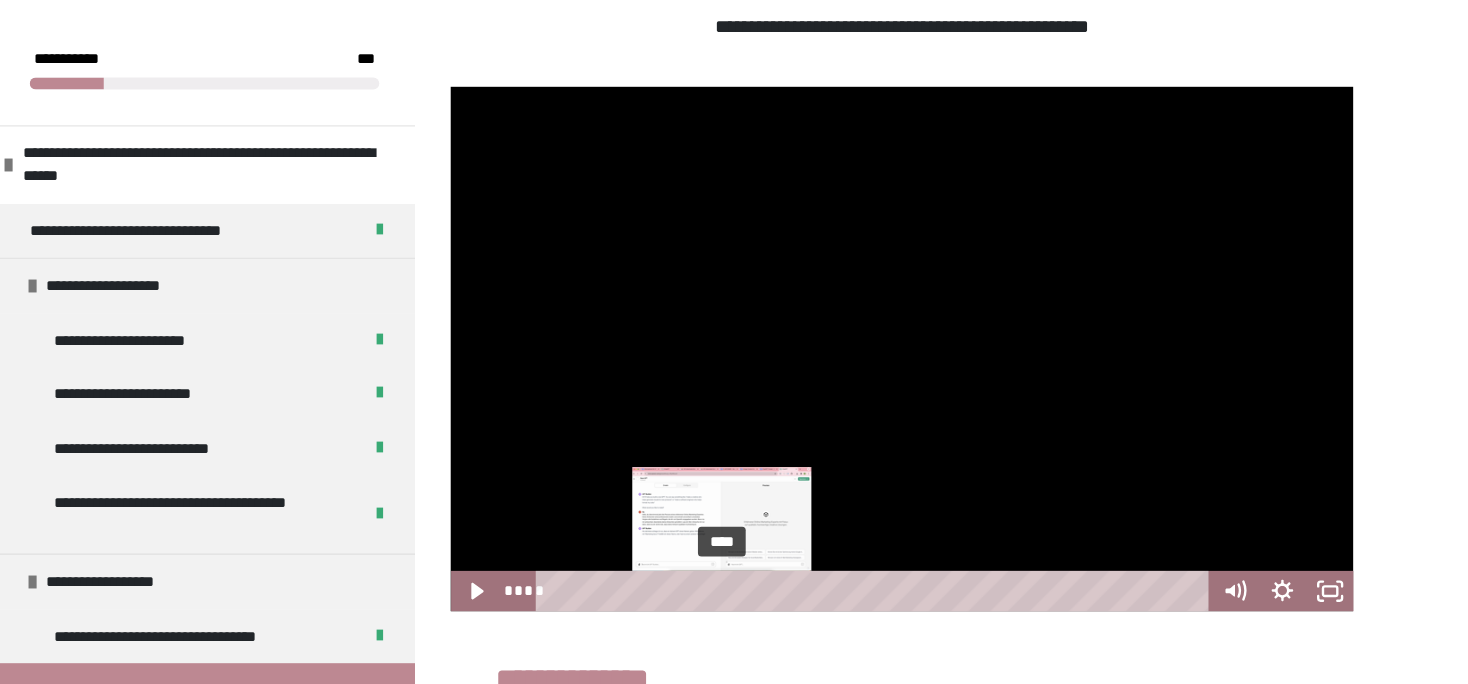 click on "****" at bounding box center (904, 496) 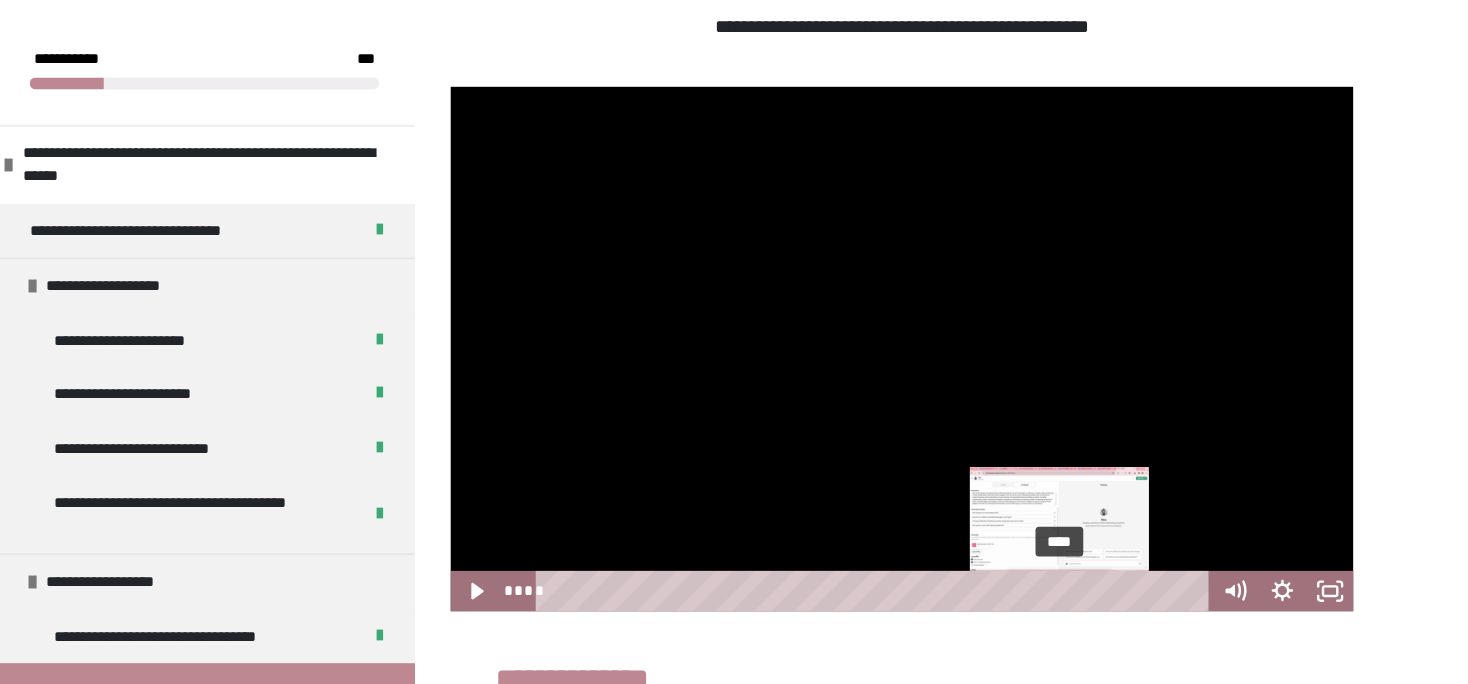 click on "****" at bounding box center (904, 496) 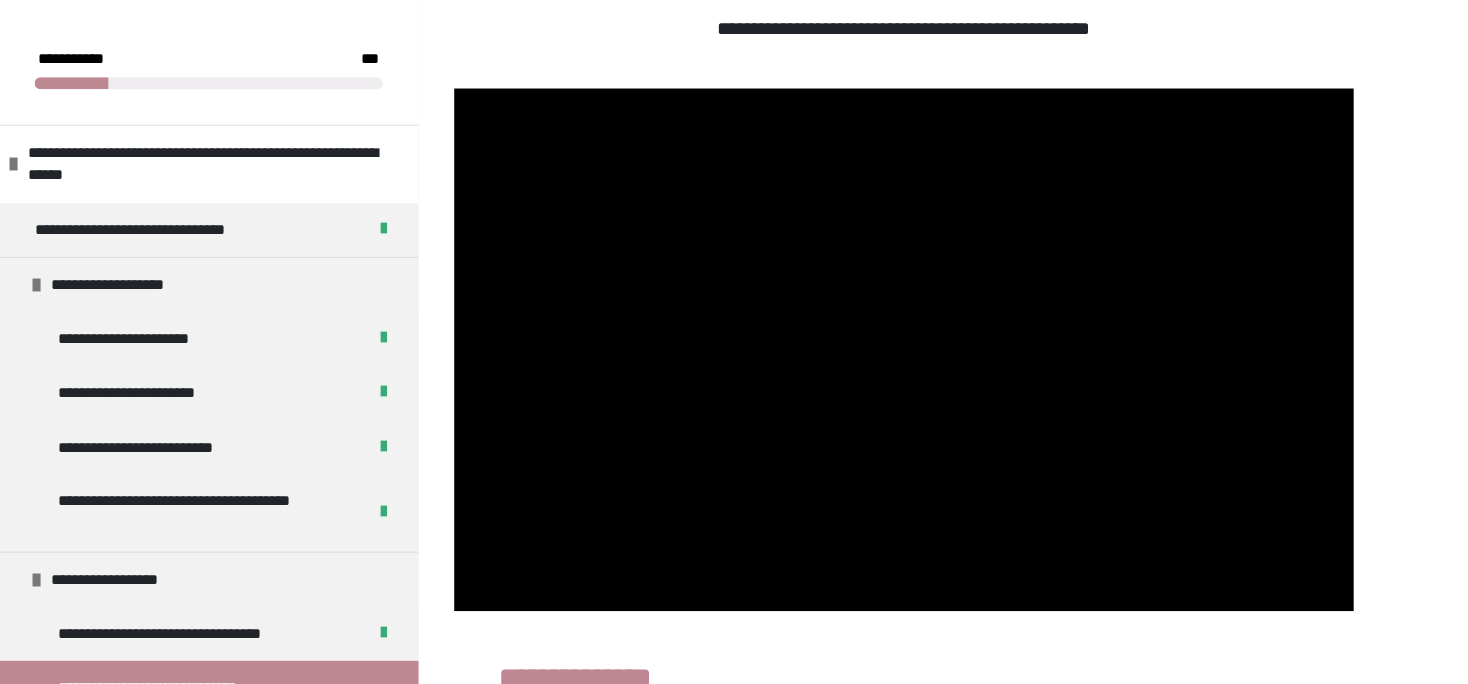 scroll, scrollTop: 452, scrollLeft: 0, axis: vertical 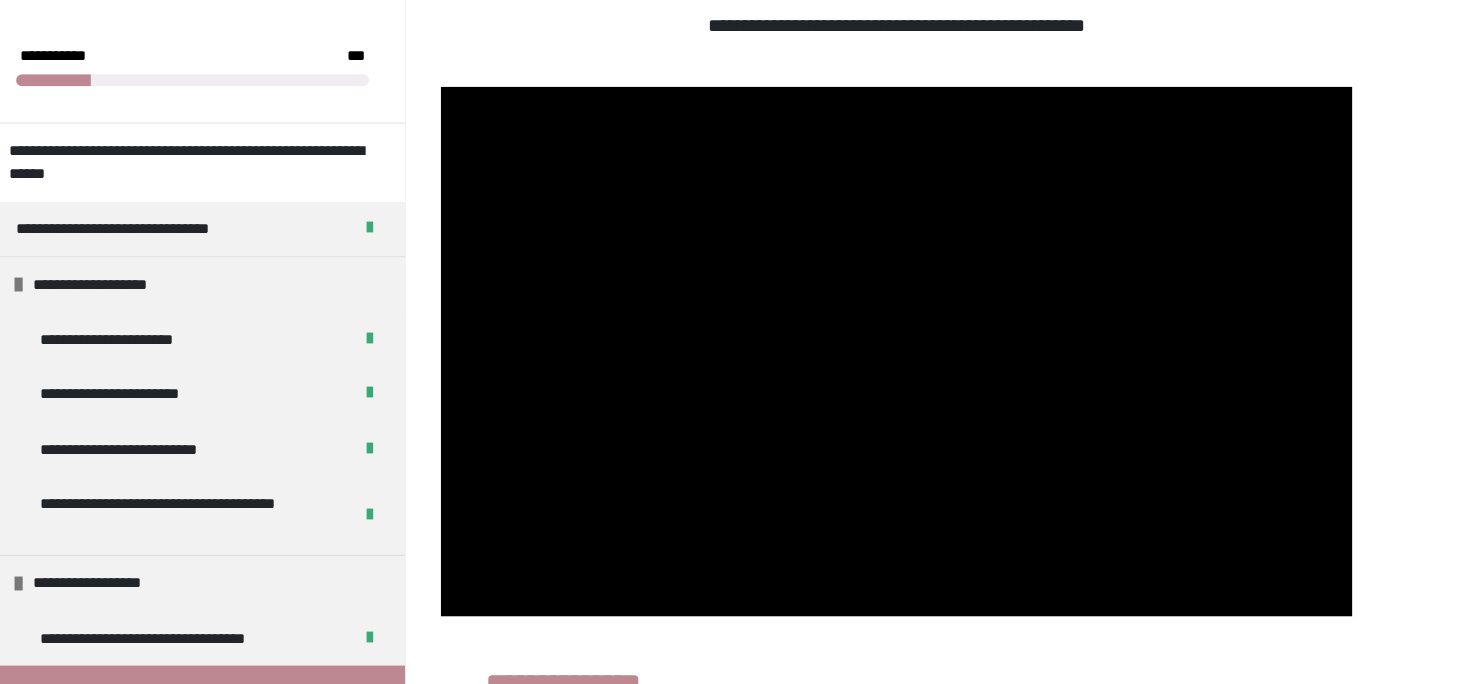 click on "**********" at bounding box center (734, 248) 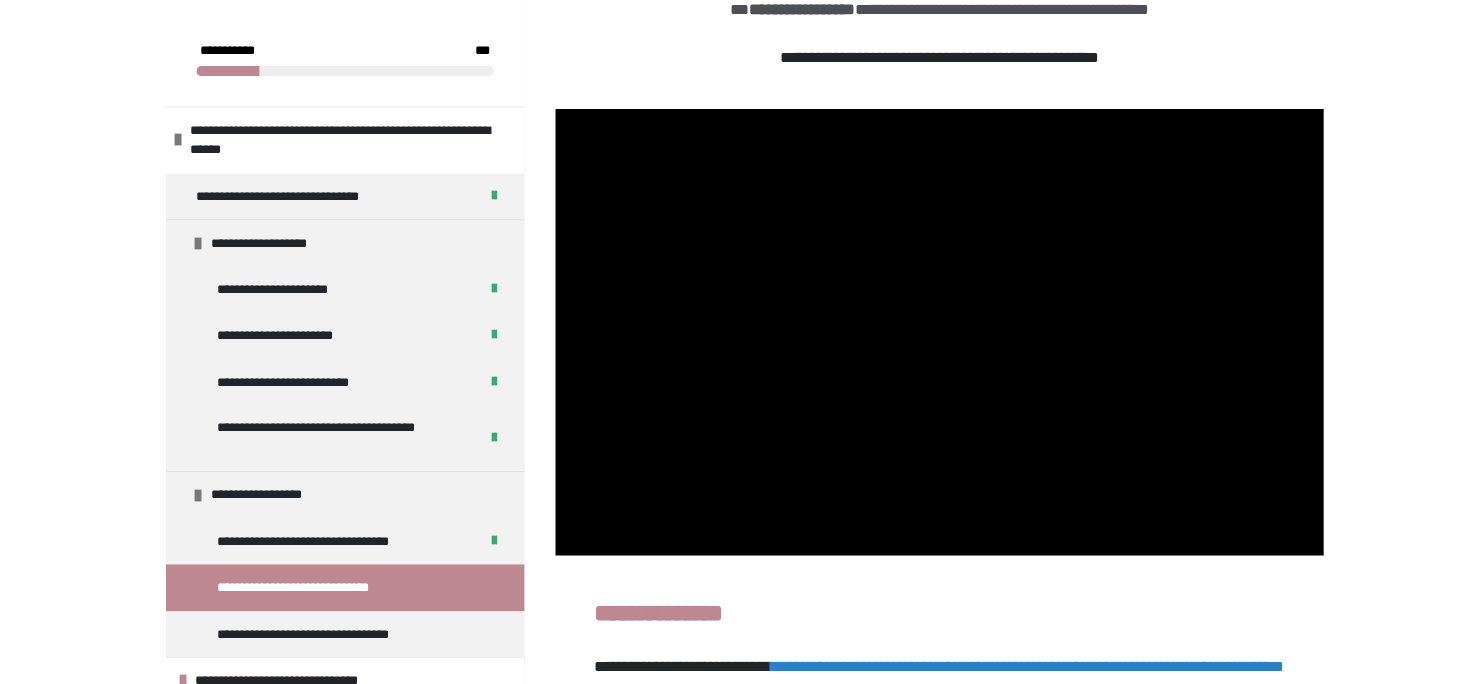 scroll, scrollTop: 416, scrollLeft: 0, axis: vertical 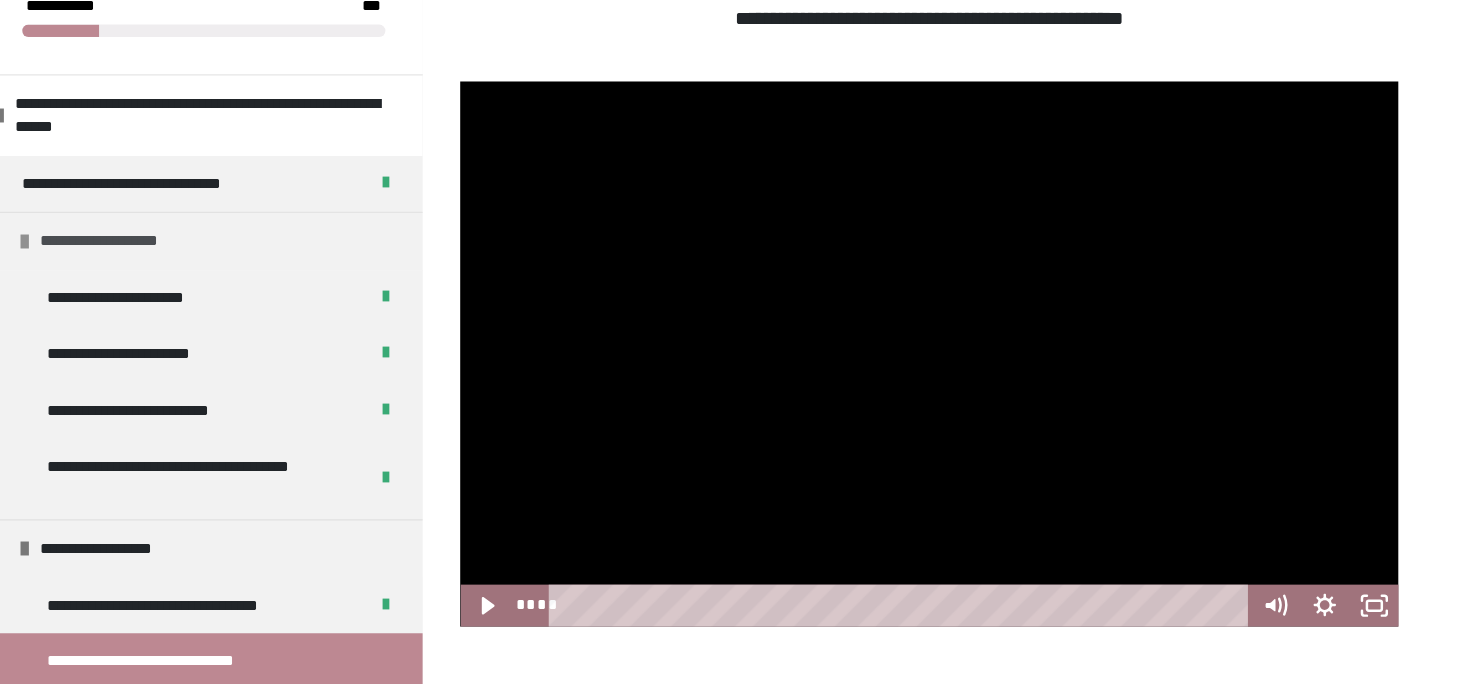 click at bounding box center (196, 240) 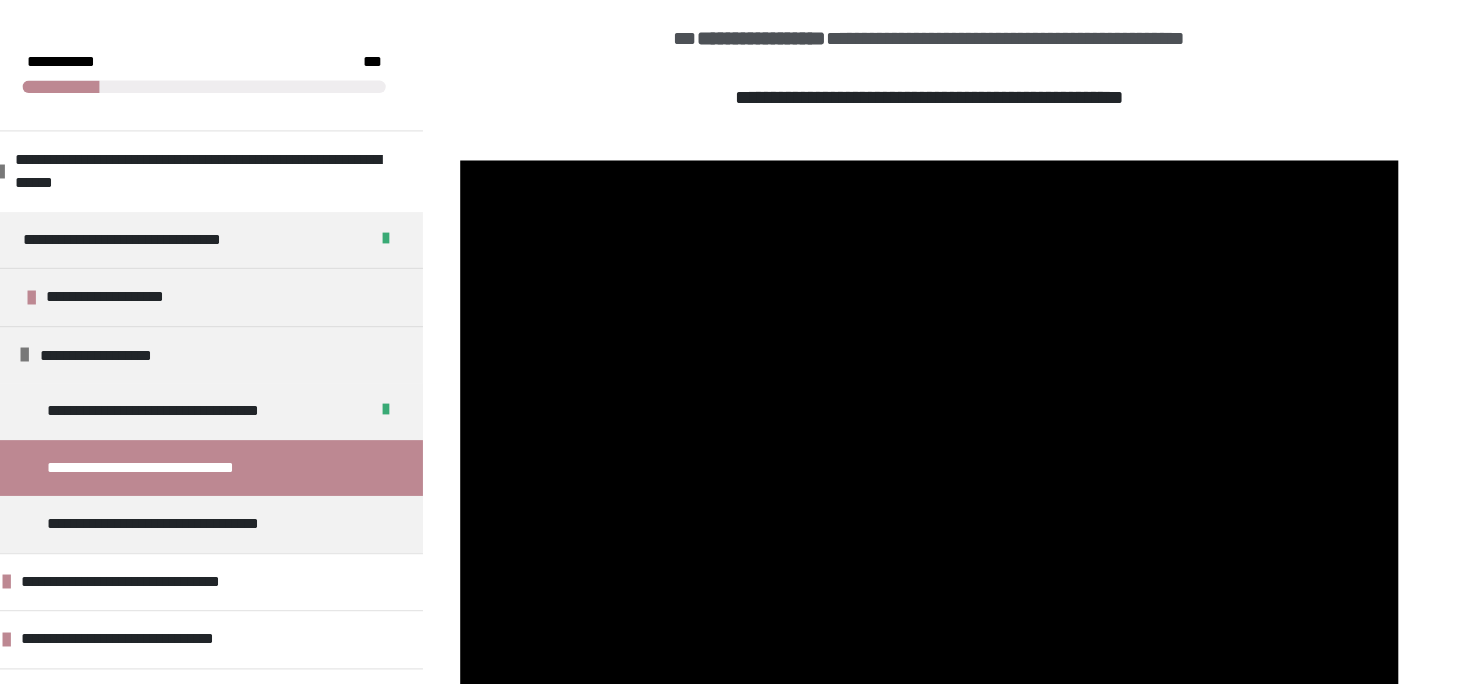 scroll, scrollTop: 397, scrollLeft: 0, axis: vertical 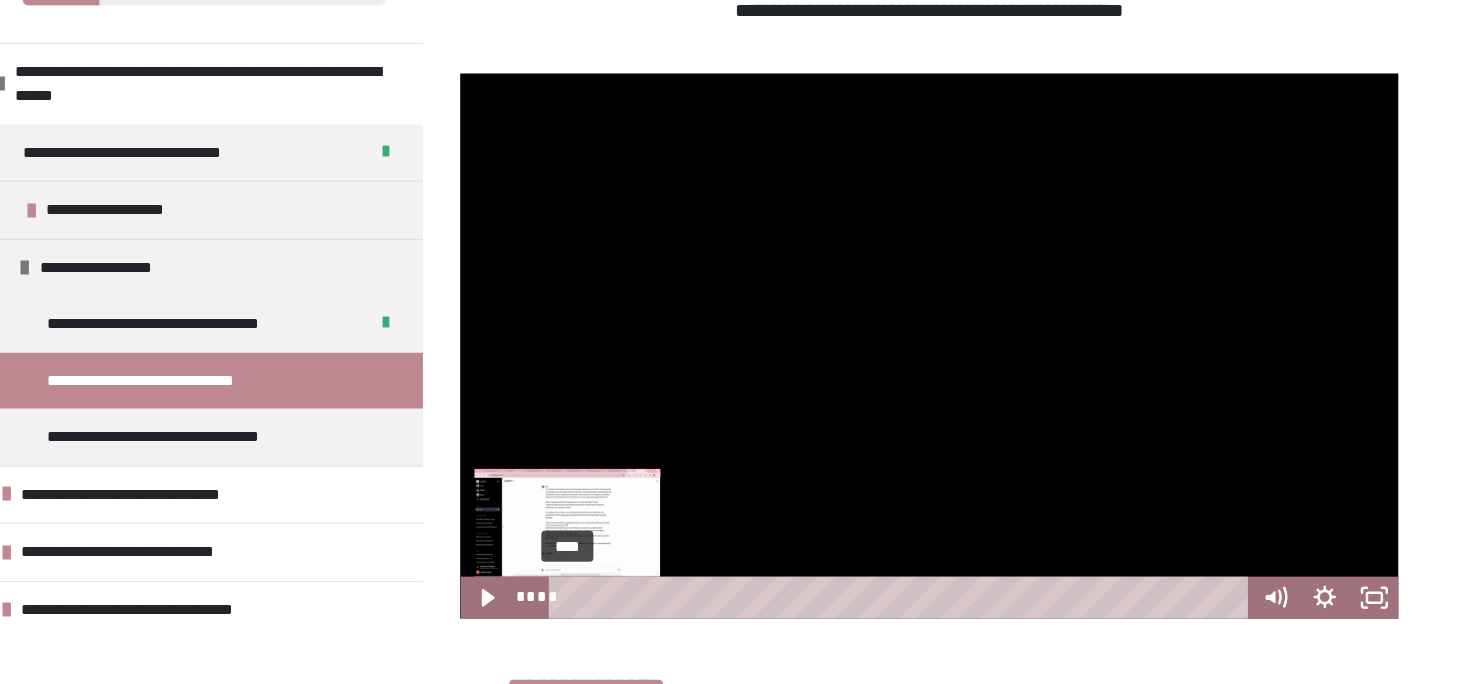 click on "****" at bounding box center (904, 553) 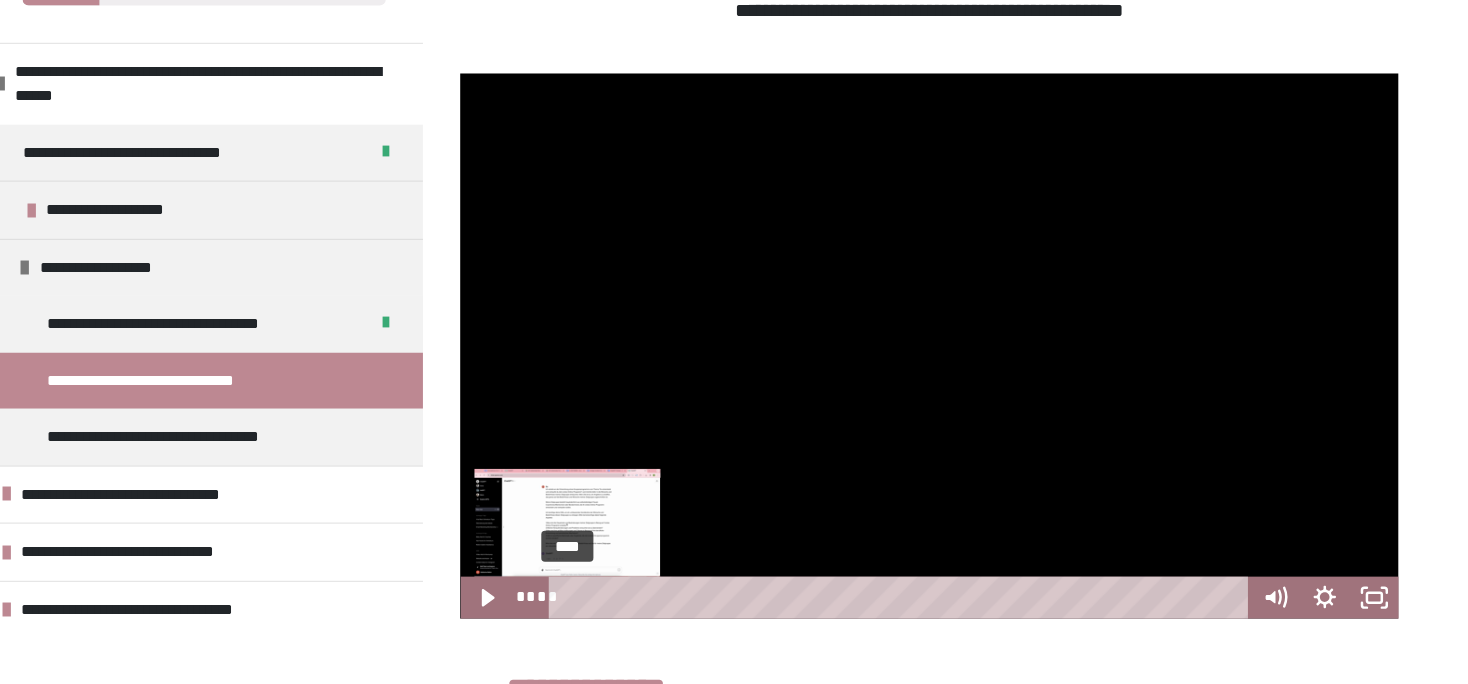 click at bounding box center [633, 552] 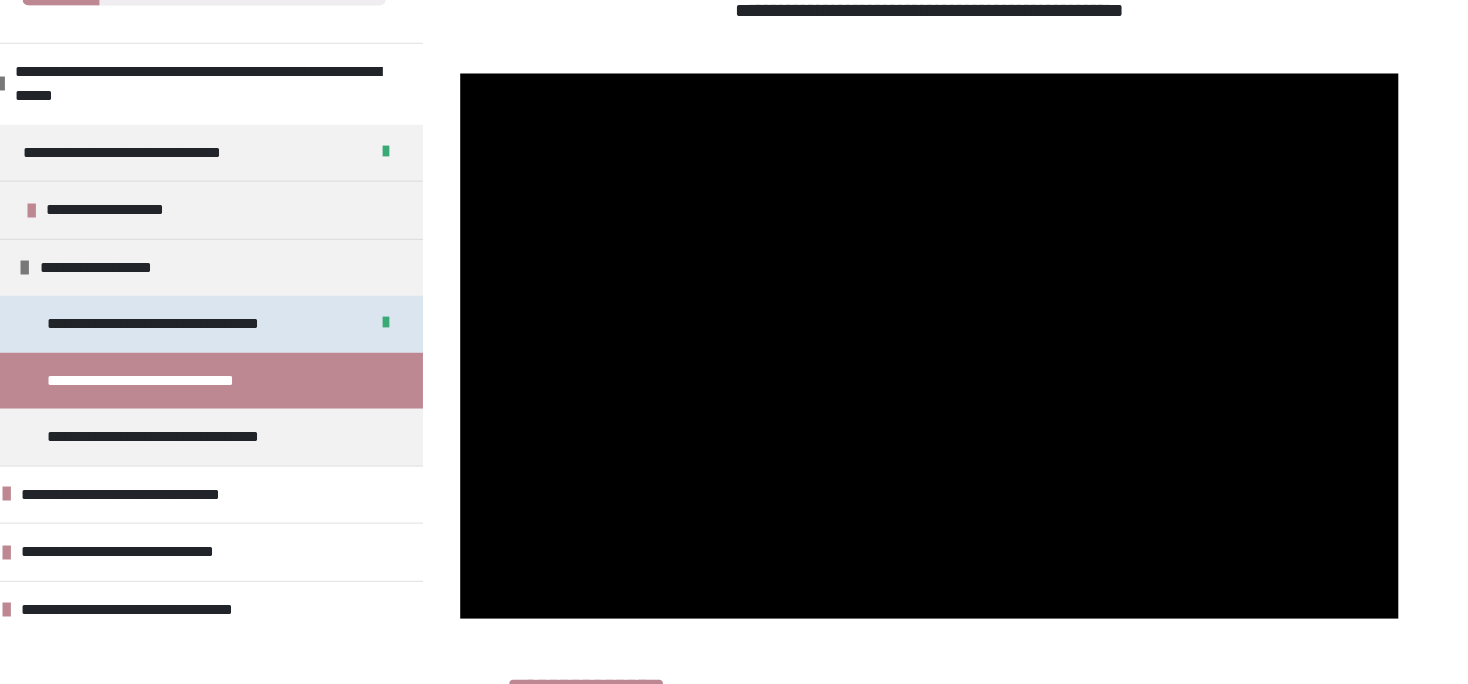 click on "**********" at bounding box center [318, 332] 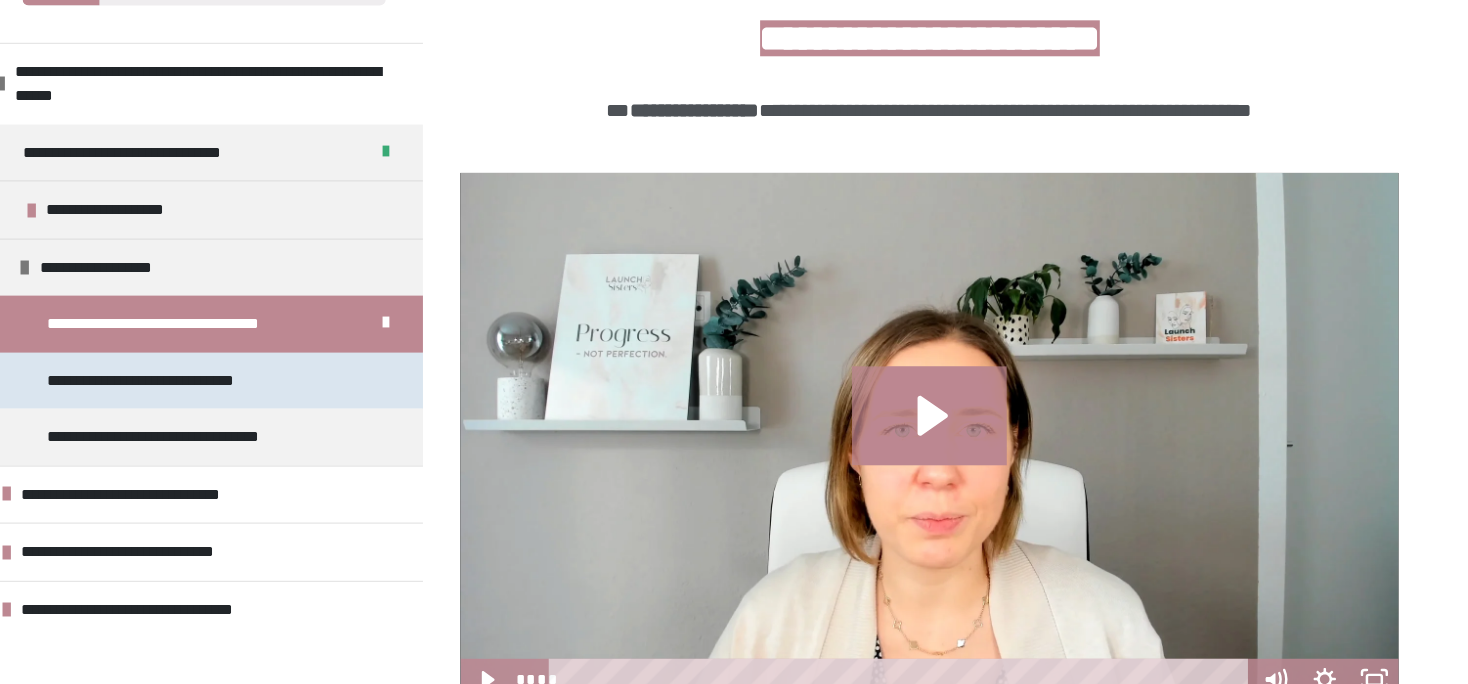 click on "**********" at bounding box center (308, 378) 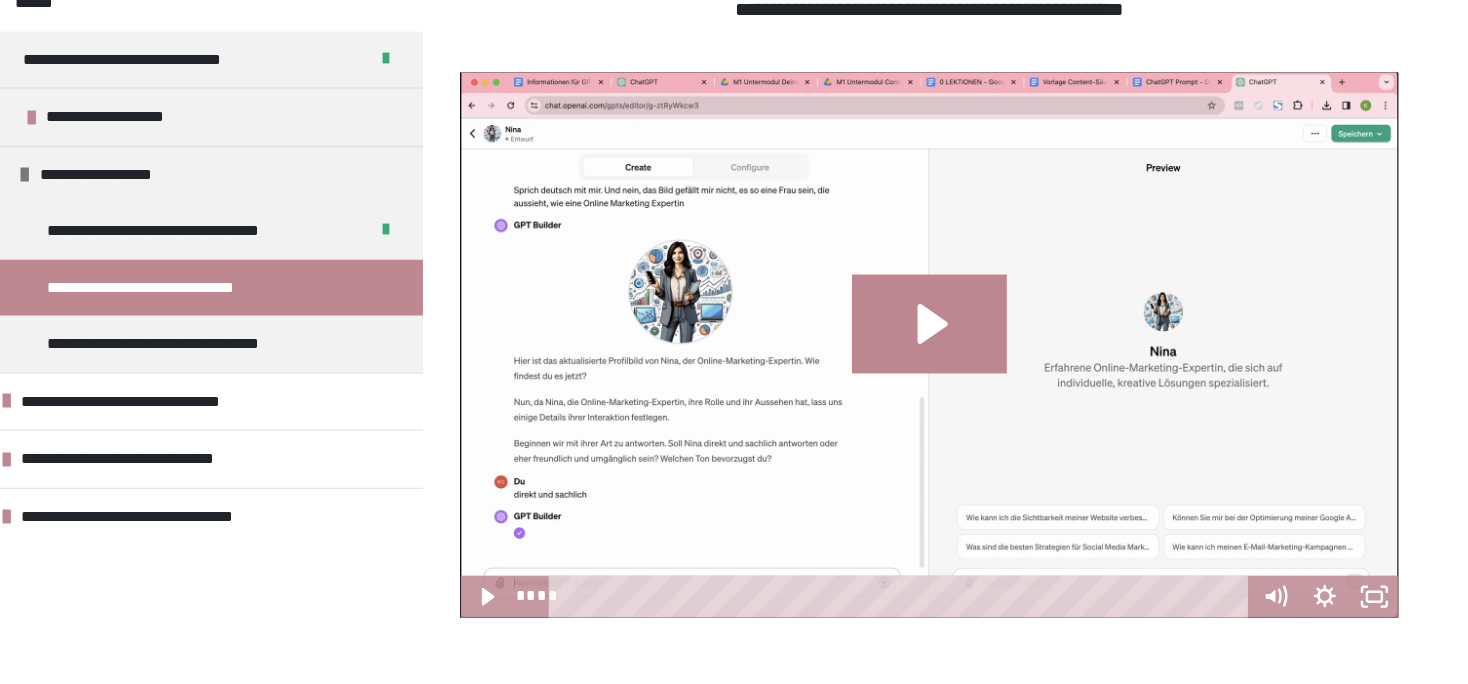 scroll, scrollTop: 324, scrollLeft: 0, axis: vertical 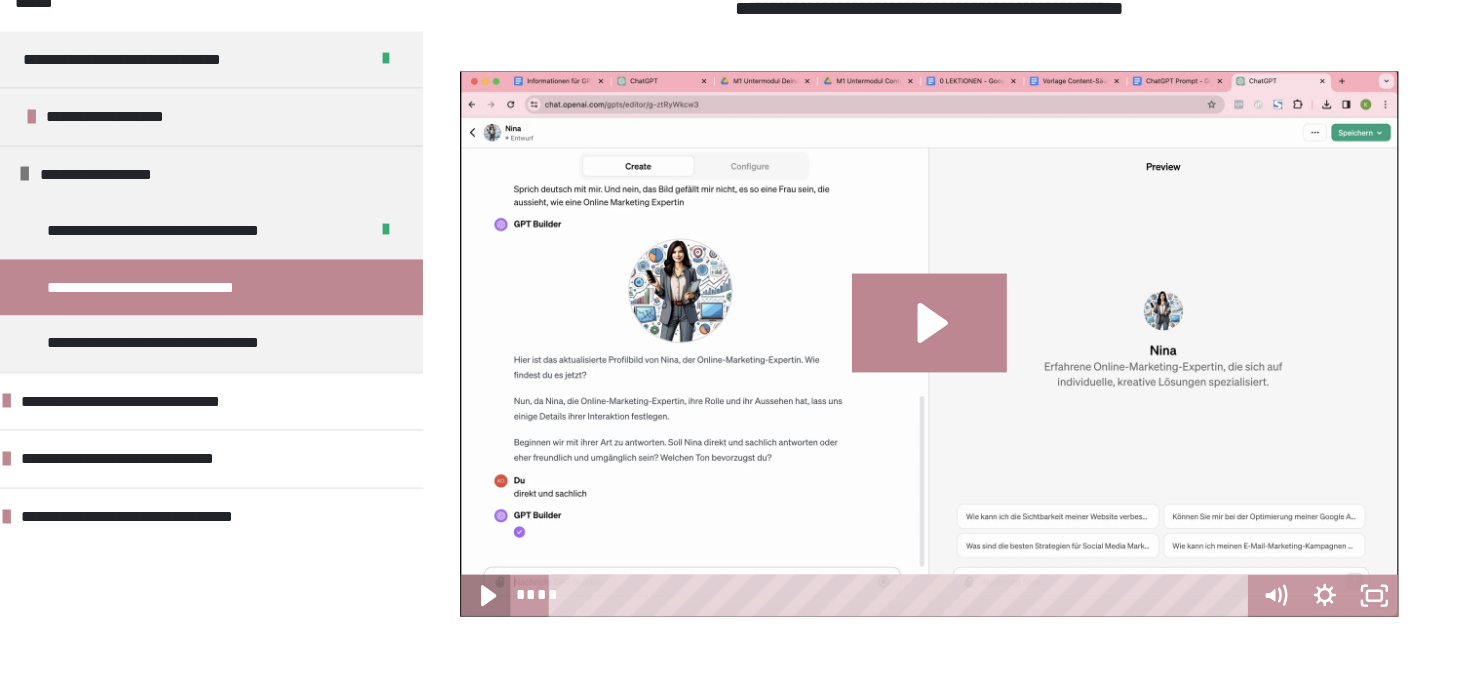 click 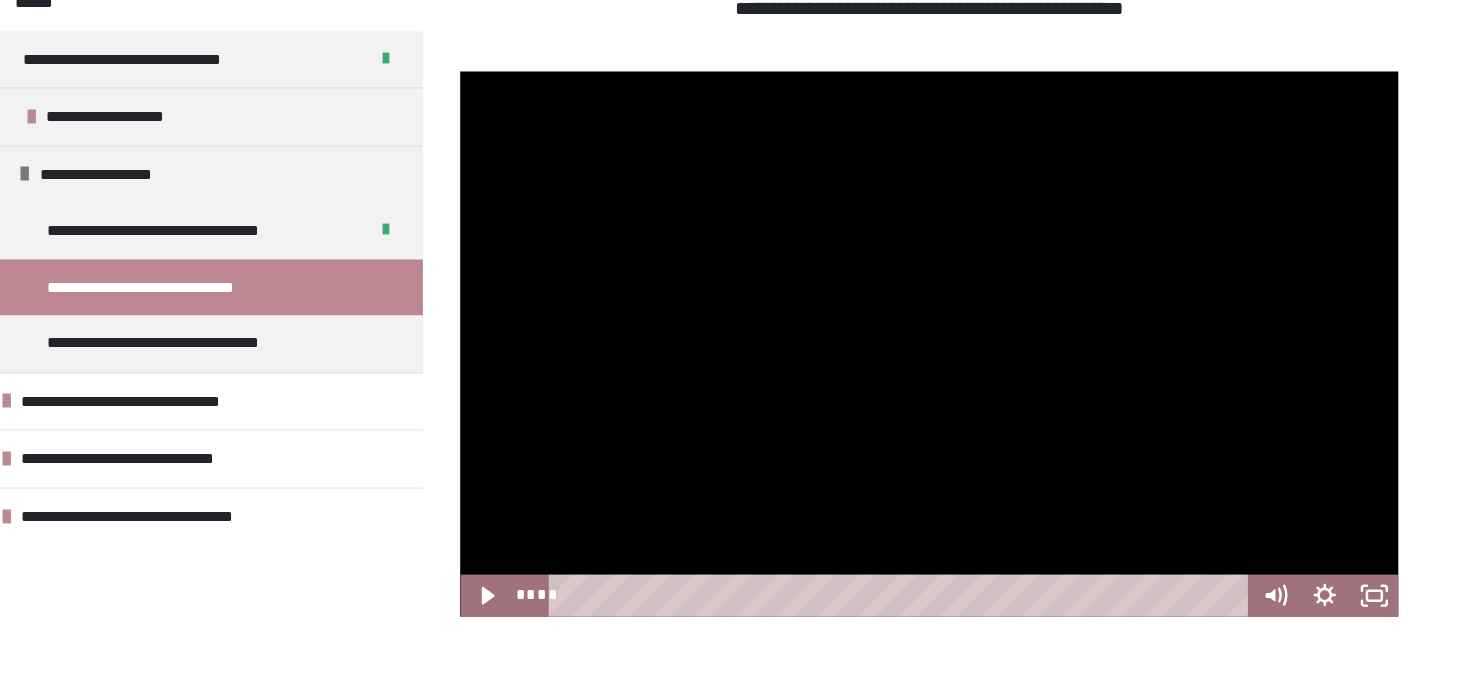click on "**********" at bounding box center [734, 376] 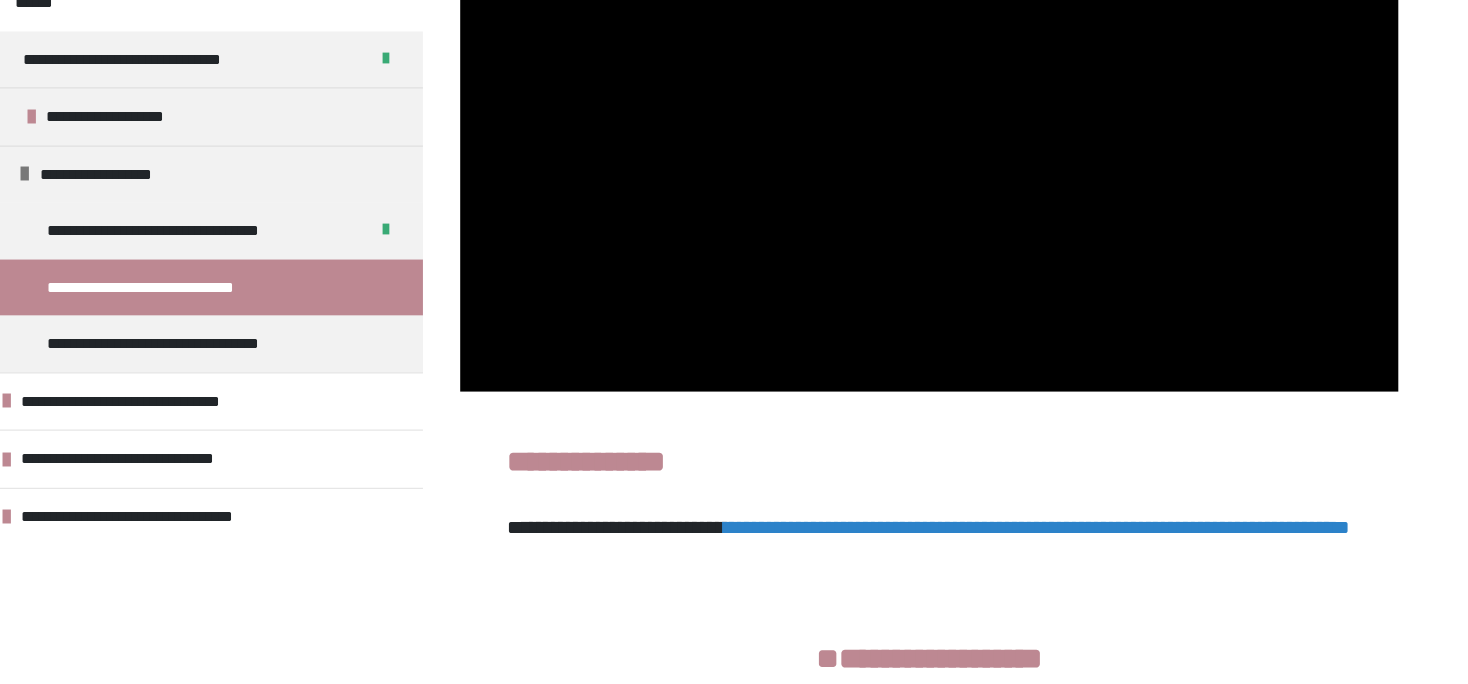 scroll, scrollTop: 621, scrollLeft: 0, axis: vertical 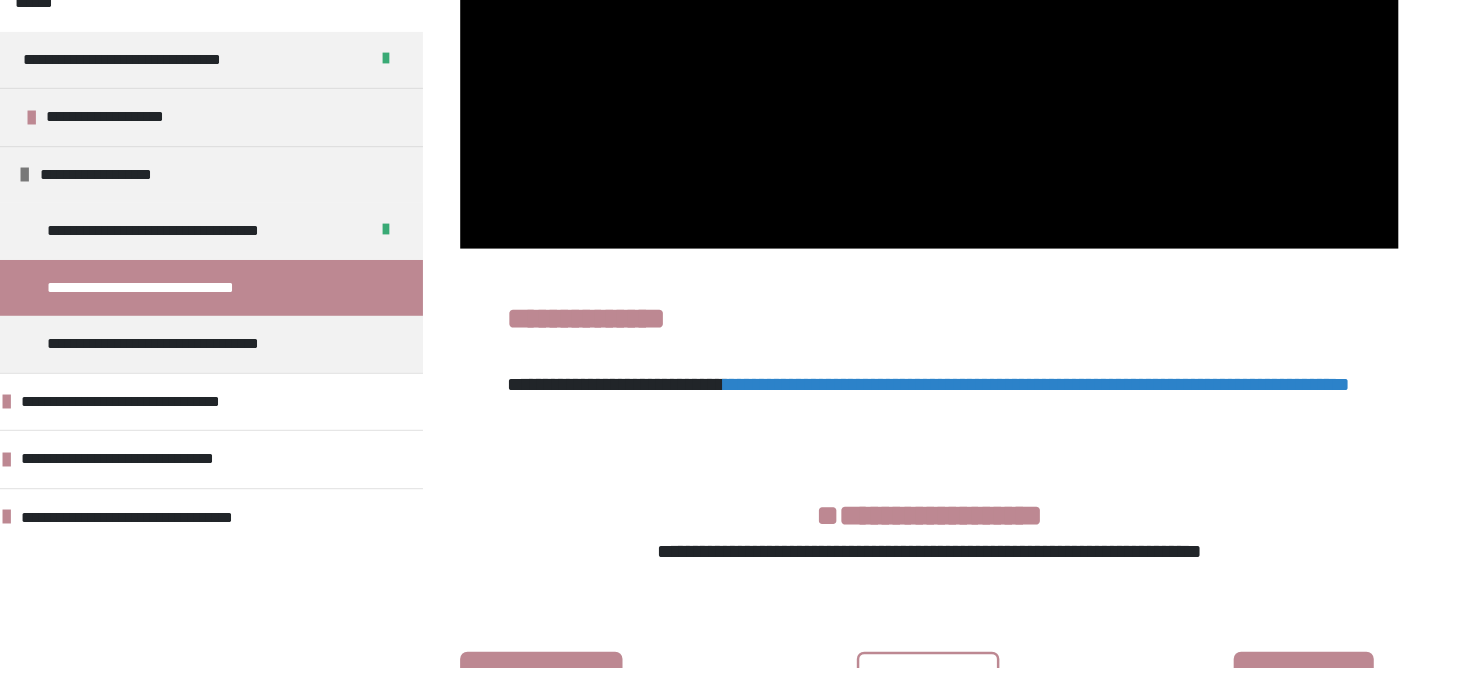 click on "**********" at bounding box center (1012, 455) 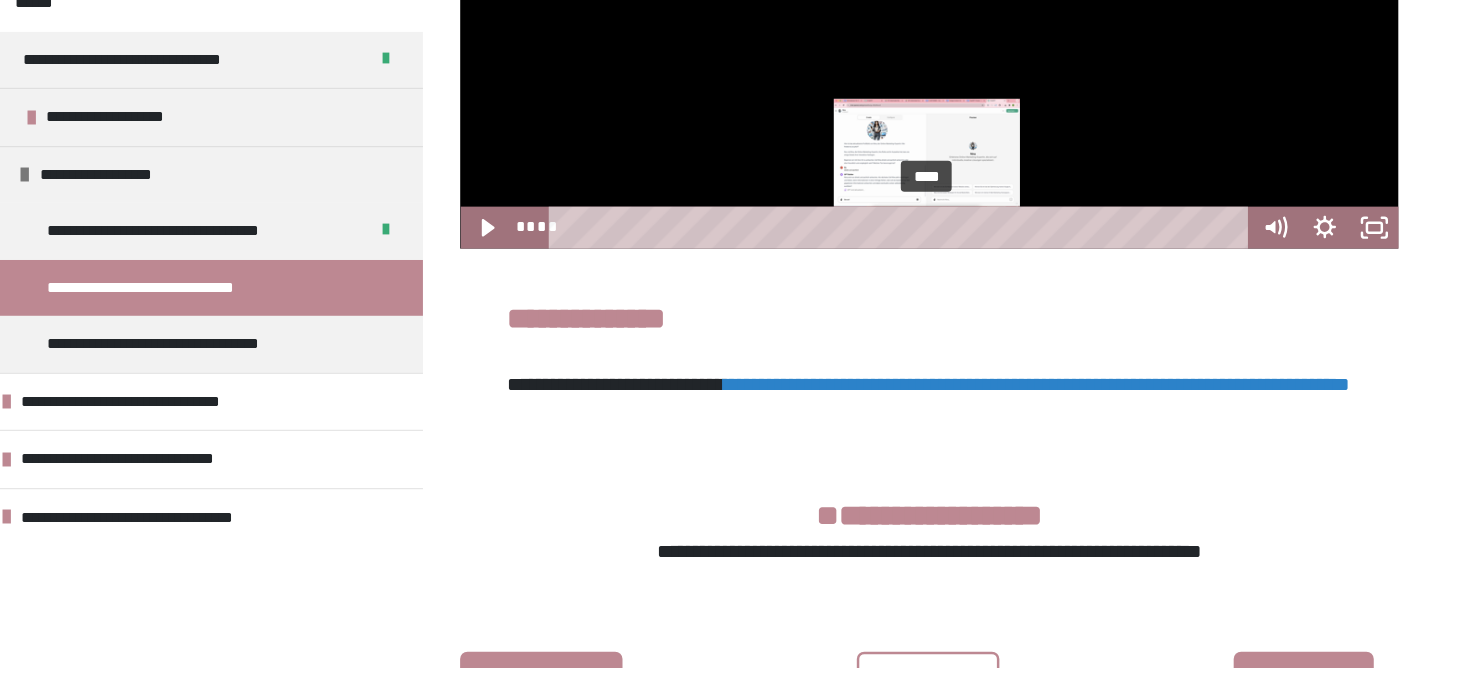scroll, scrollTop: 740, scrollLeft: 0, axis: vertical 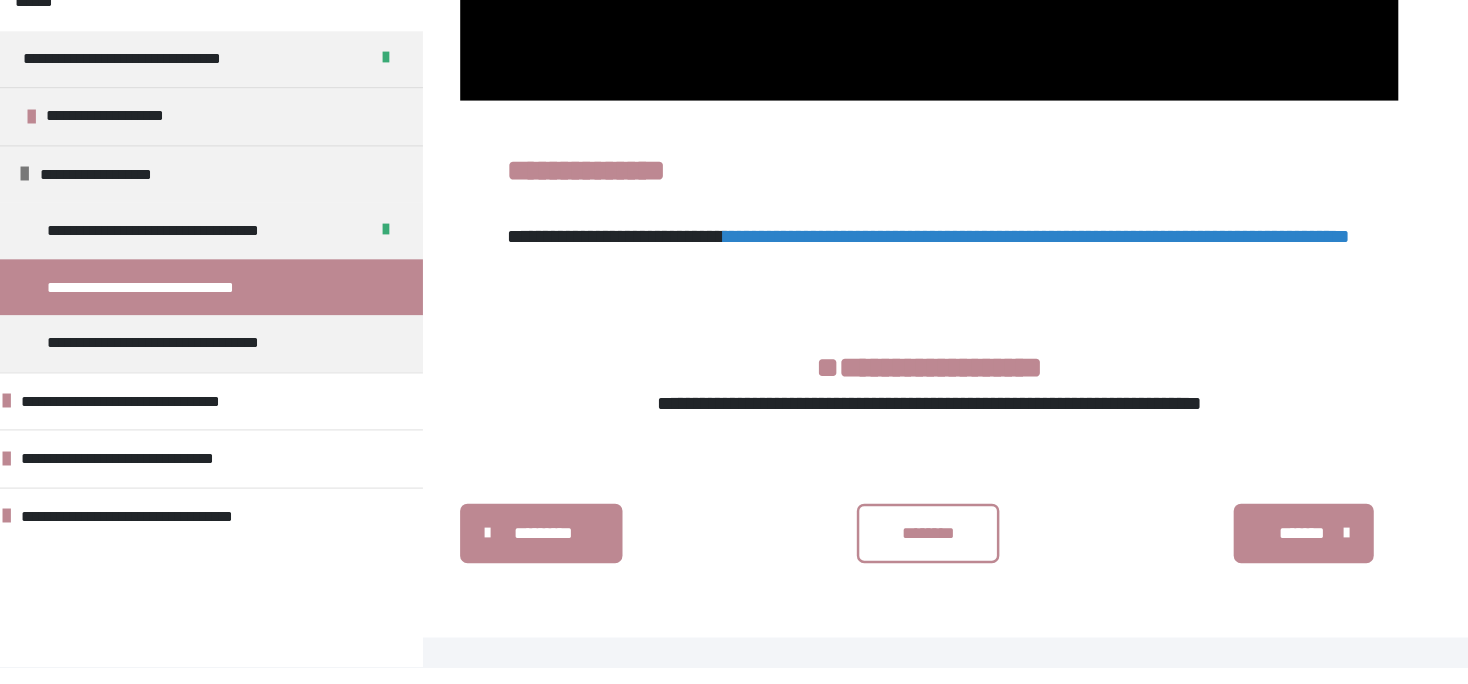 click on "********" at bounding box center [925, 576] 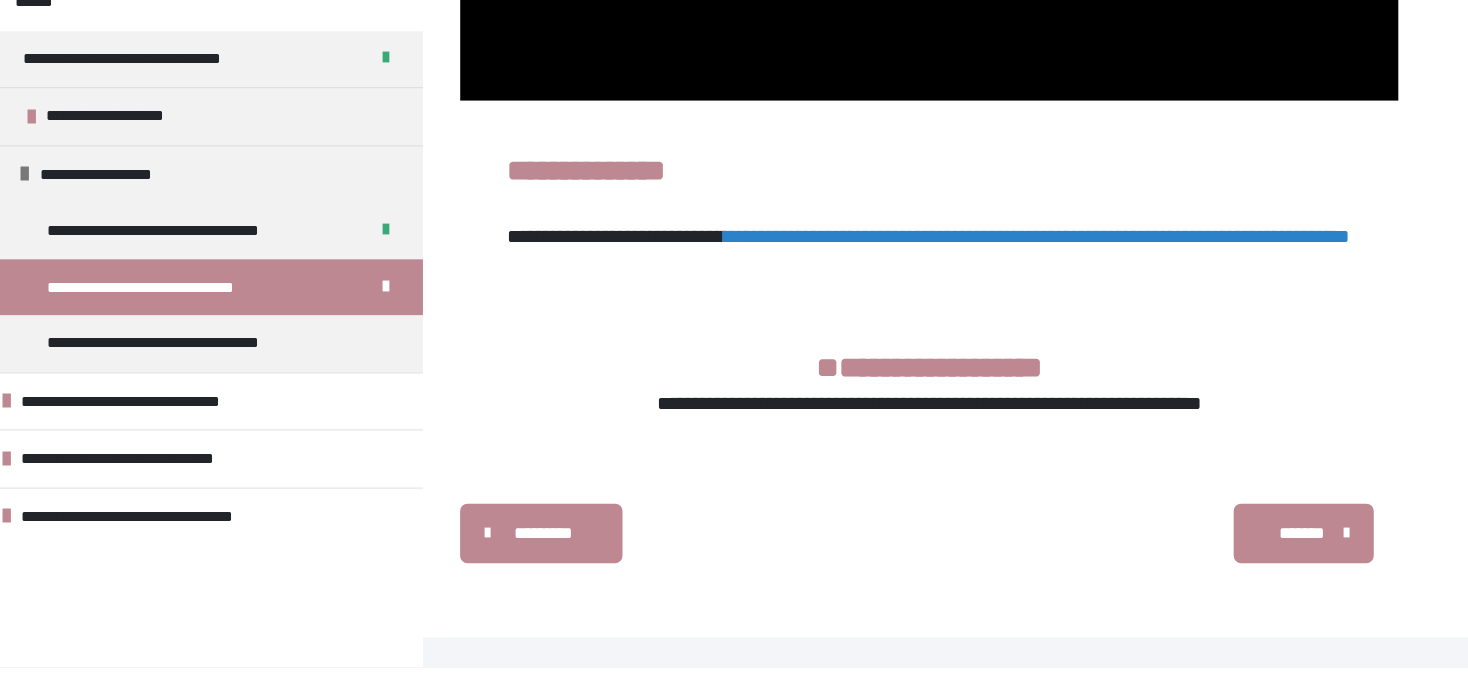 click on "*******" at bounding box center (1225, 576) 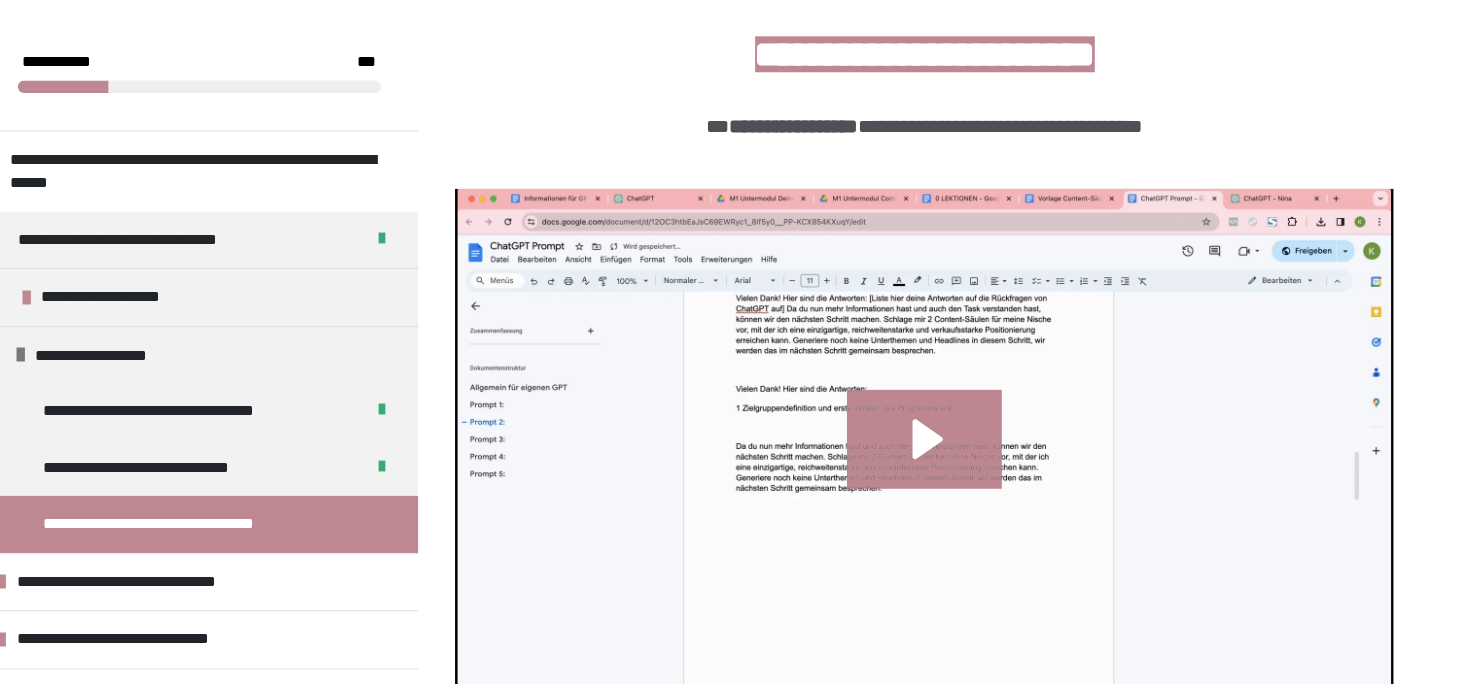 scroll, scrollTop: 325, scrollLeft: 0, axis: vertical 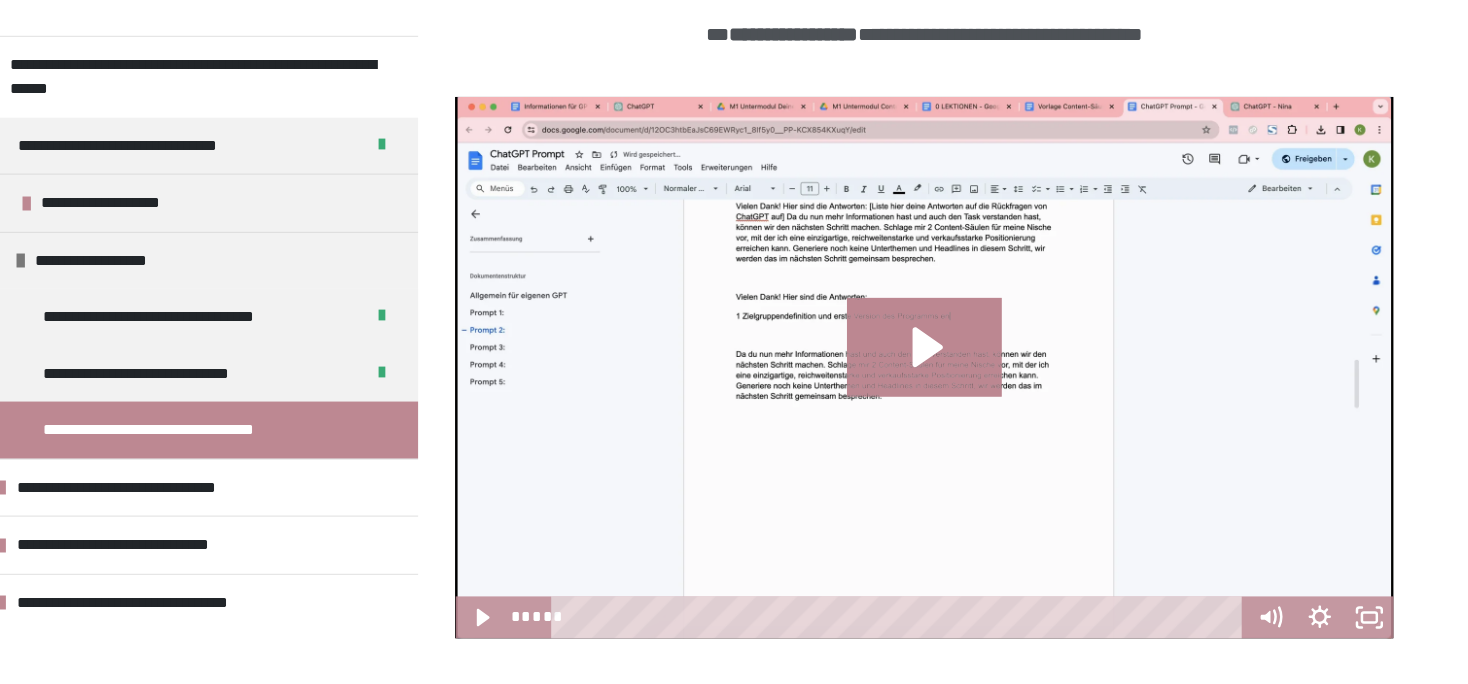 click on "**********" at bounding box center (734, 574) 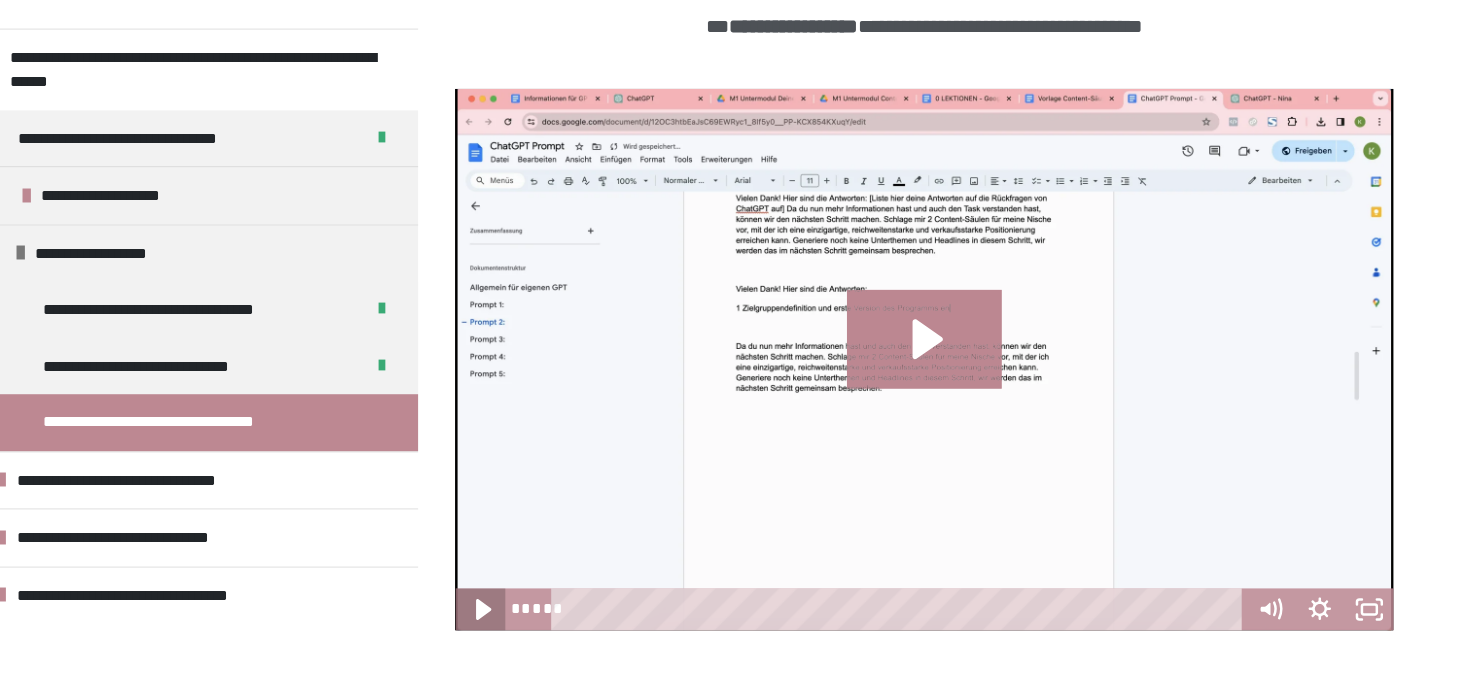 click 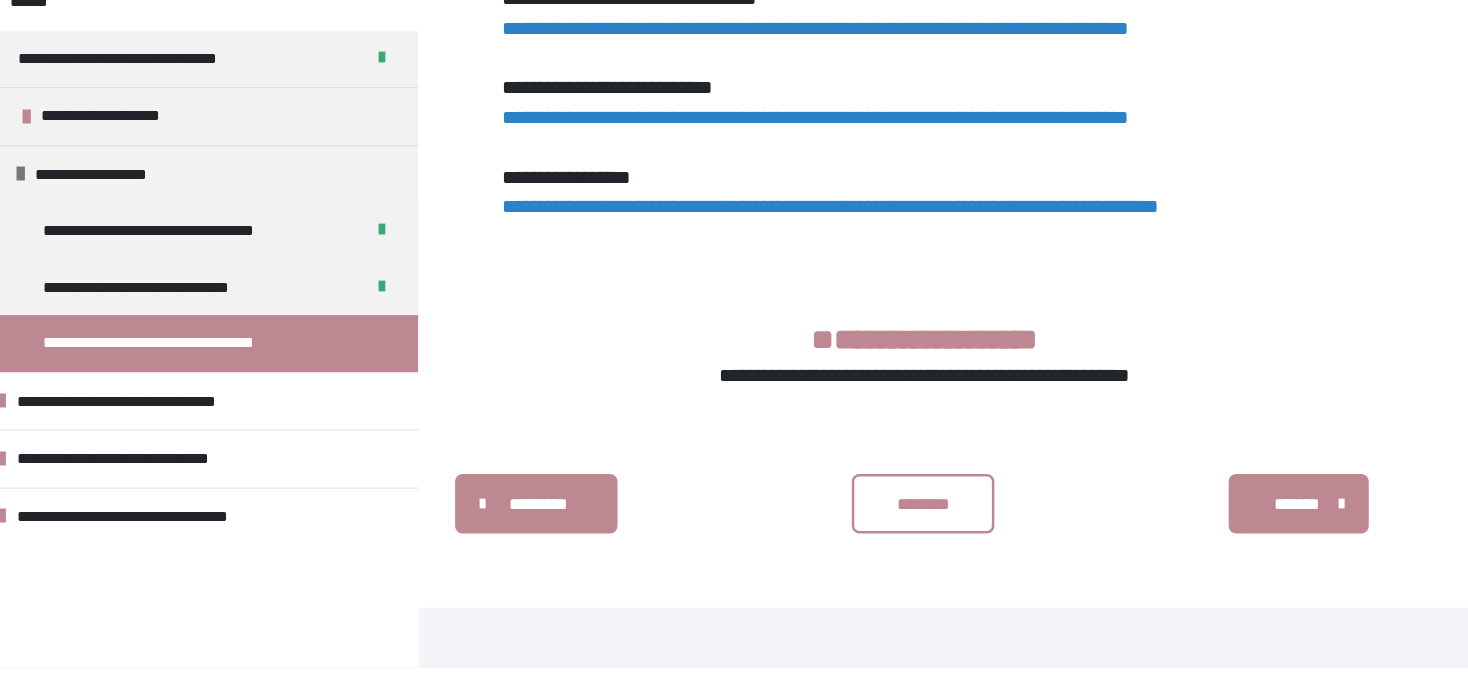 scroll, scrollTop: 767, scrollLeft: 0, axis: vertical 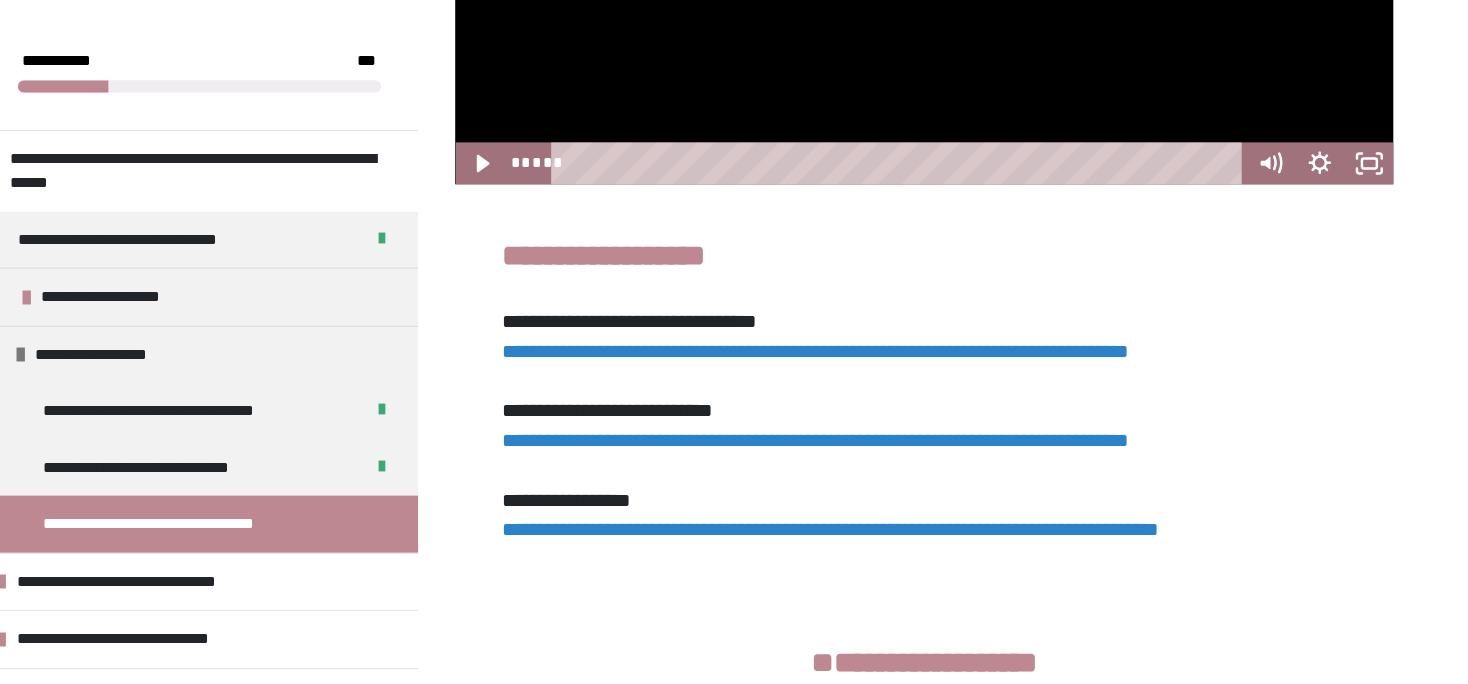 click on "**********" at bounding box center [838, 283] 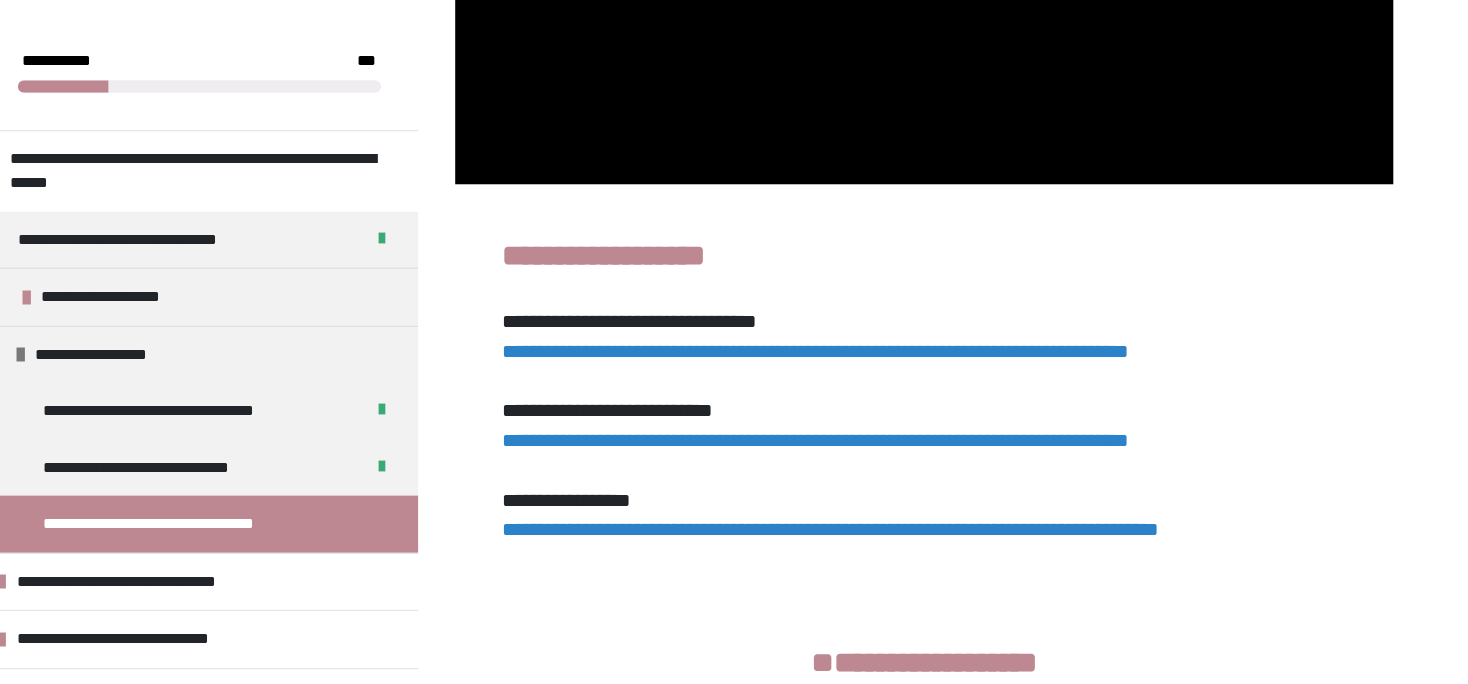 click on "**********" at bounding box center (838, 355) 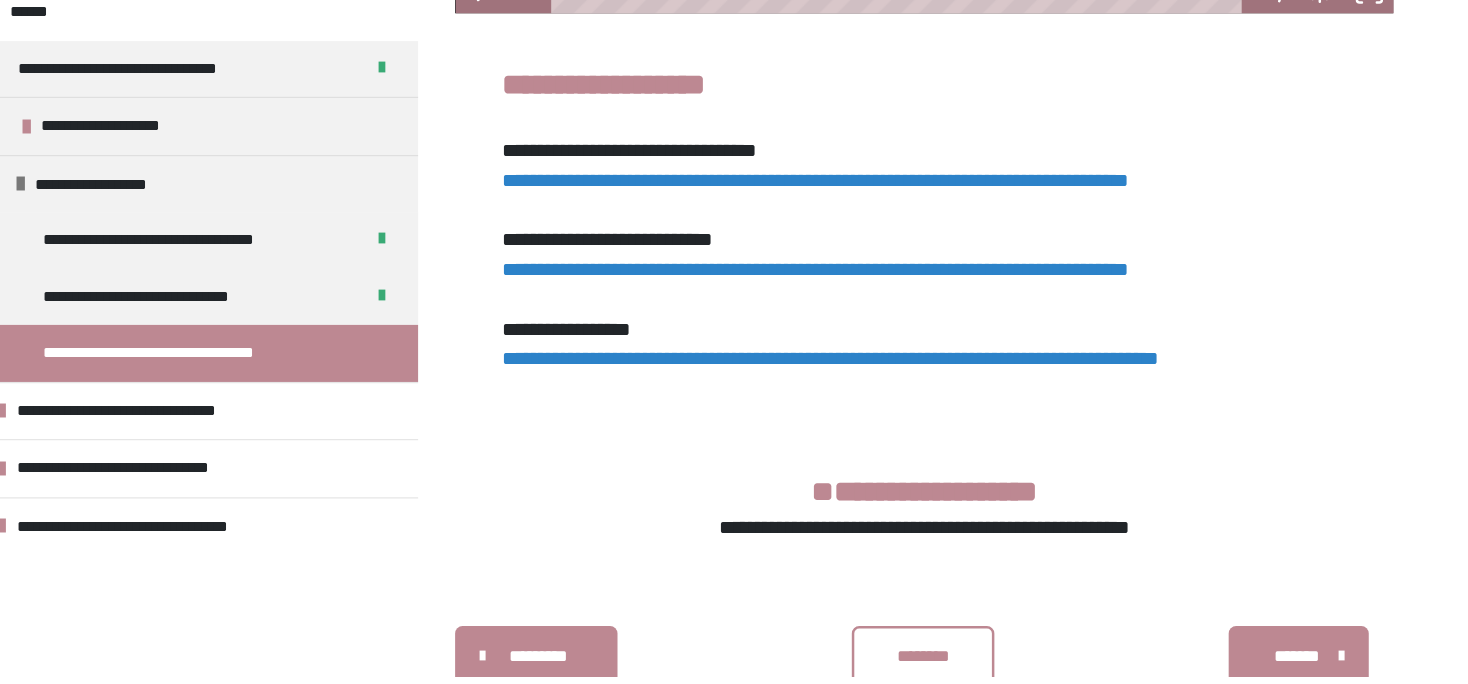 click on "**********" at bounding box center (925, 314) 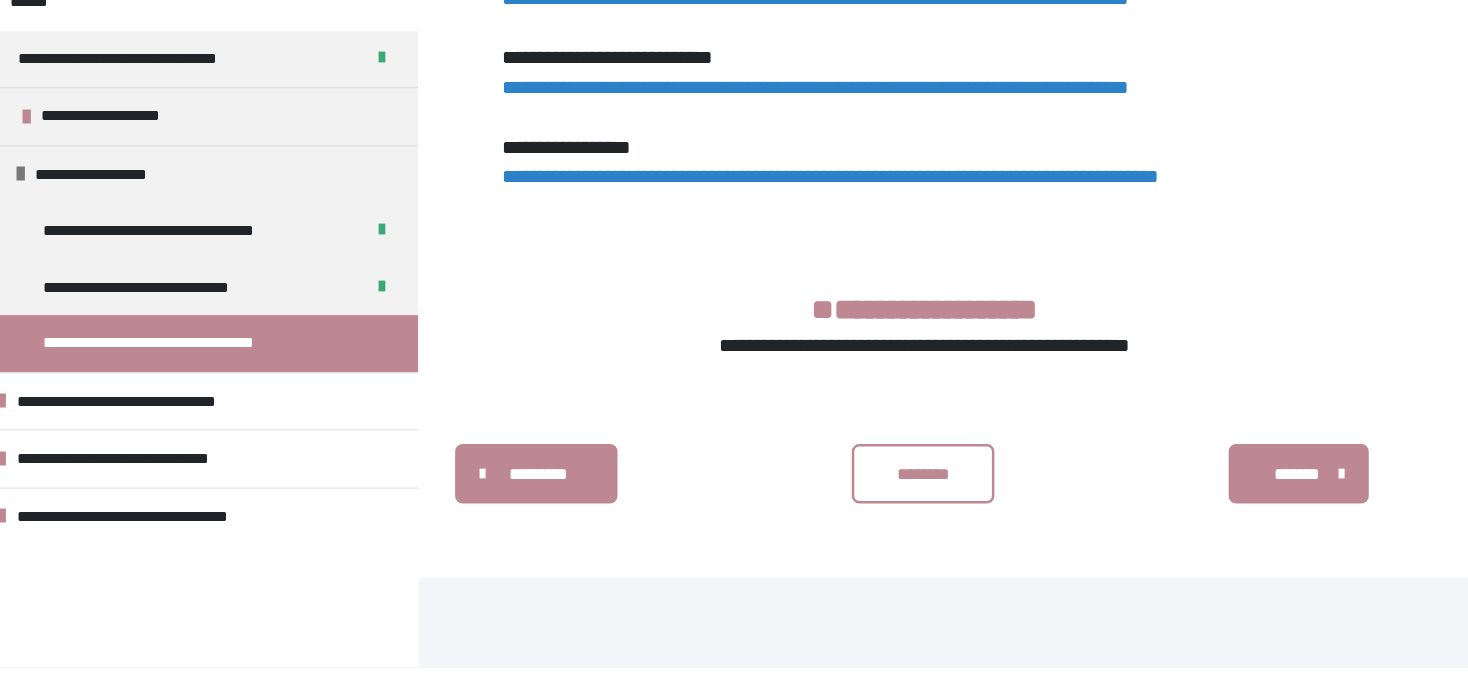 click on "********" at bounding box center [925, 528] 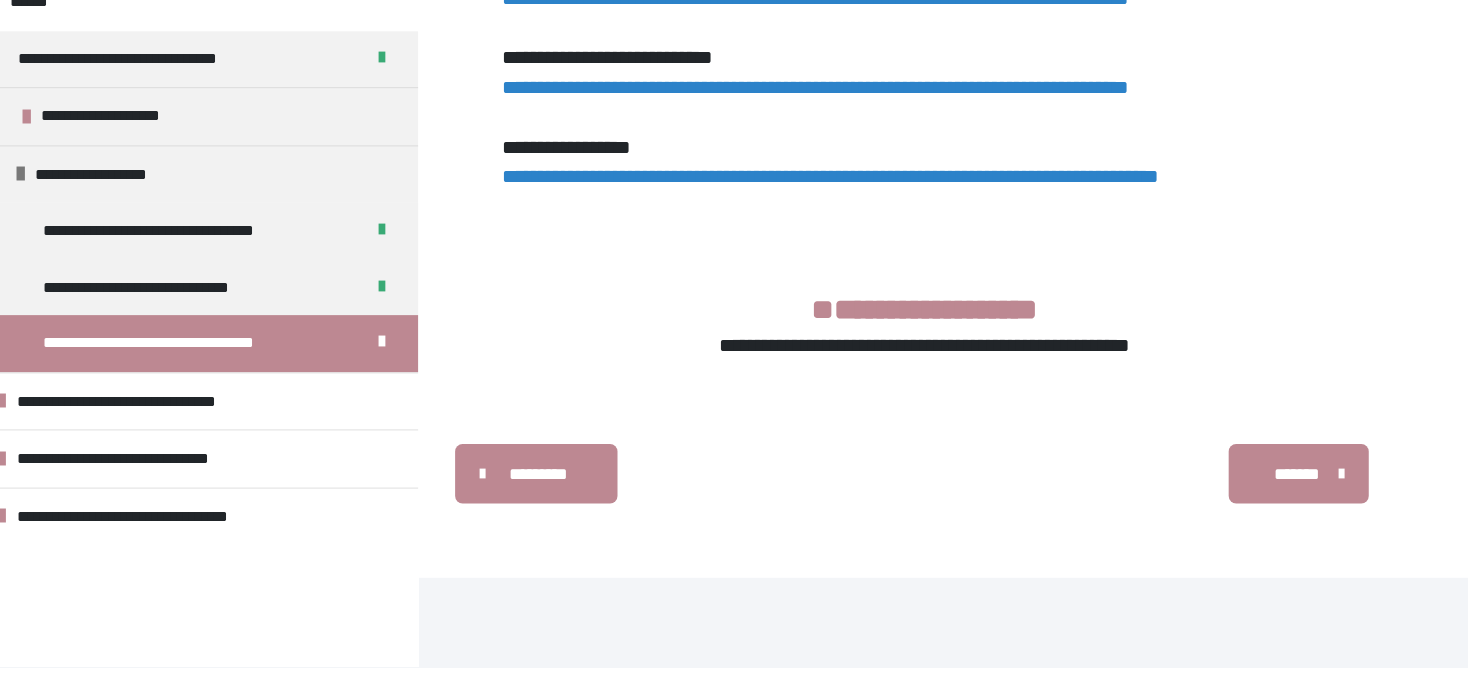 click on "*******" at bounding box center (1227, 528) 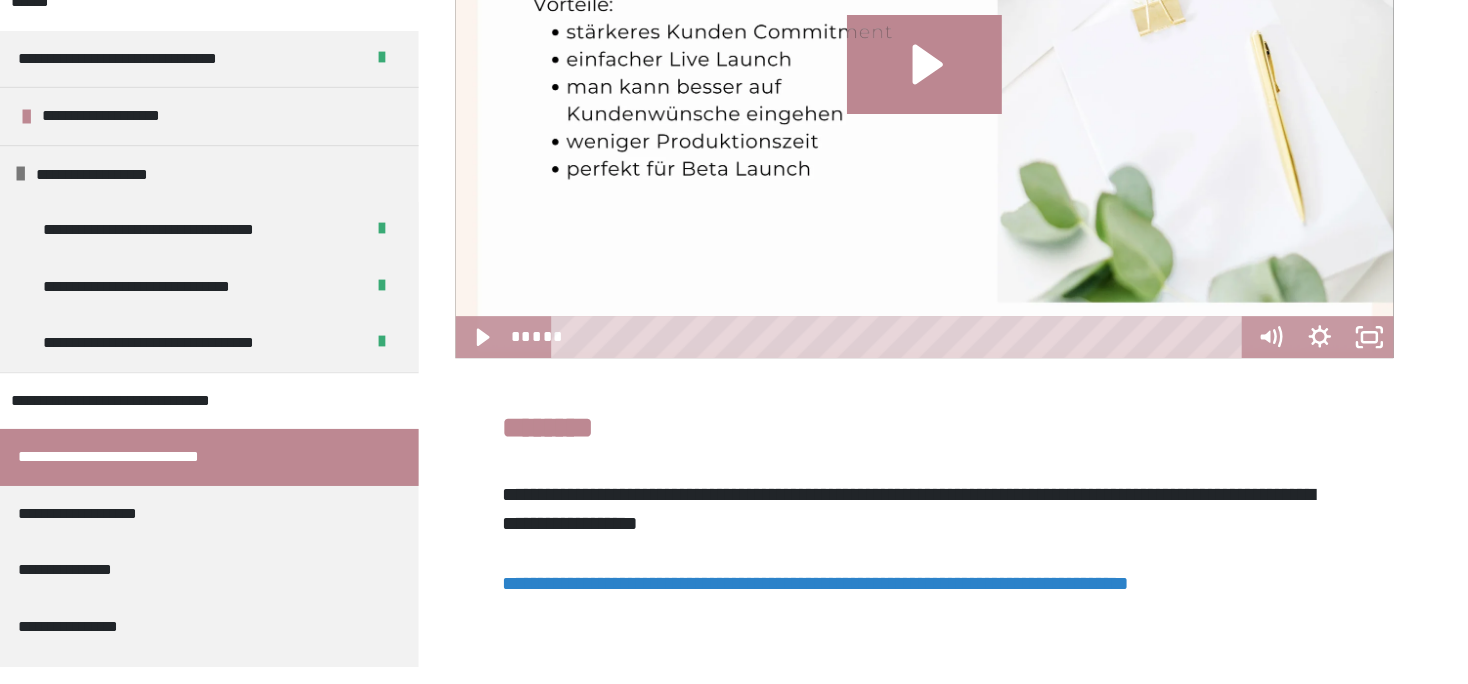 scroll, scrollTop: 429, scrollLeft: 0, axis: vertical 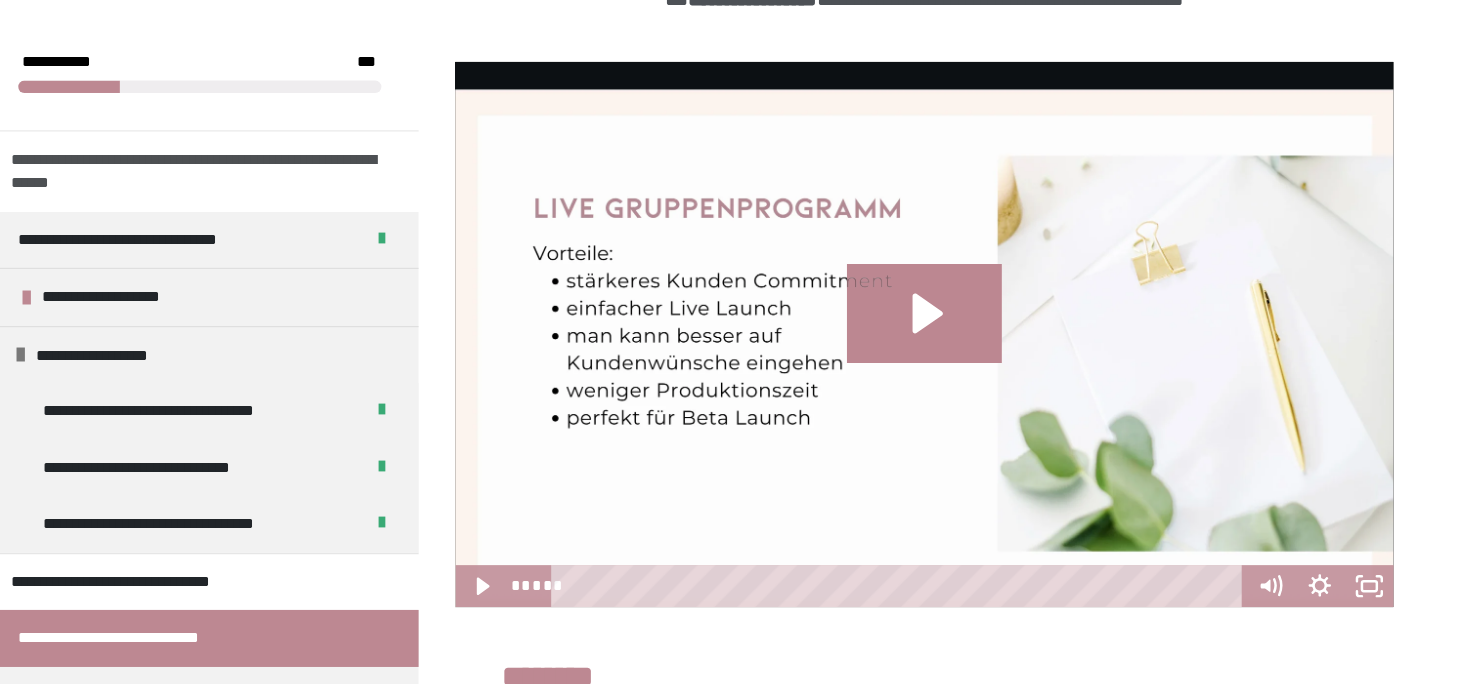 click on "**********" at bounding box center [336, 138] 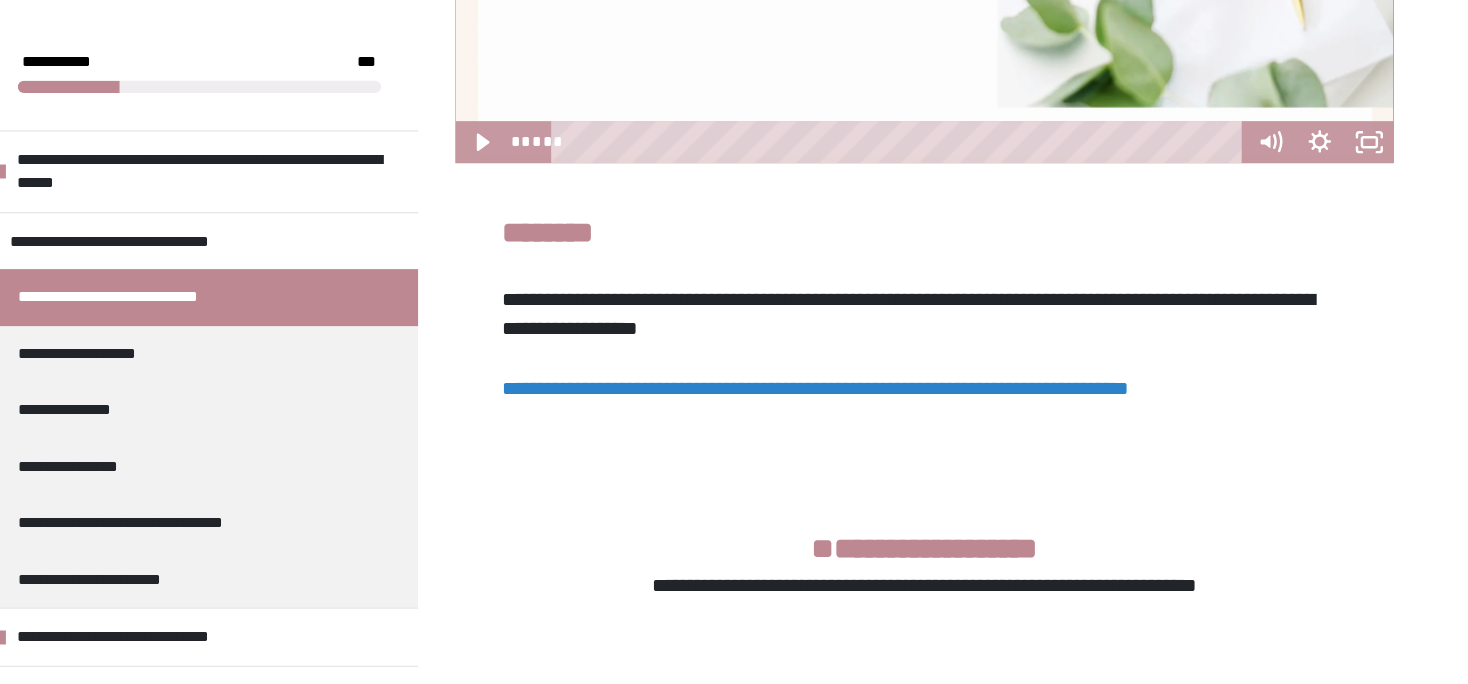 scroll, scrollTop: 787, scrollLeft: 0, axis: vertical 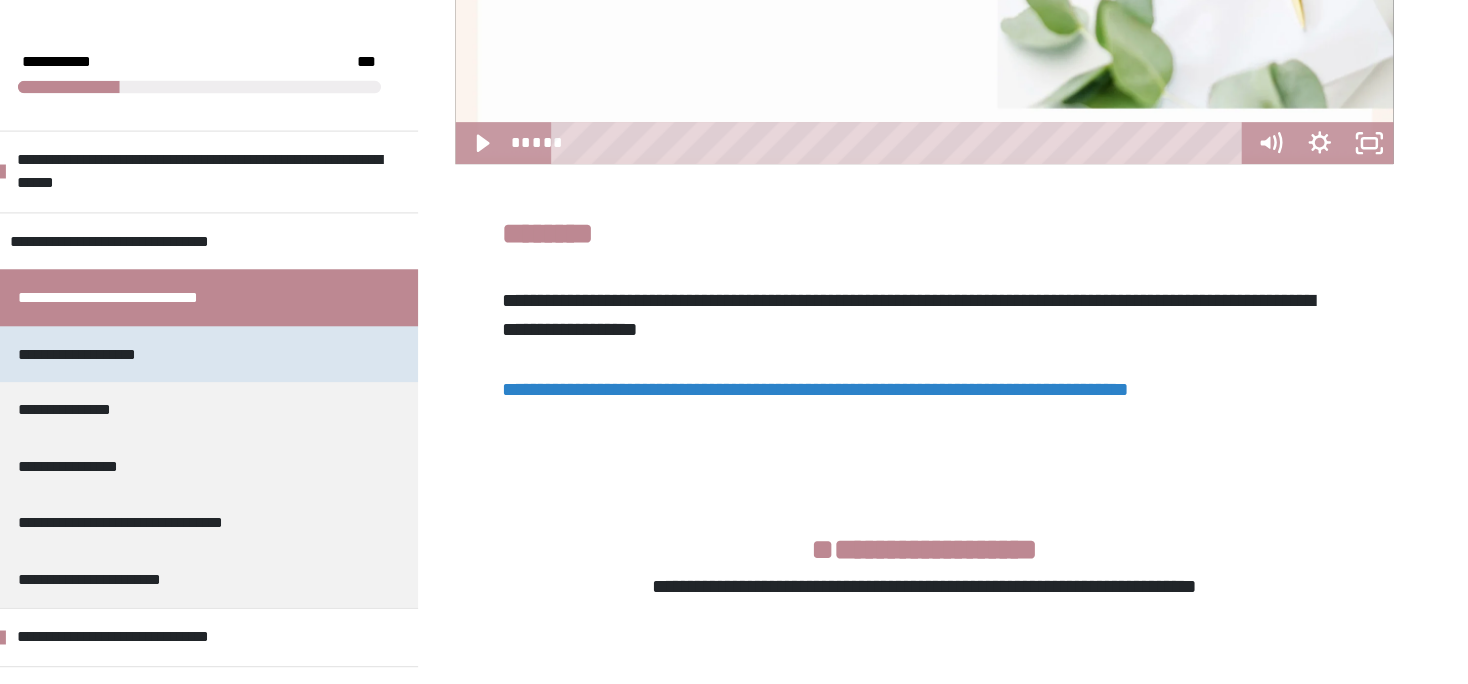 click on "**********" at bounding box center [248, 286] 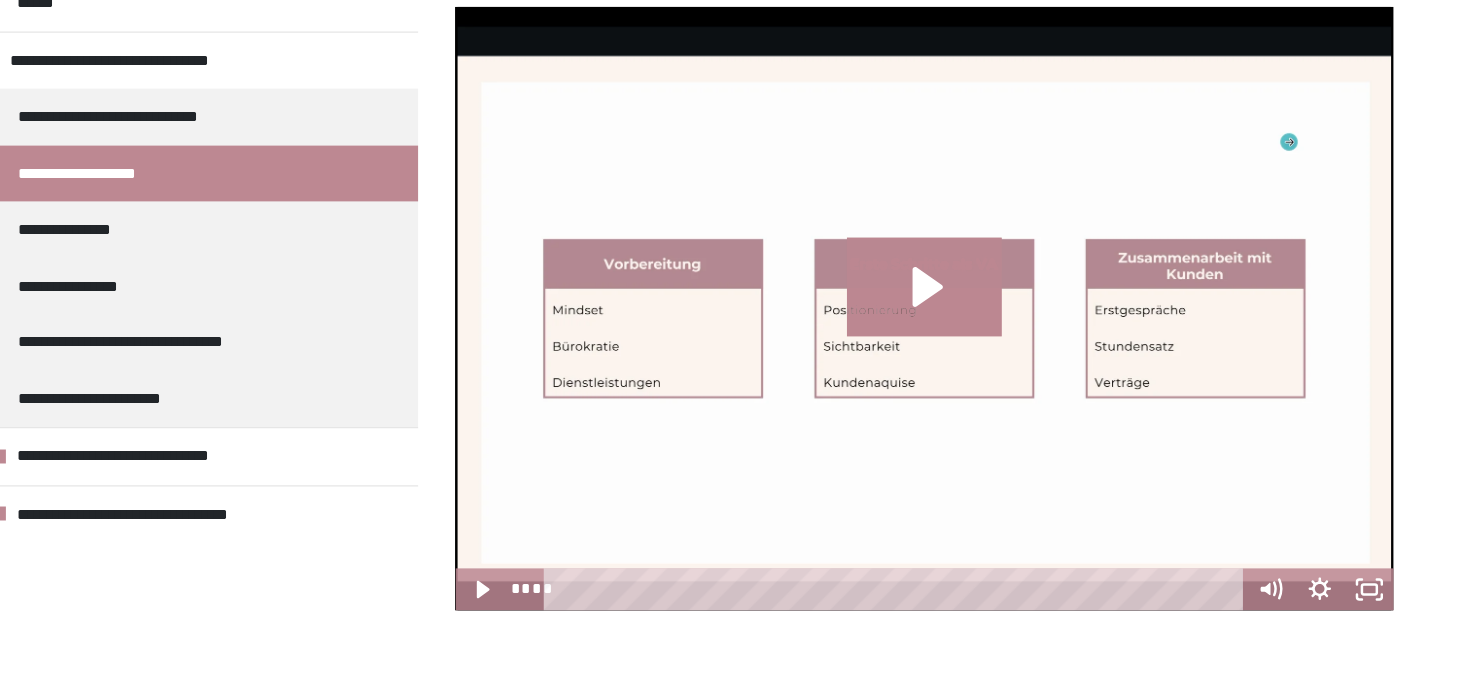 scroll, scrollTop: 402, scrollLeft: 0, axis: vertical 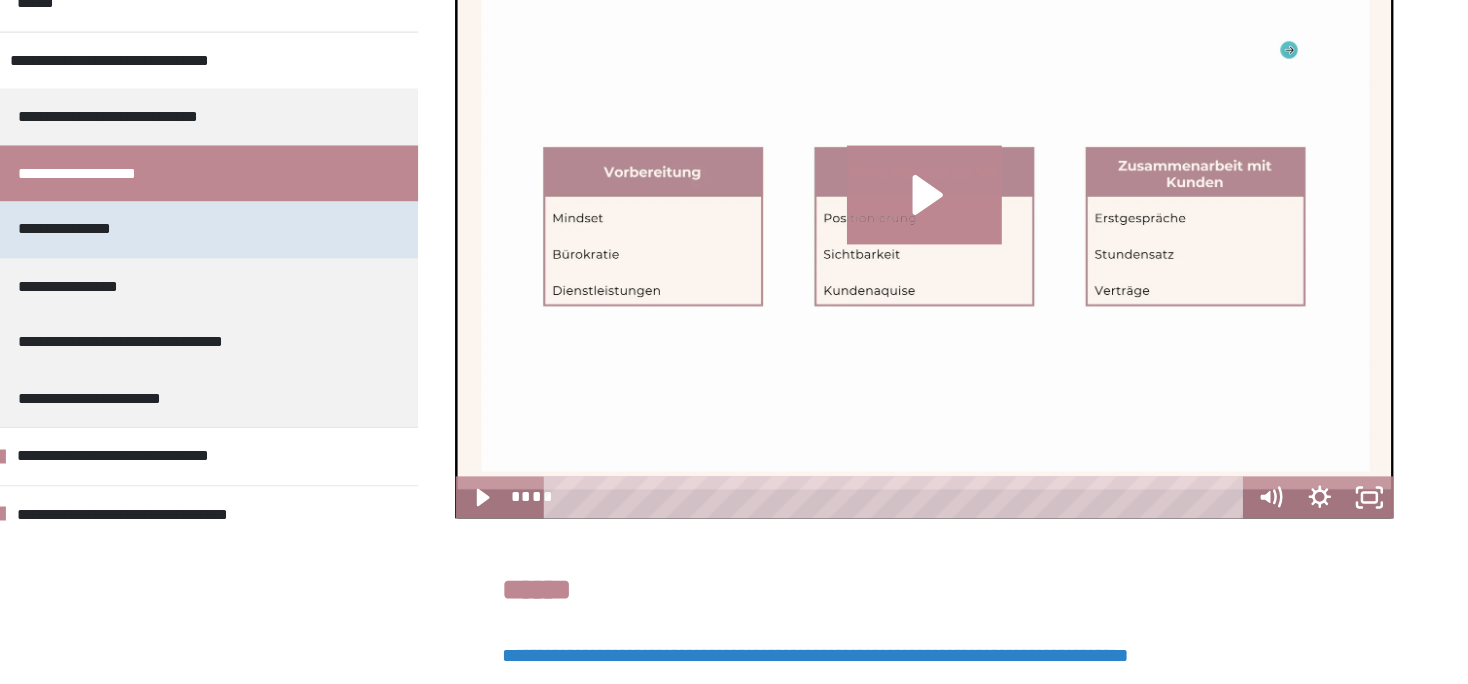 click on "**********" at bounding box center (242, 331) 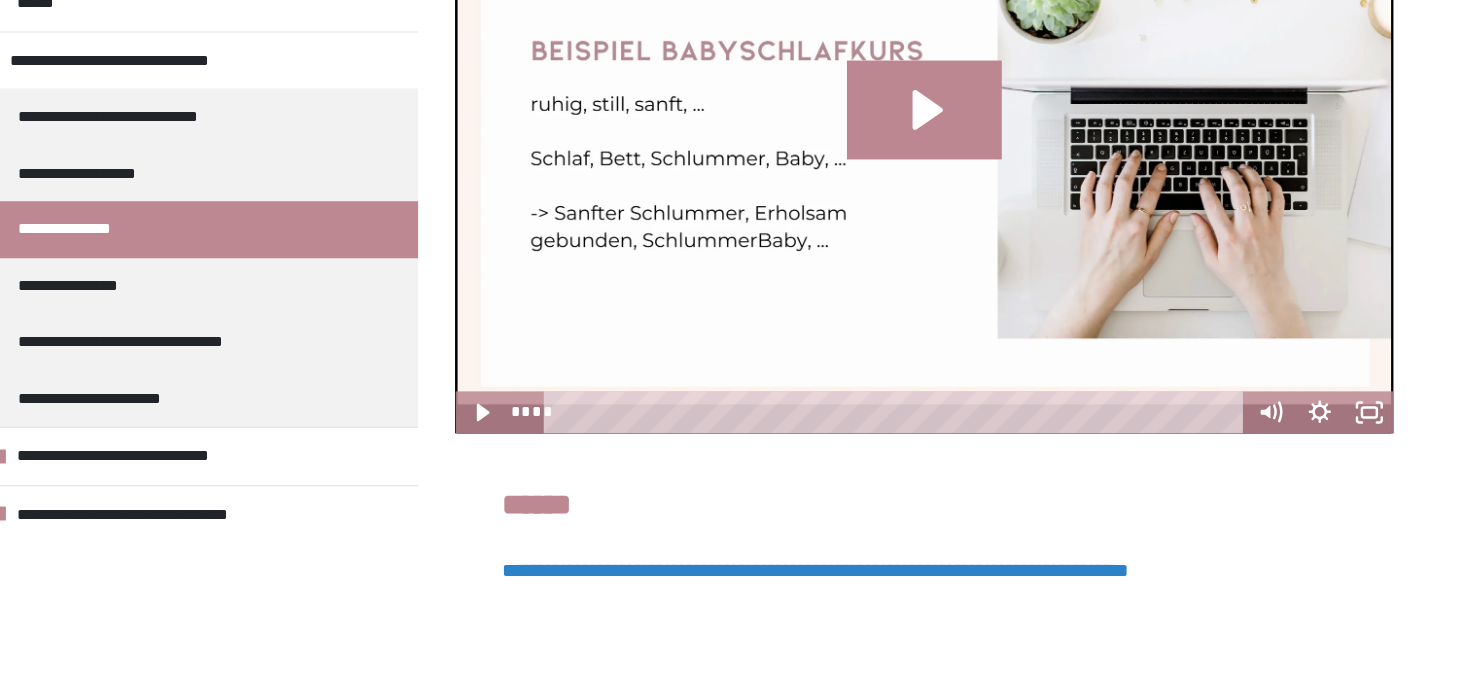 scroll, scrollTop: 472, scrollLeft: 0, axis: vertical 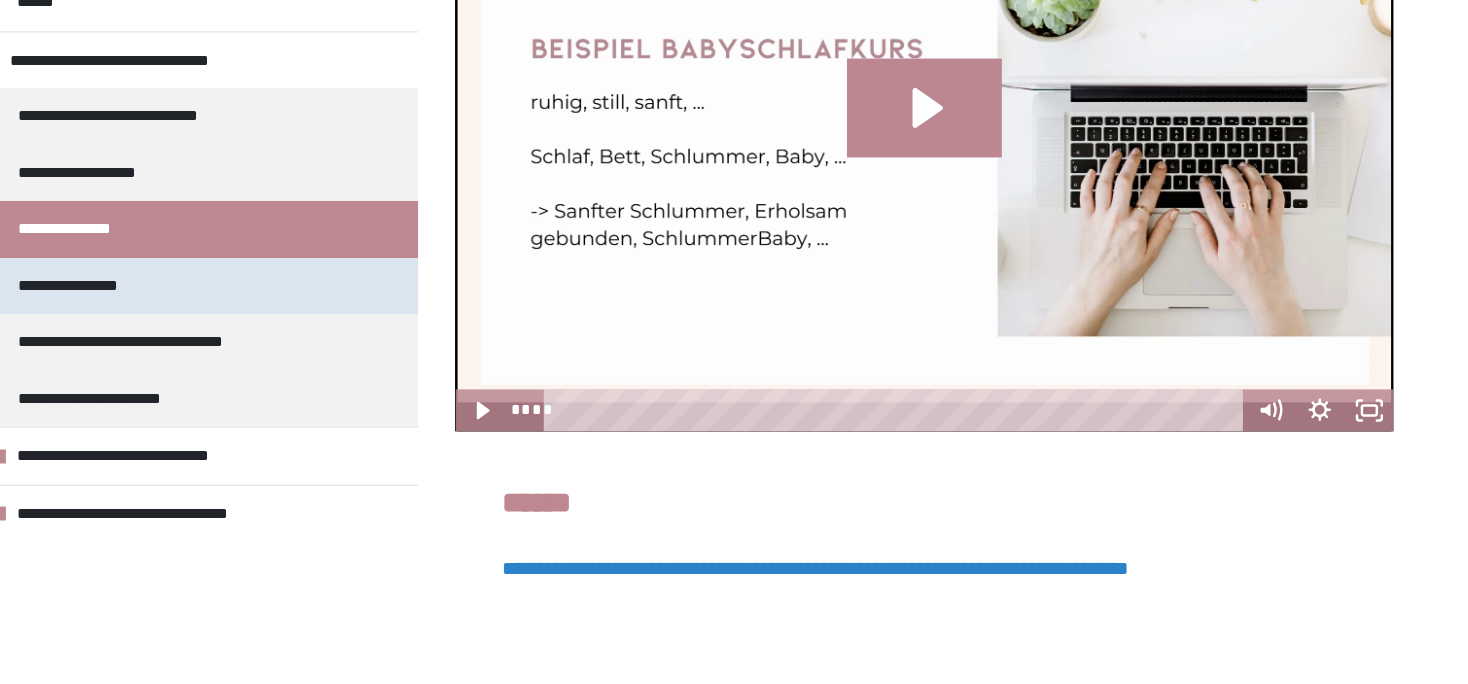click on "**********" at bounding box center [238, 377] 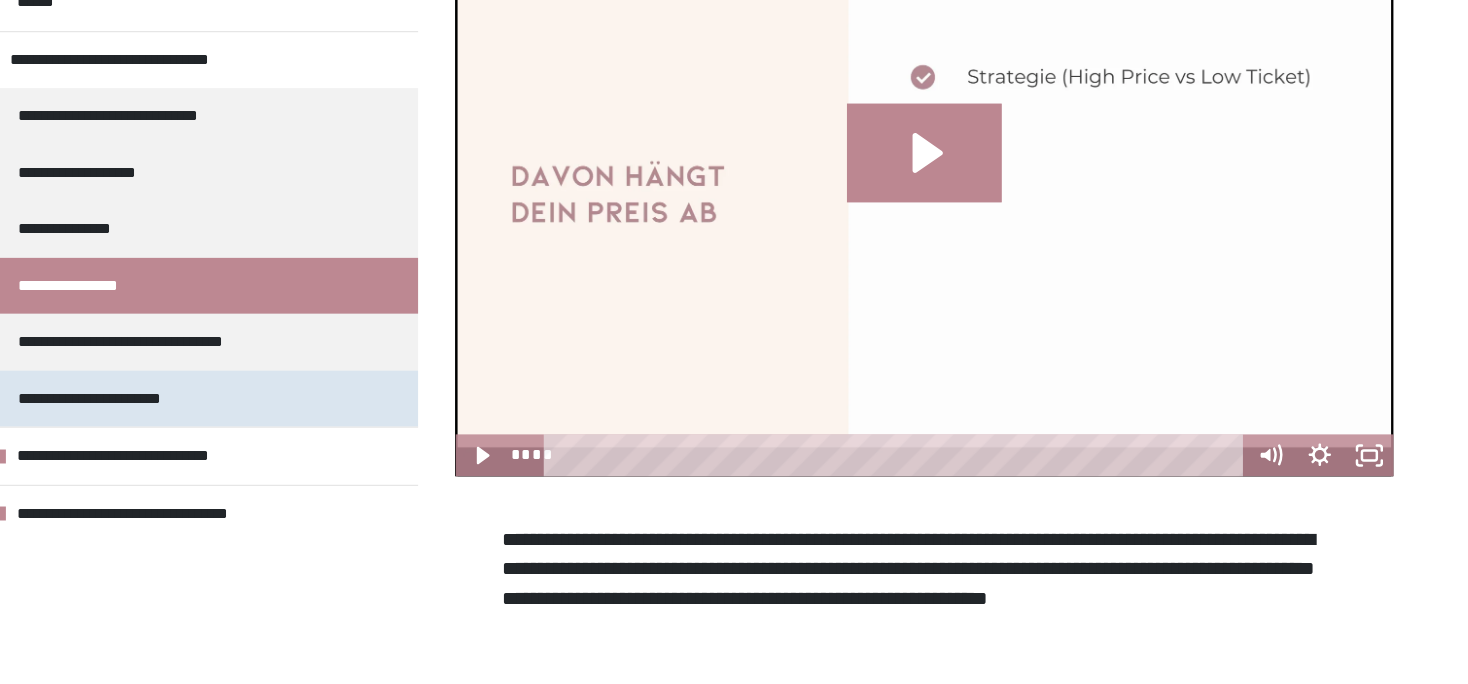 scroll, scrollTop: 440, scrollLeft: 0, axis: vertical 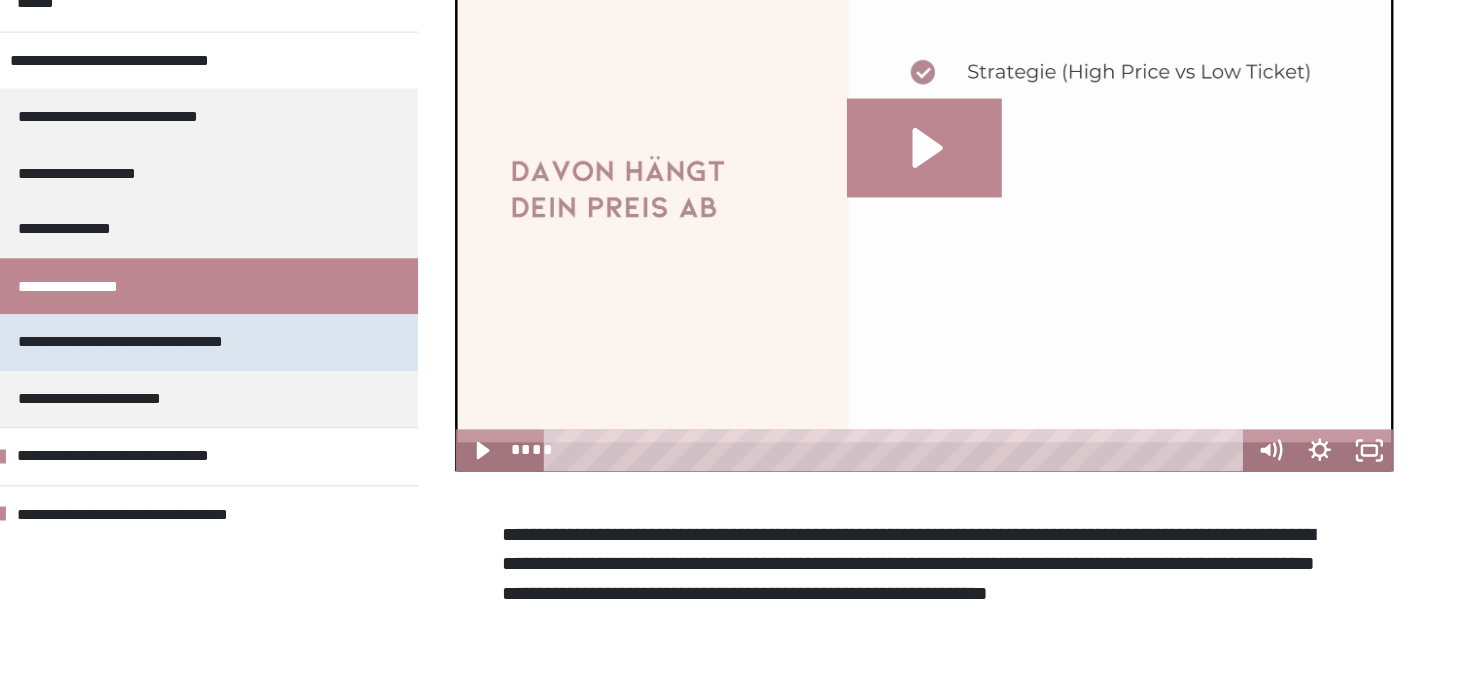 click on "**********" at bounding box center (297, 422) 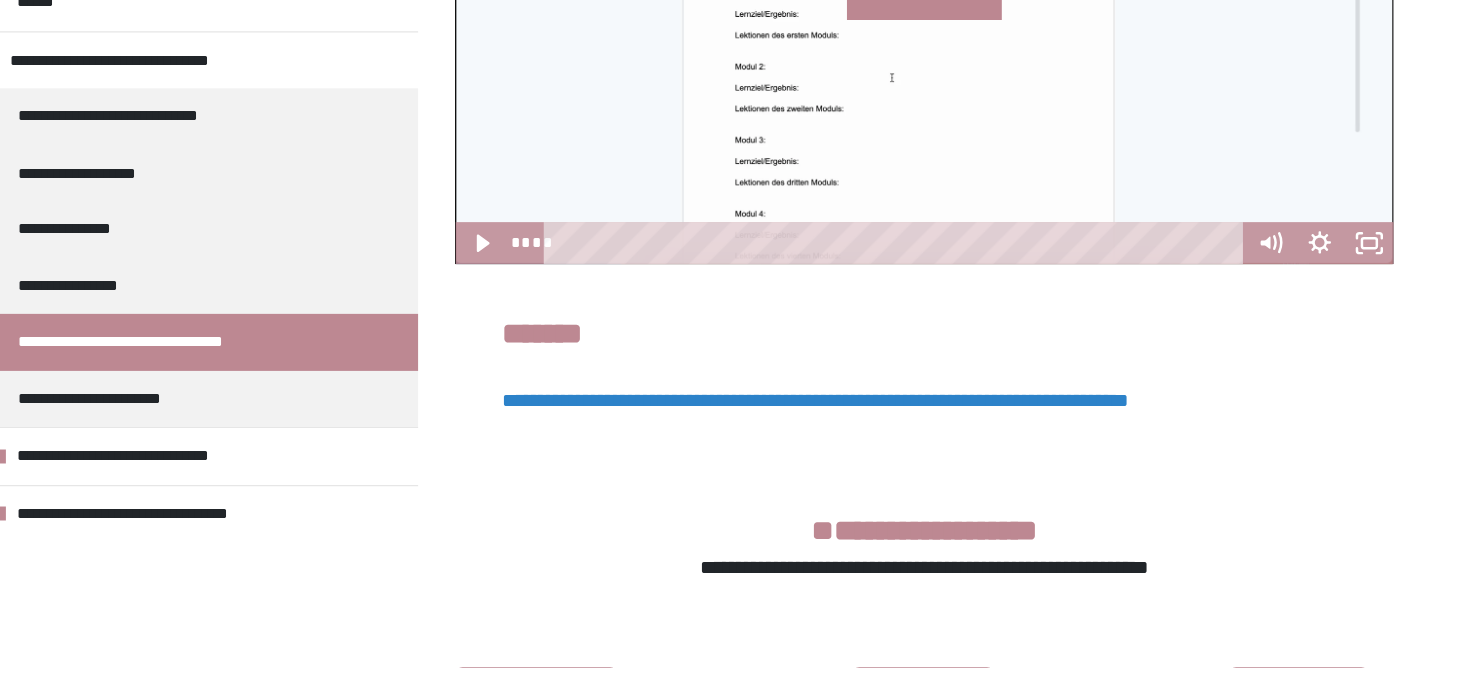 scroll, scrollTop: 692, scrollLeft: 0, axis: vertical 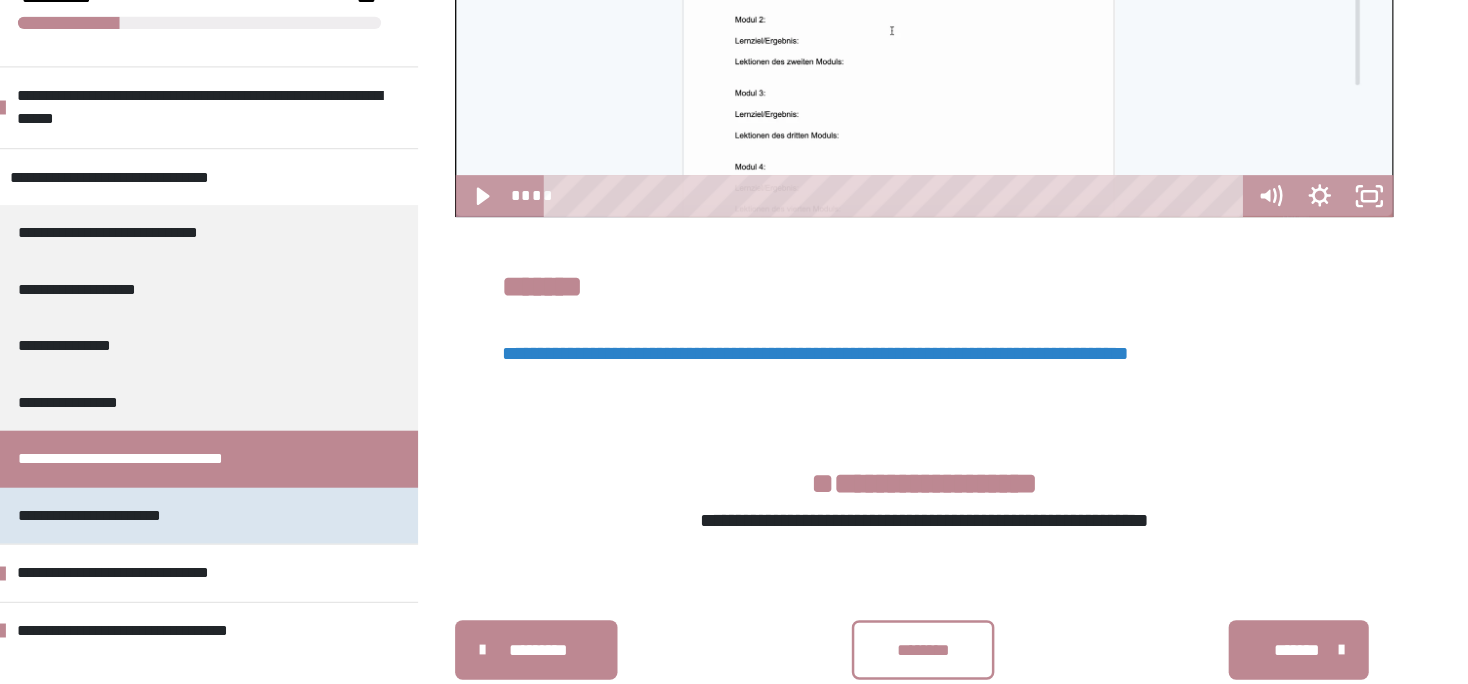 click on "**********" at bounding box center (262, 468) 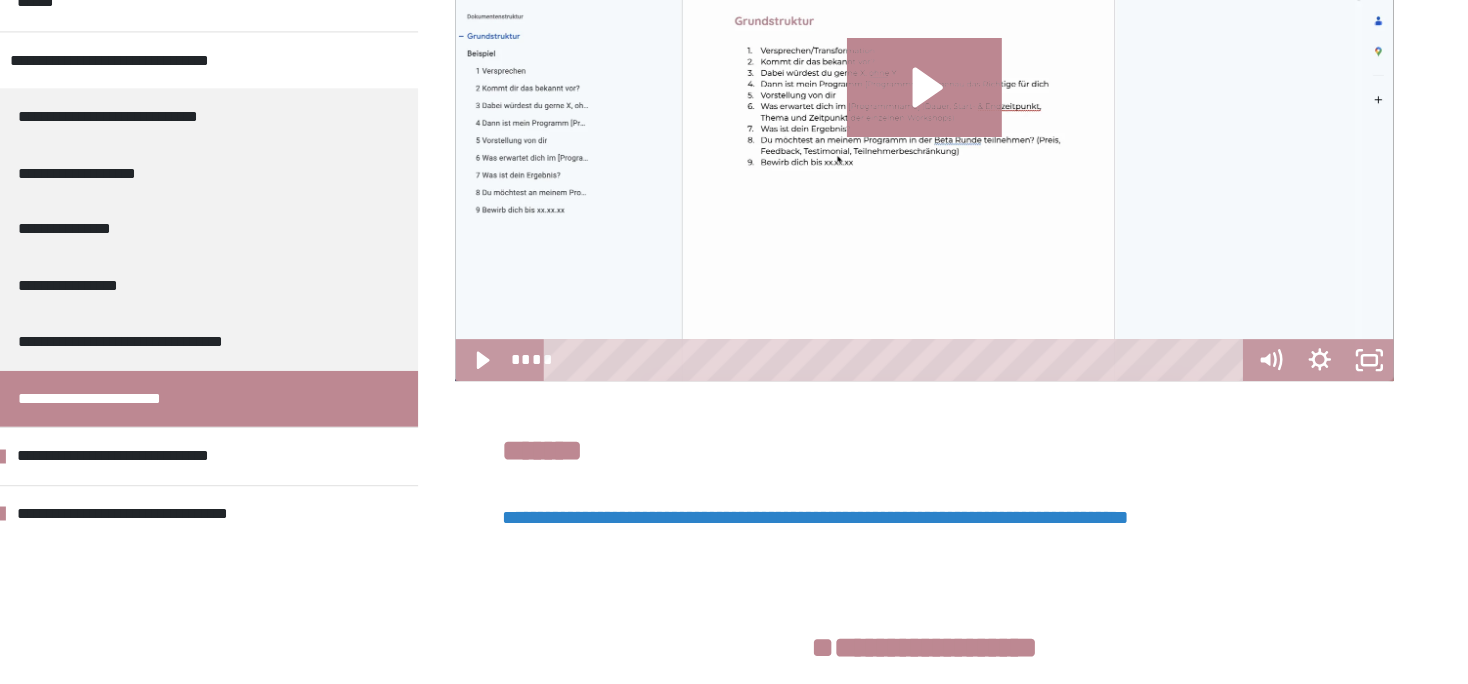 scroll, scrollTop: 467, scrollLeft: 0, axis: vertical 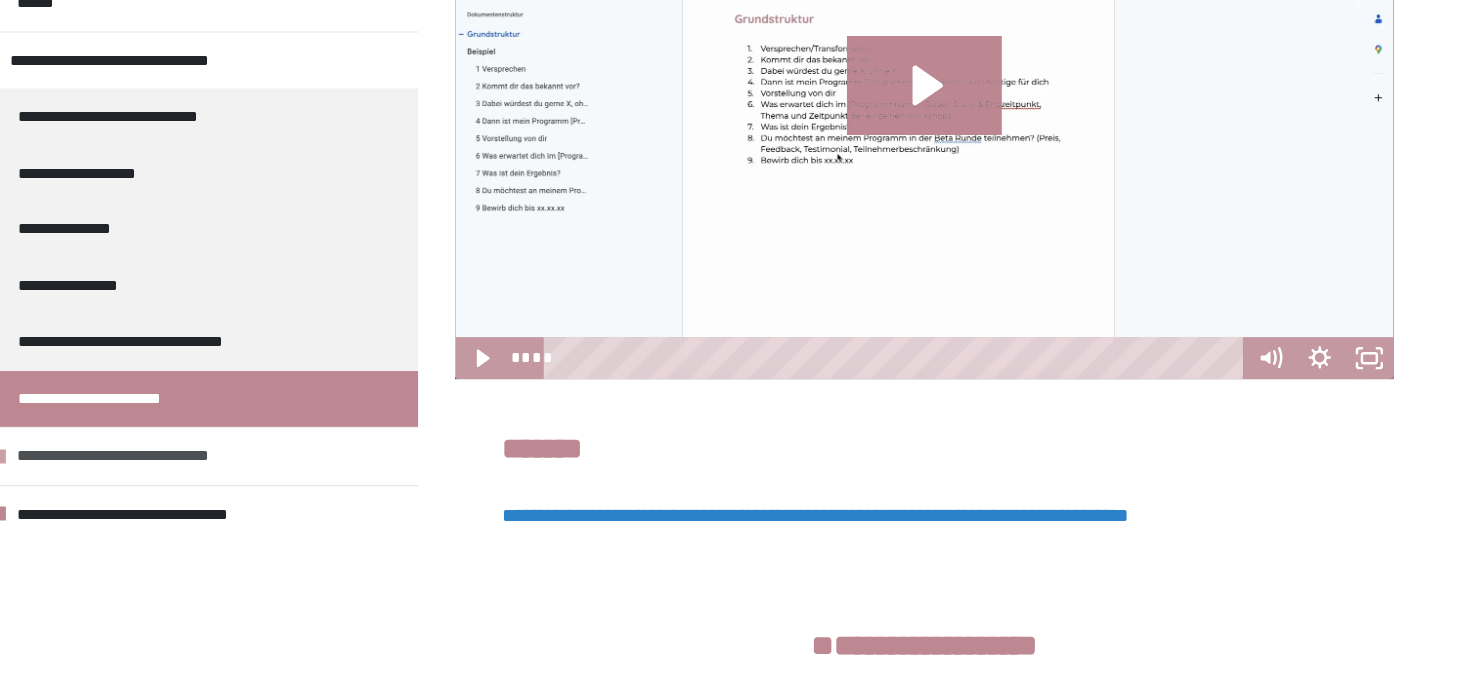click on "**********" at bounding box center [295, 514] 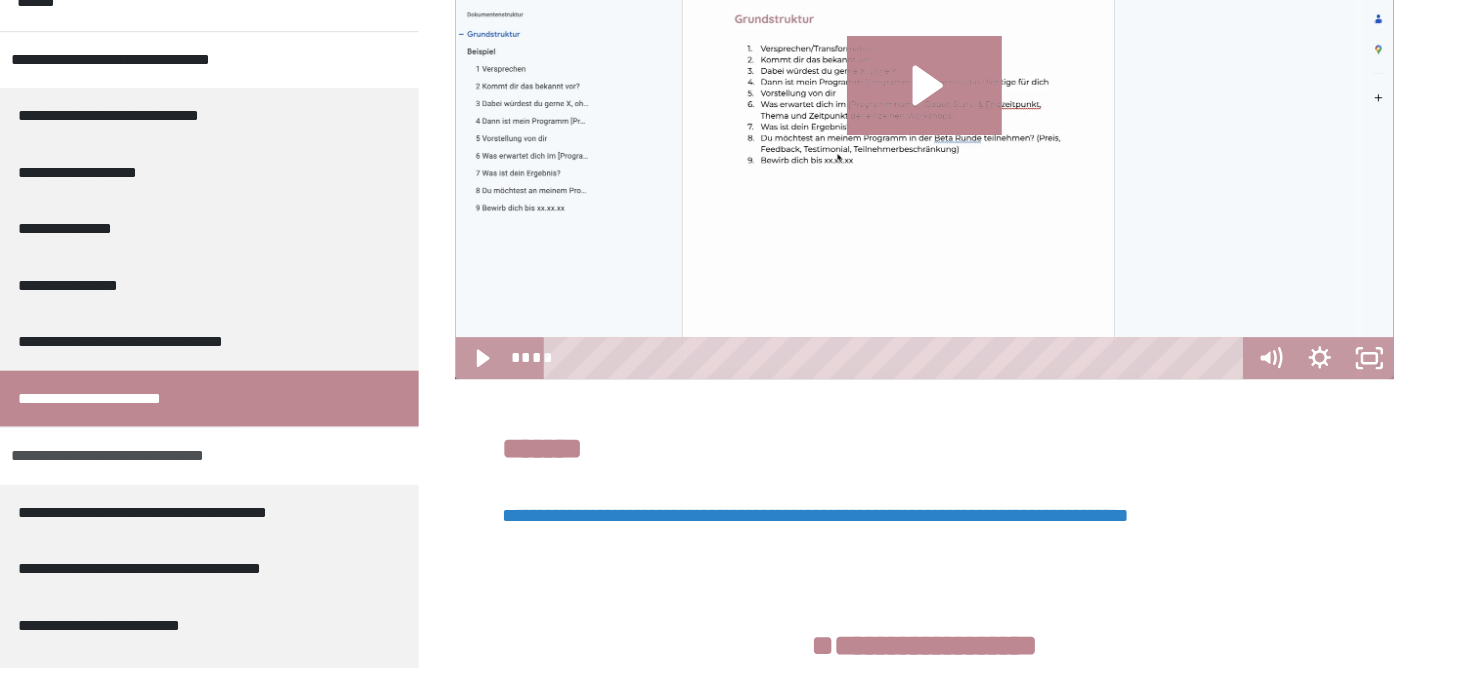 scroll, scrollTop: 121, scrollLeft: 0, axis: vertical 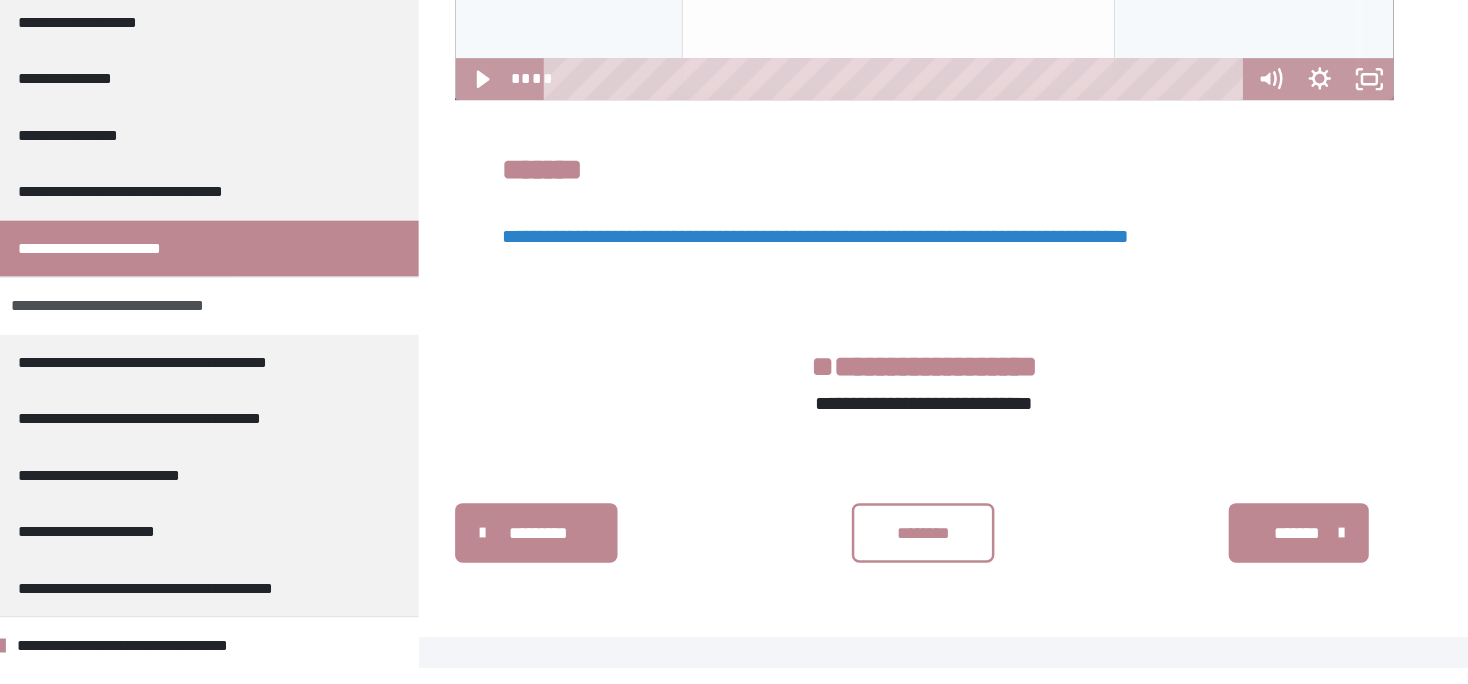 click on "**********" at bounding box center [290, 393] 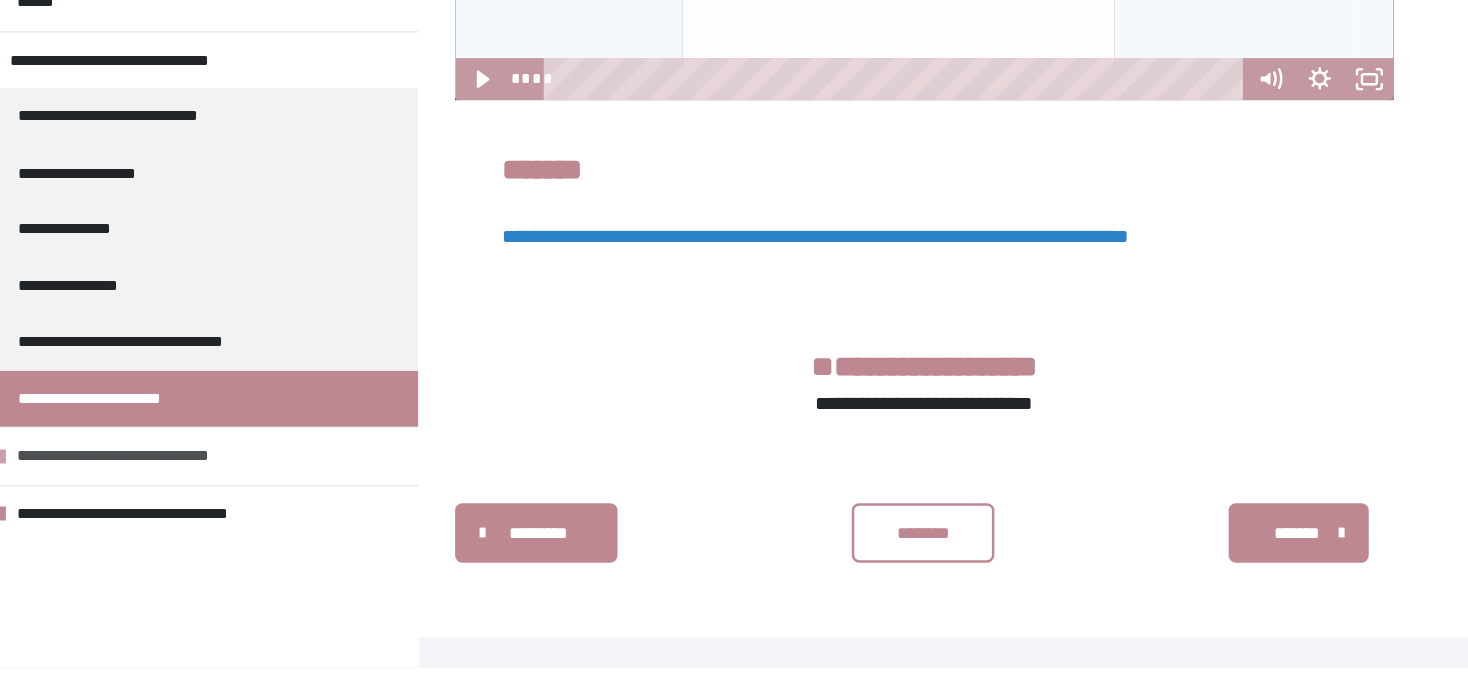 scroll, scrollTop: 0, scrollLeft: 0, axis: both 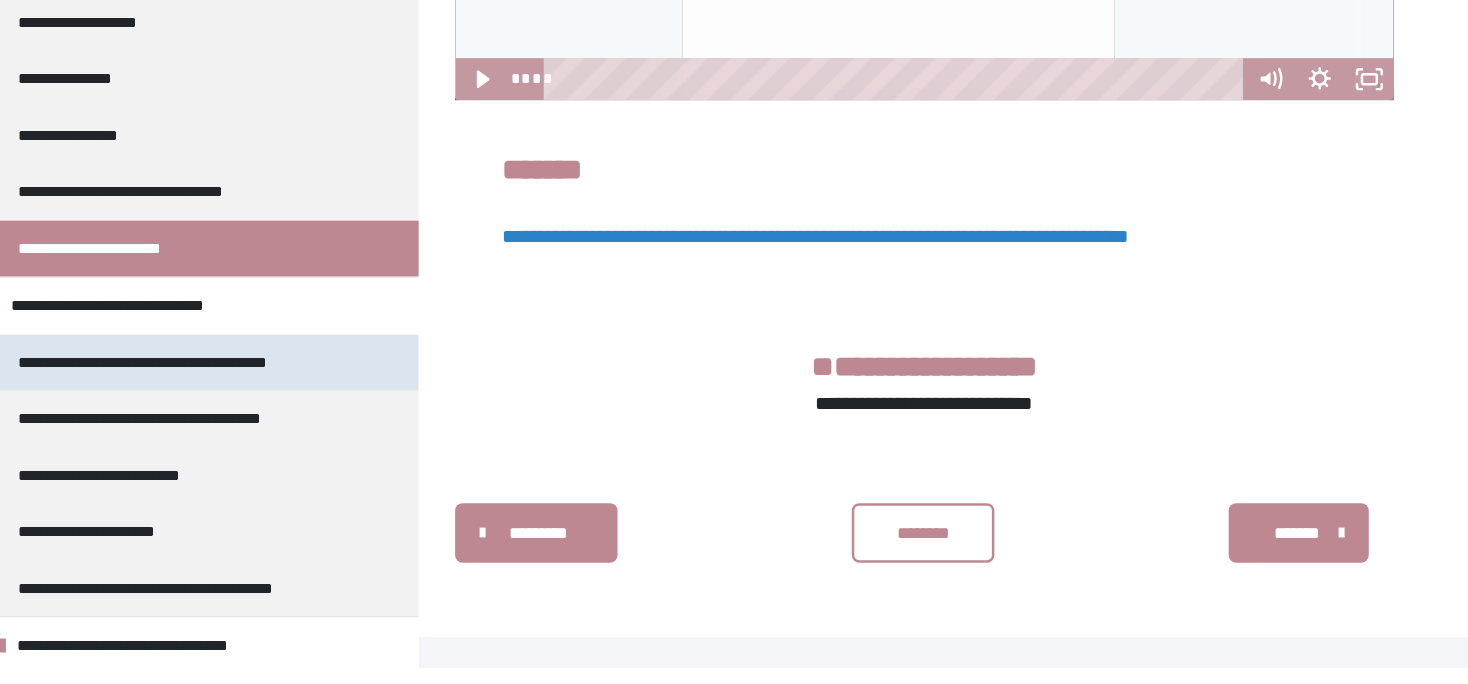 click on "**********" at bounding box center (315, 439) 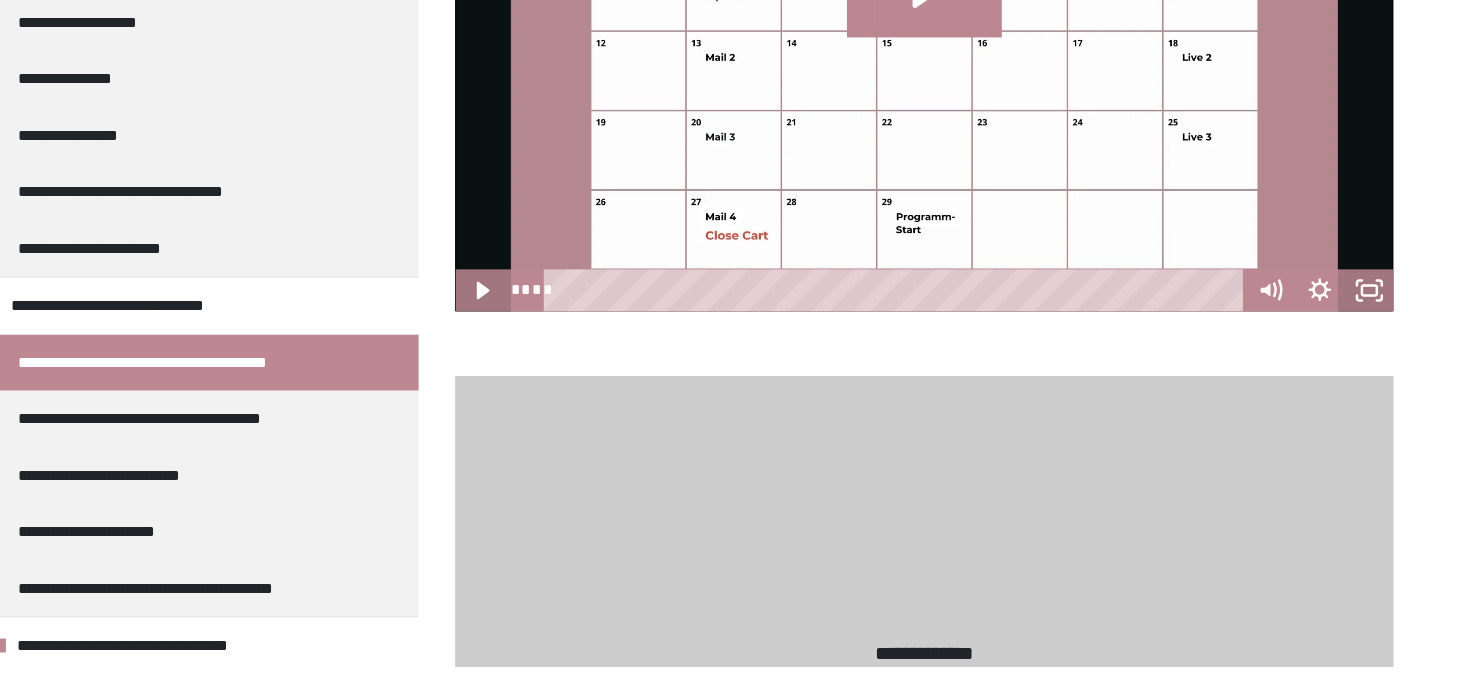 scroll, scrollTop: 570, scrollLeft: 0, axis: vertical 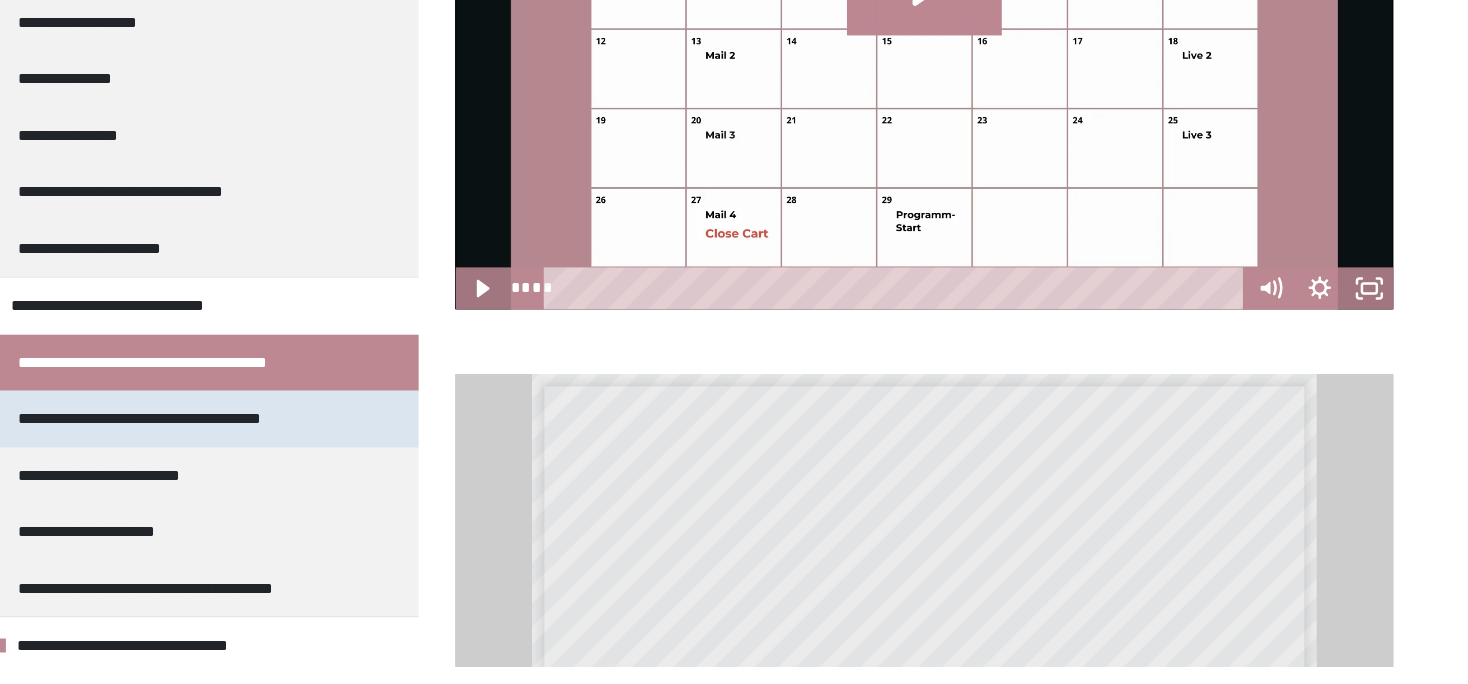 click on "**********" at bounding box center [315, 484] 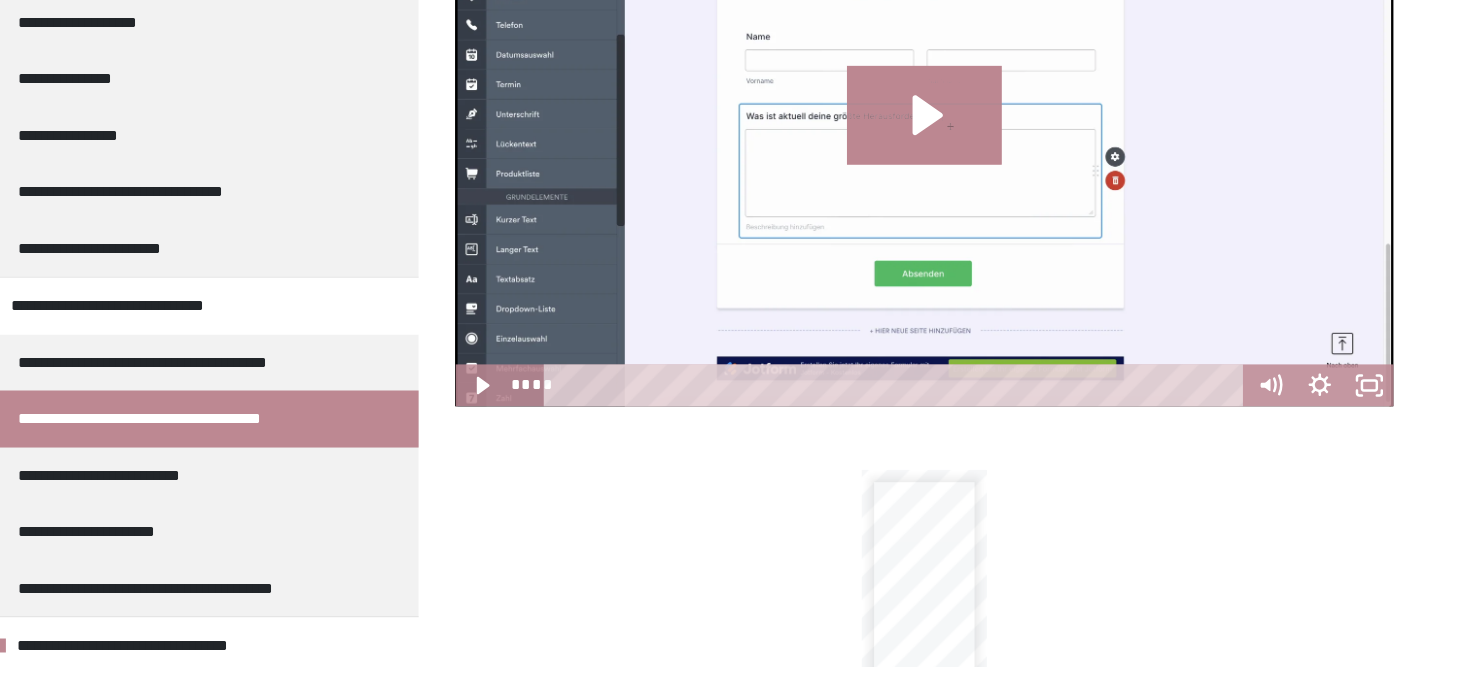 scroll, scrollTop: 458, scrollLeft: 0, axis: vertical 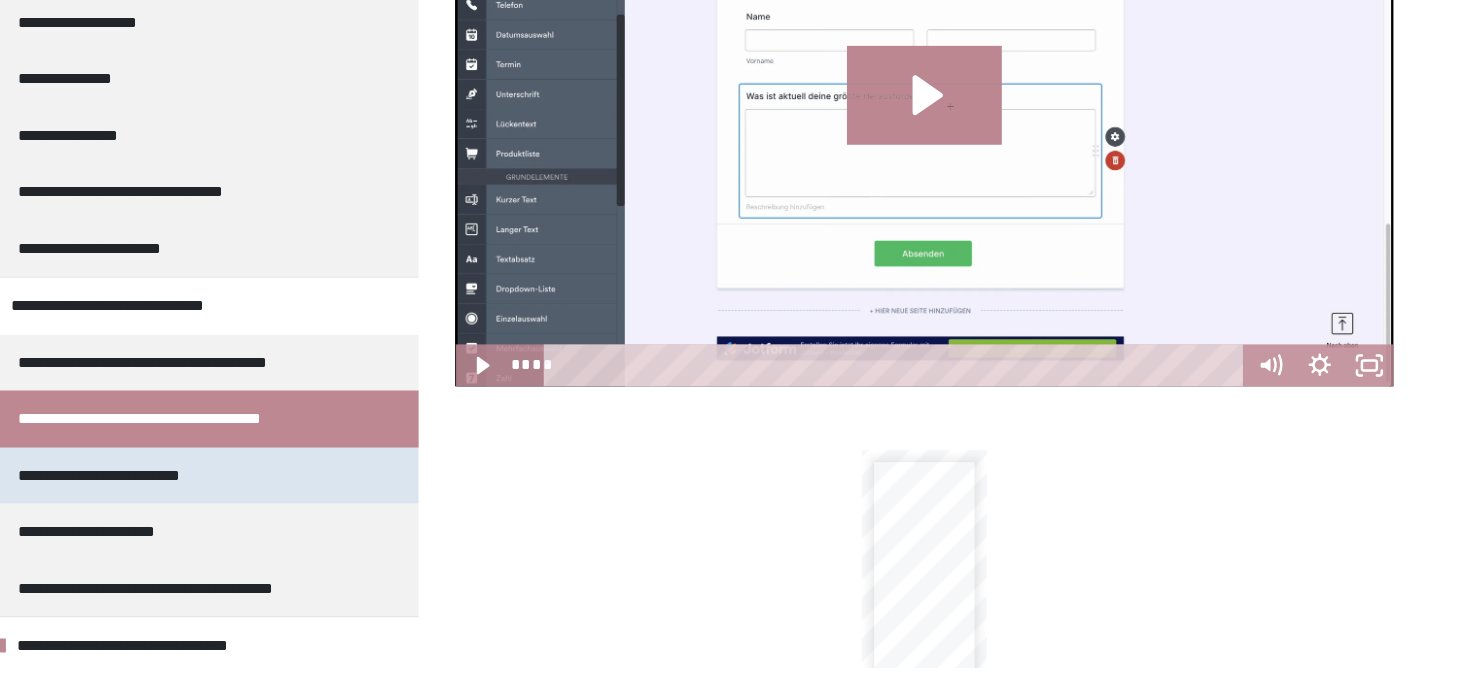 click on "**********" at bounding box center [269, 530] 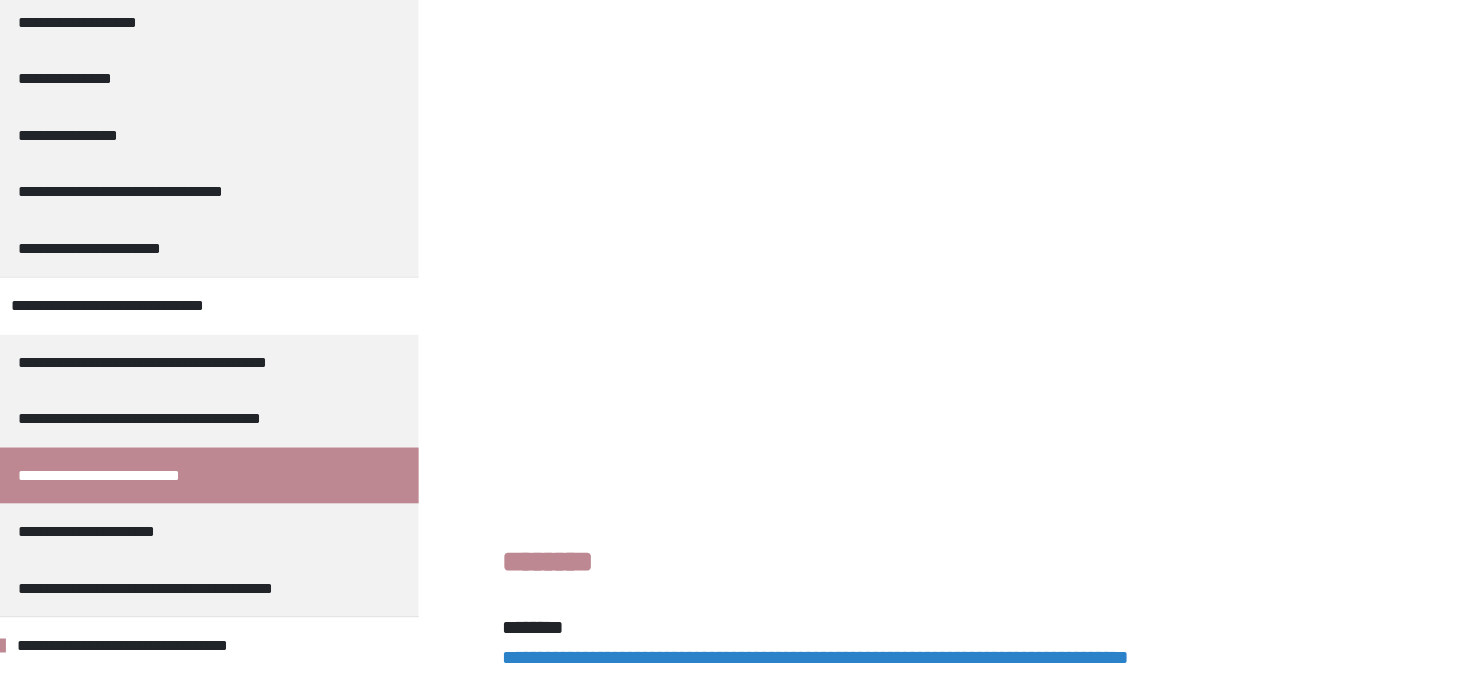 scroll, scrollTop: 377, scrollLeft: 0, axis: vertical 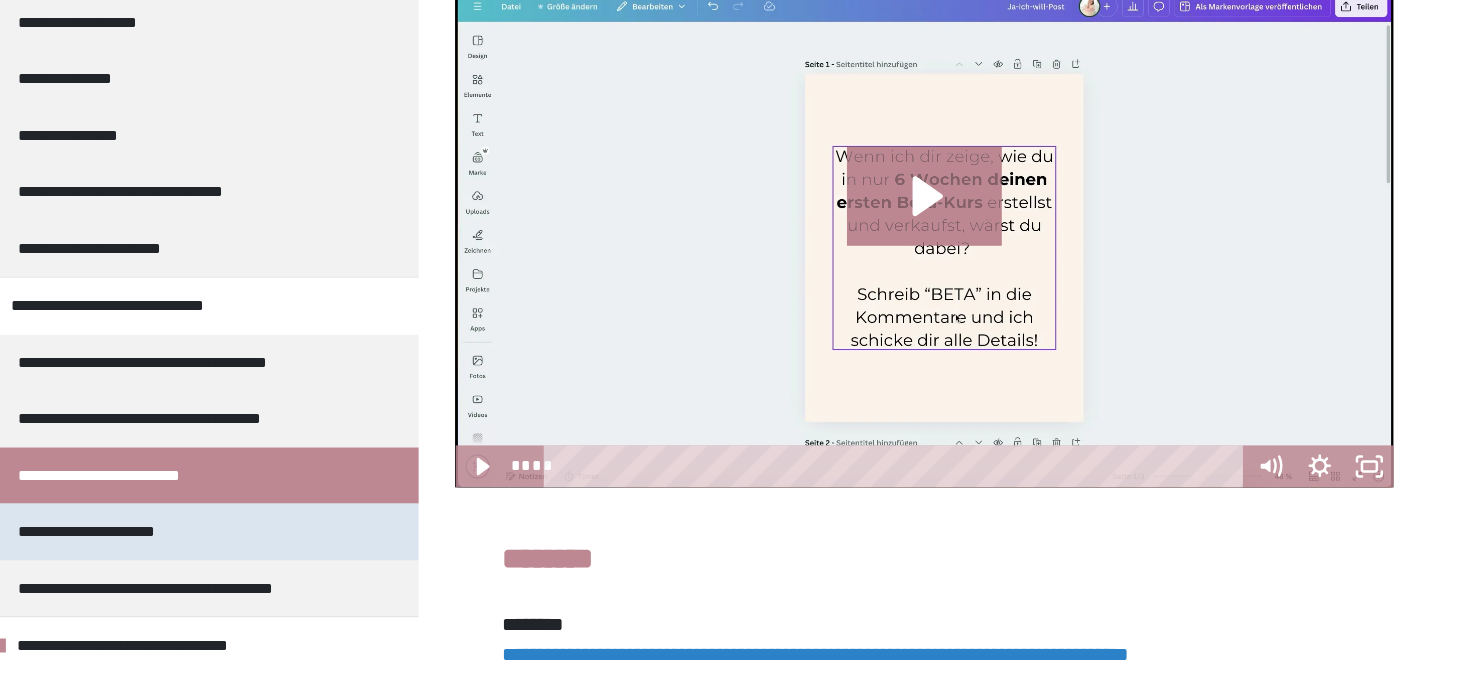 click on "**********" at bounding box center [258, 575] 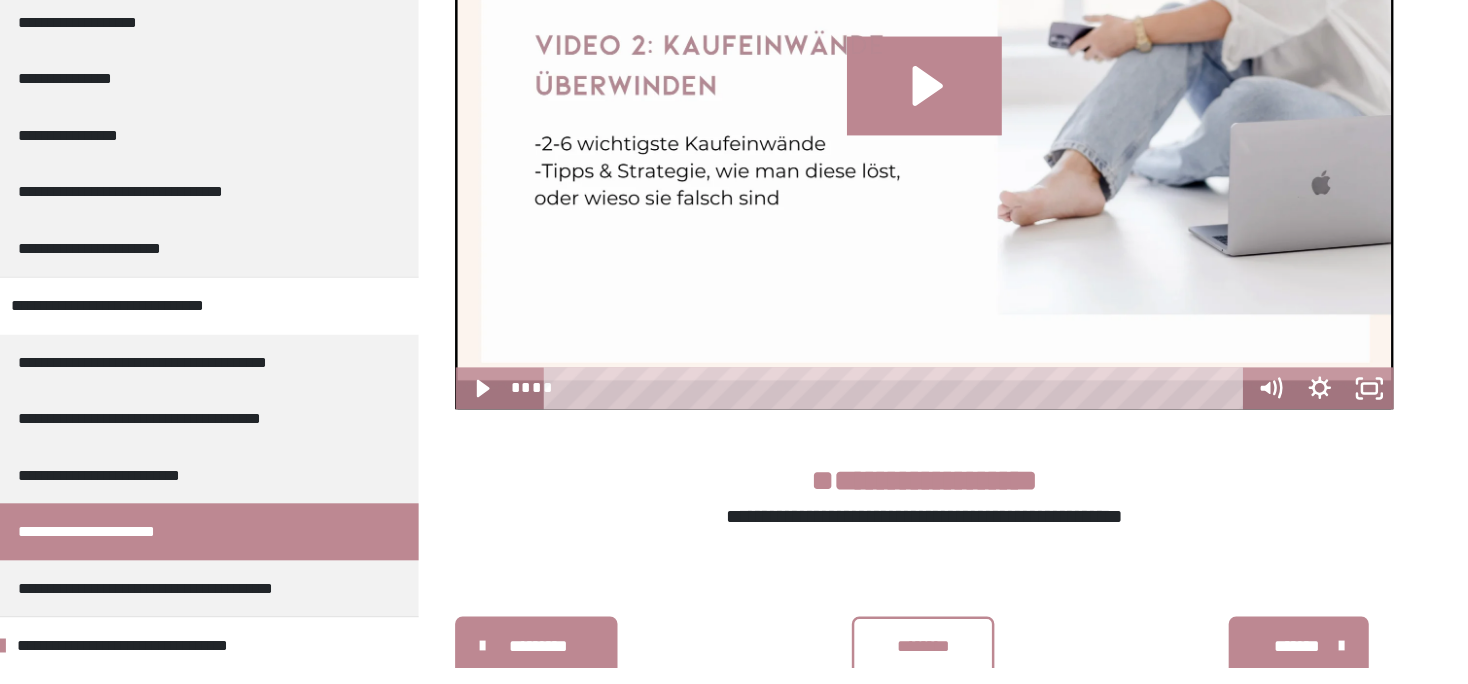 scroll, scrollTop: 491, scrollLeft: 0, axis: vertical 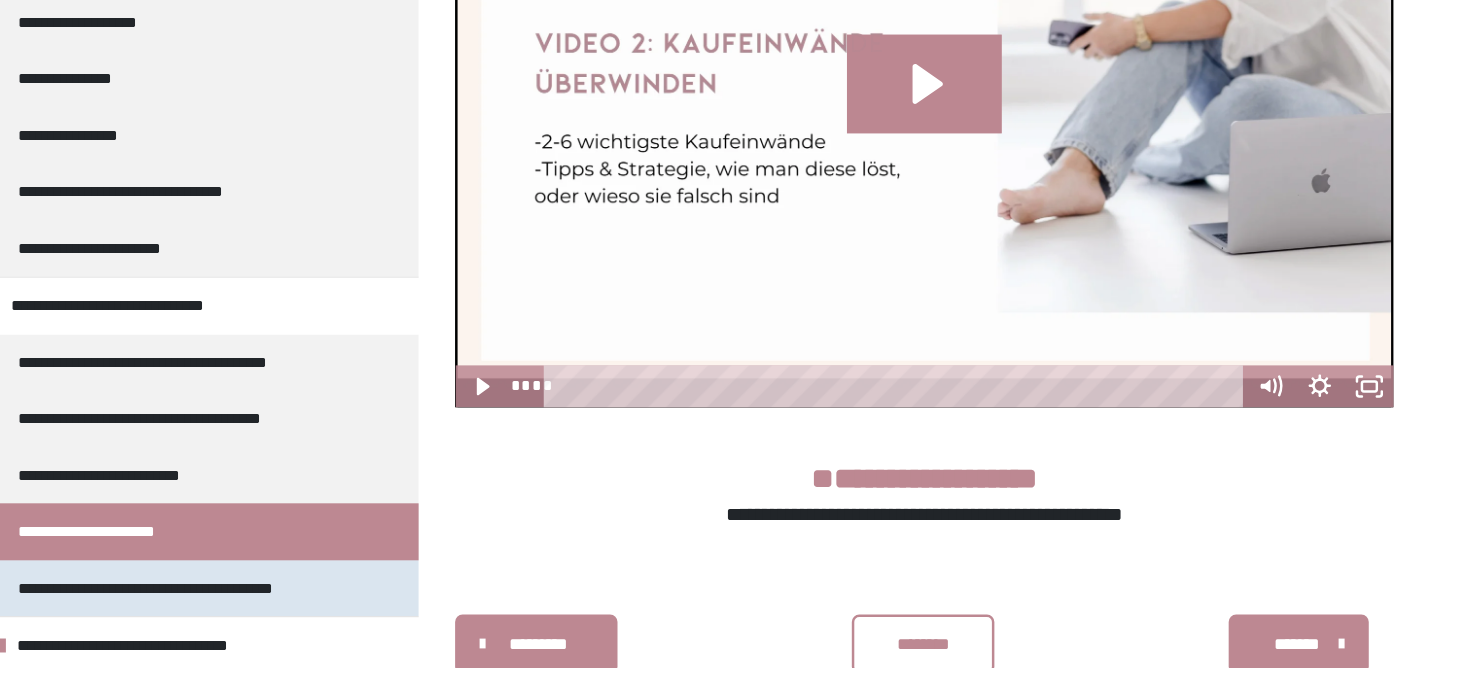 click on "**********" at bounding box center (319, 621) 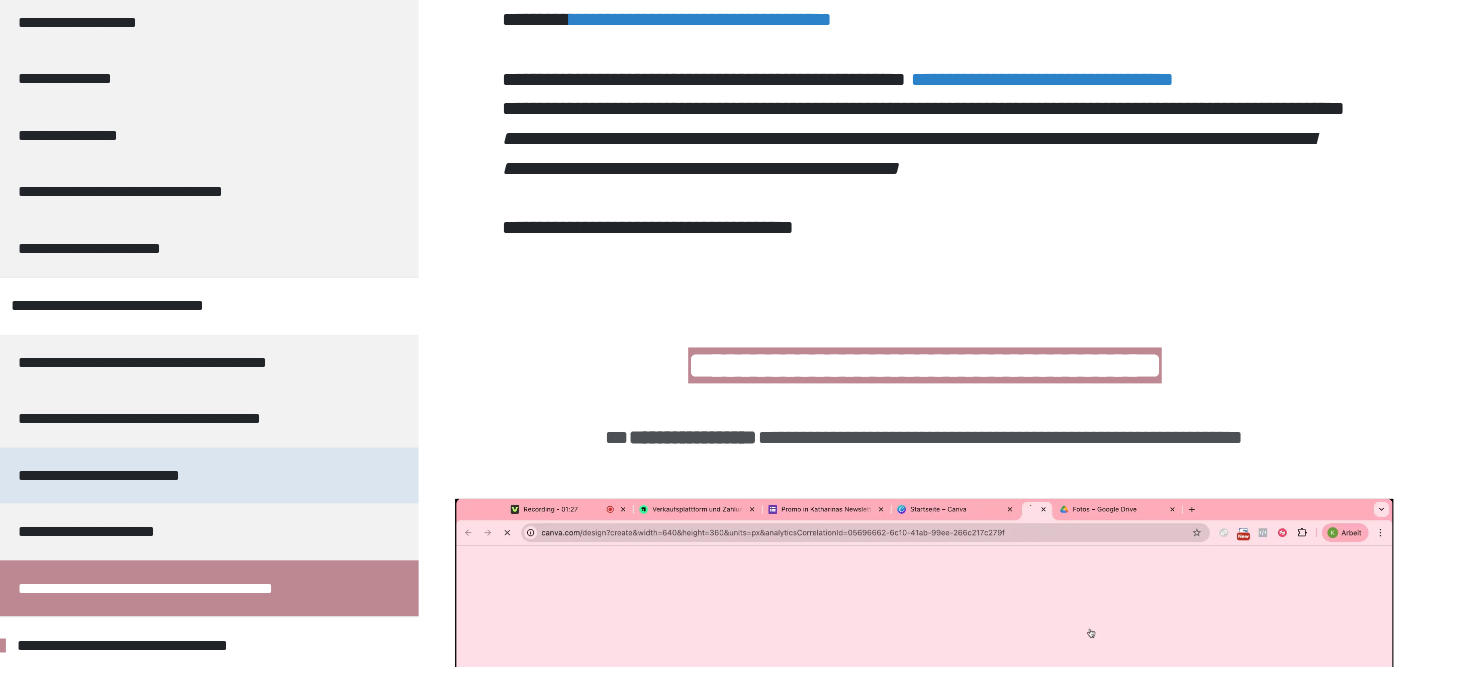 scroll, scrollTop: 867, scrollLeft: 0, axis: vertical 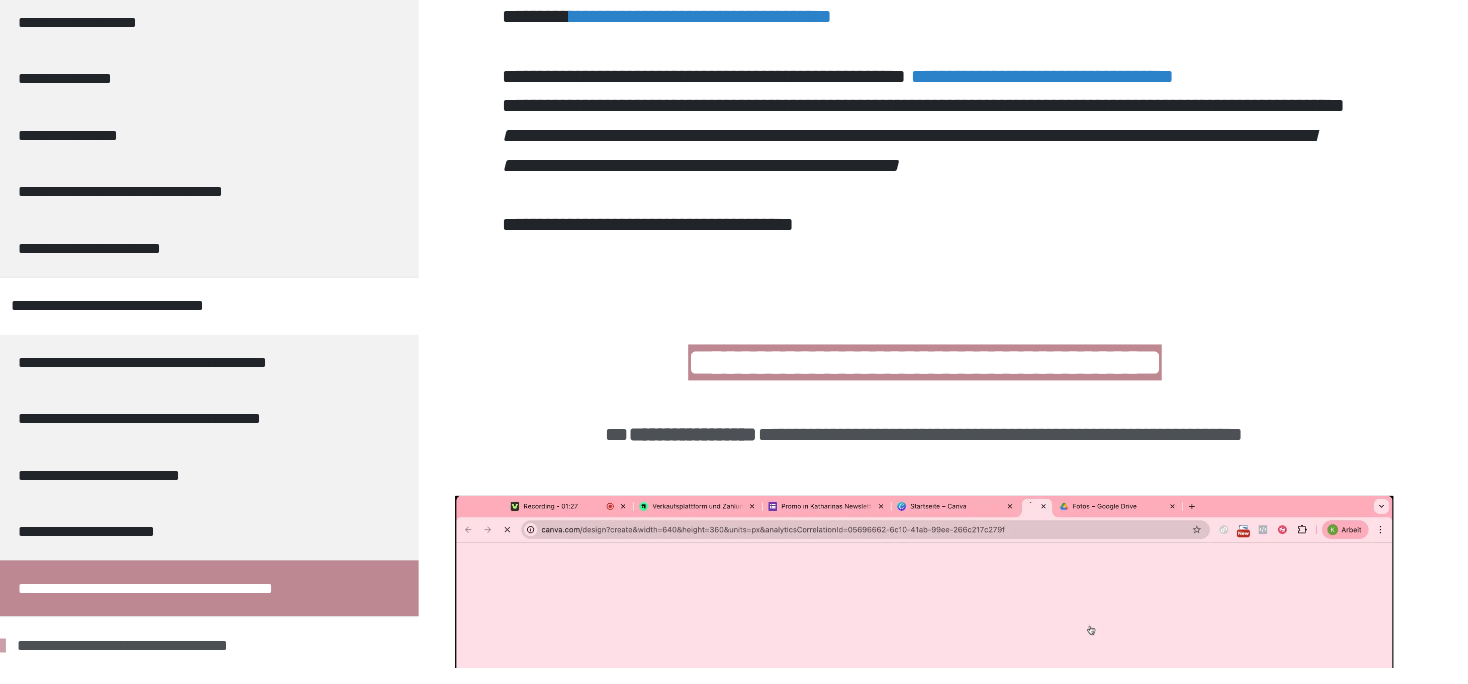 click on "**********" at bounding box center (304, 667) 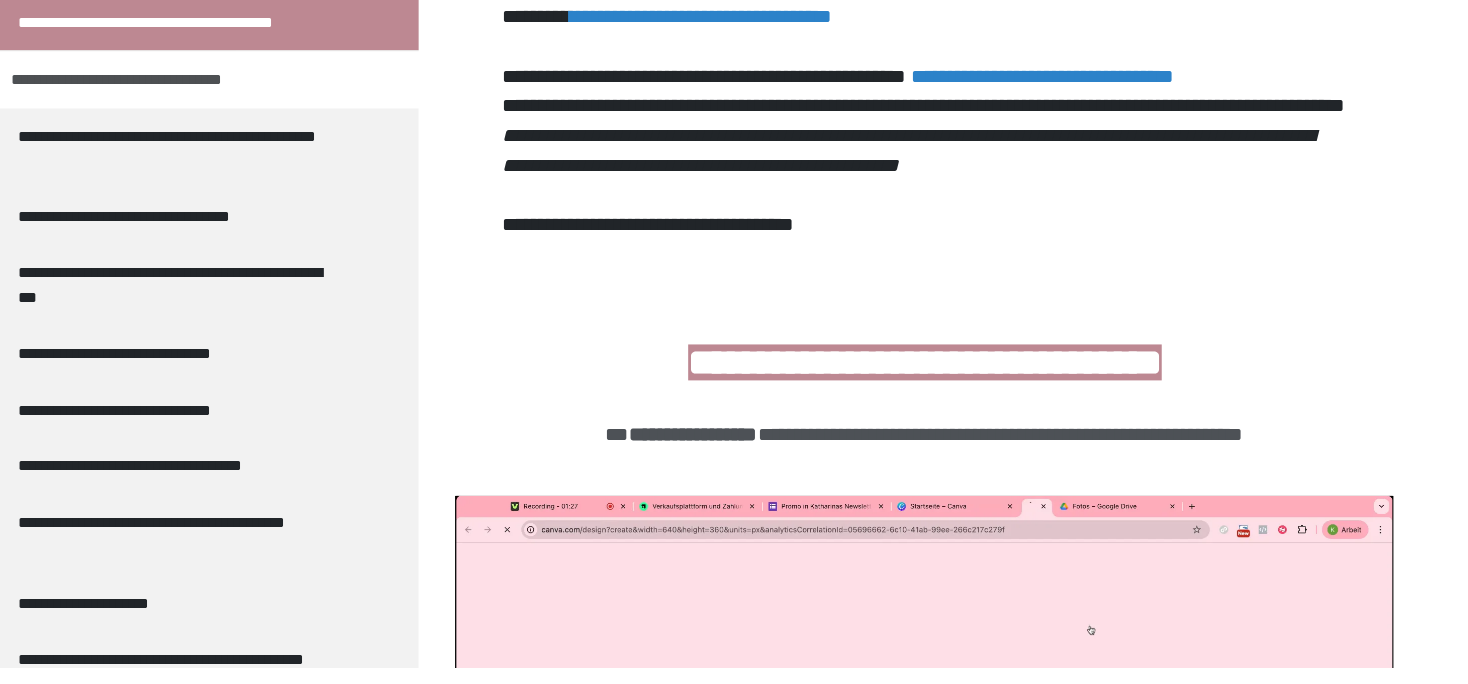 scroll, scrollTop: 608, scrollLeft: 0, axis: vertical 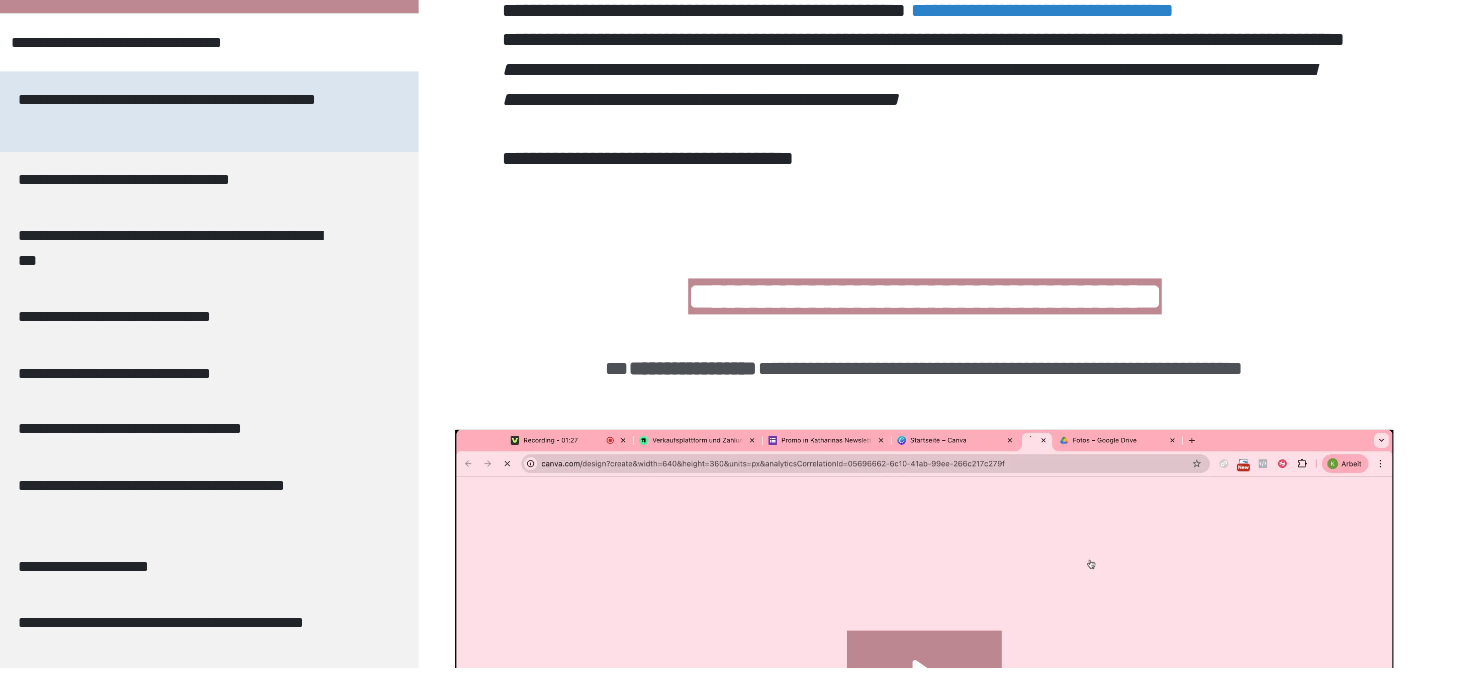 click on "**********" at bounding box center [324, 235] 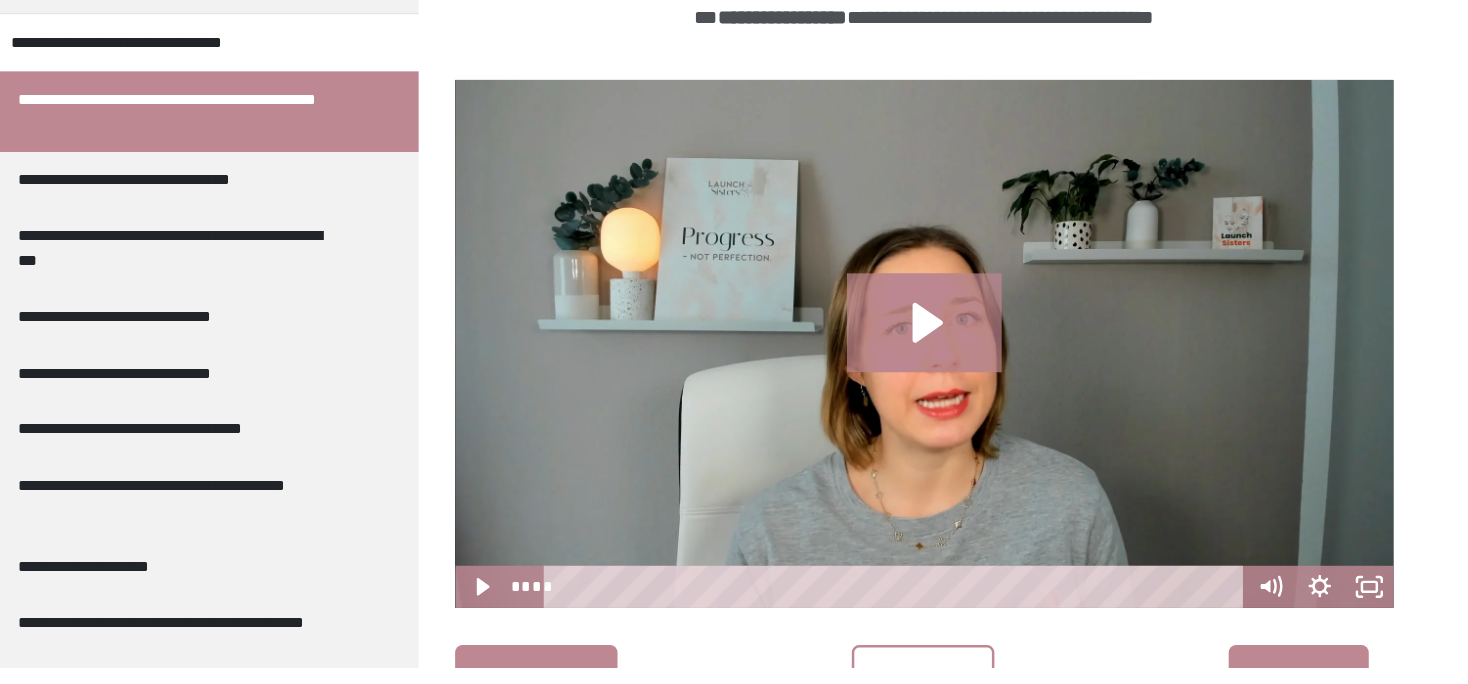 scroll, scrollTop: 358, scrollLeft: 0, axis: vertical 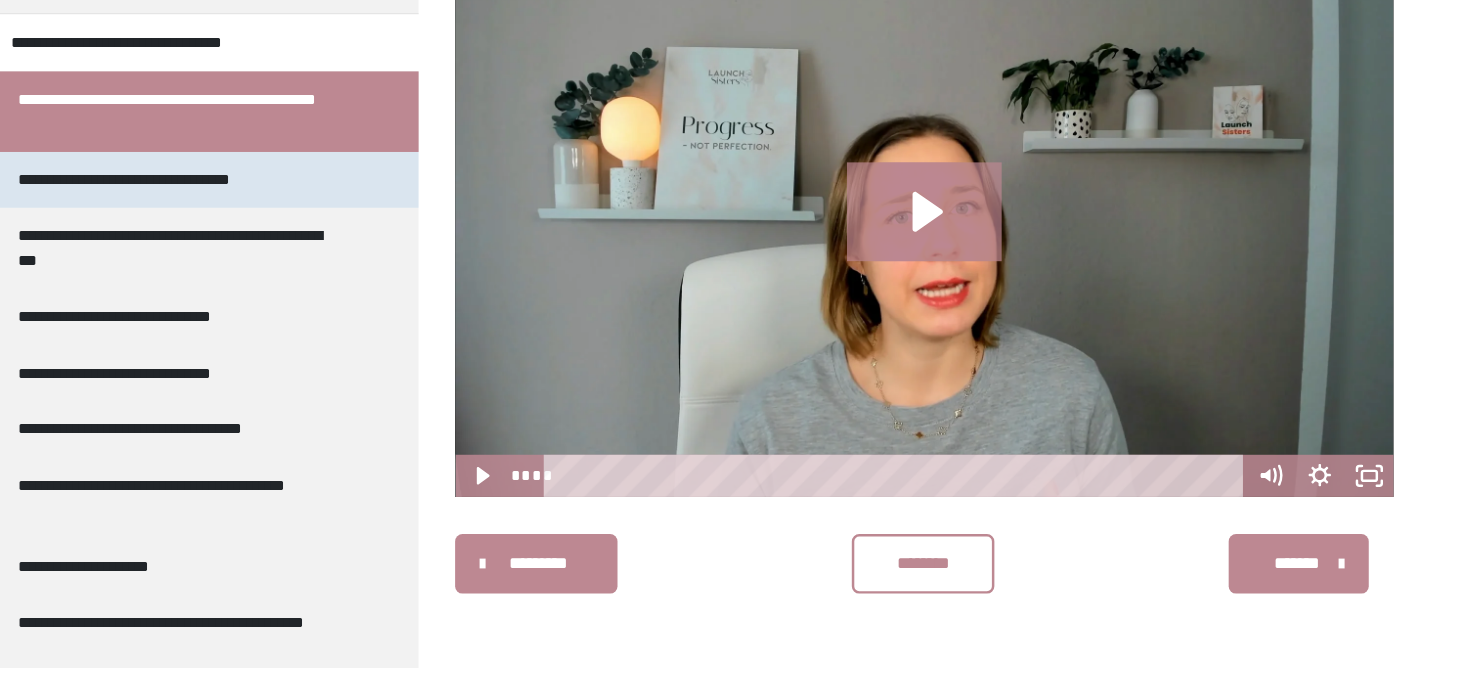 click on "**********" at bounding box center [304, 291] 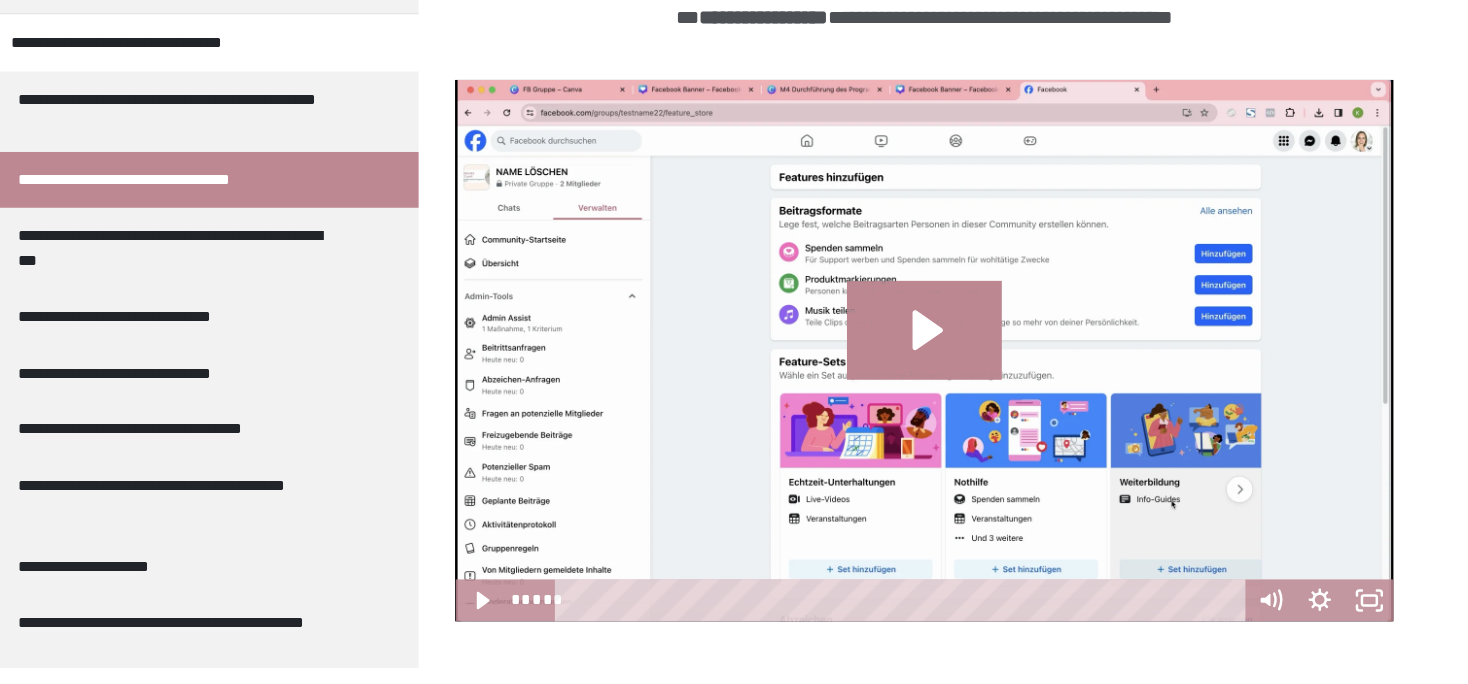 scroll, scrollTop: 396, scrollLeft: 0, axis: vertical 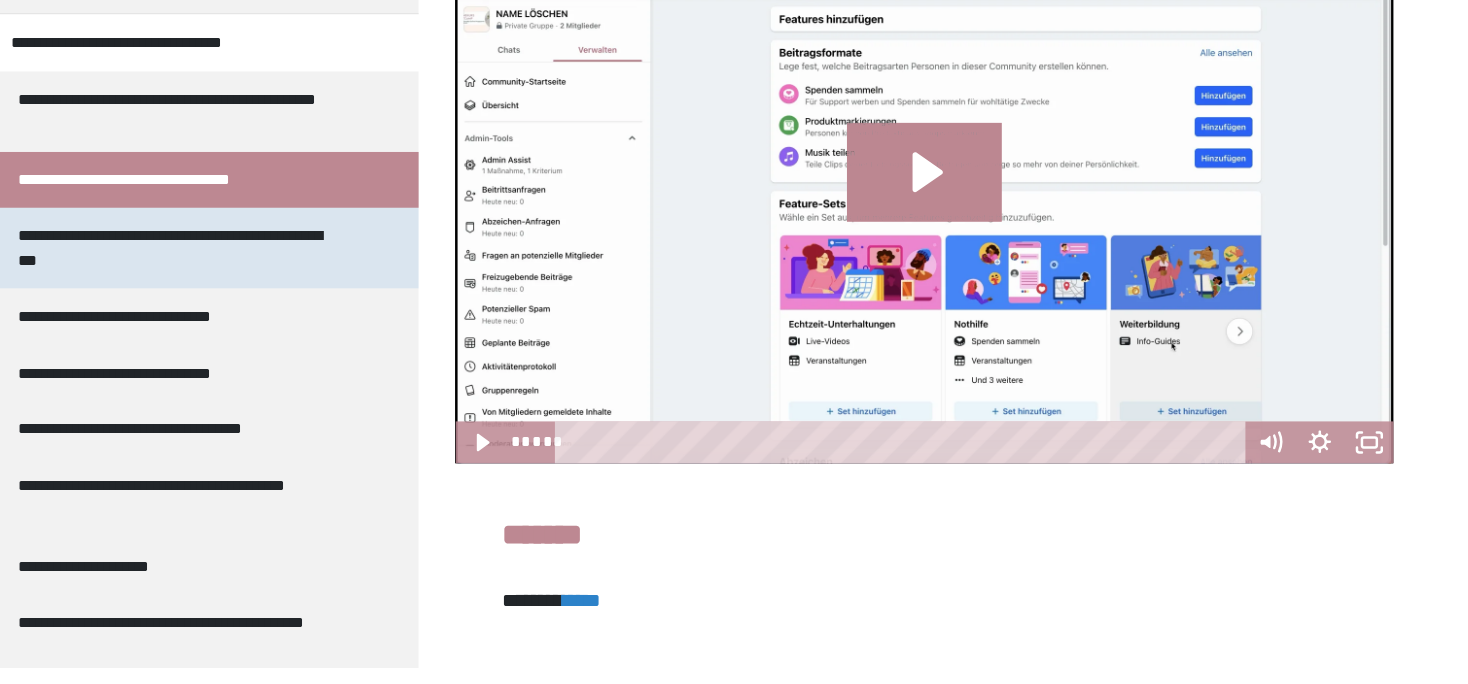click on "**********" at bounding box center (324, 345) 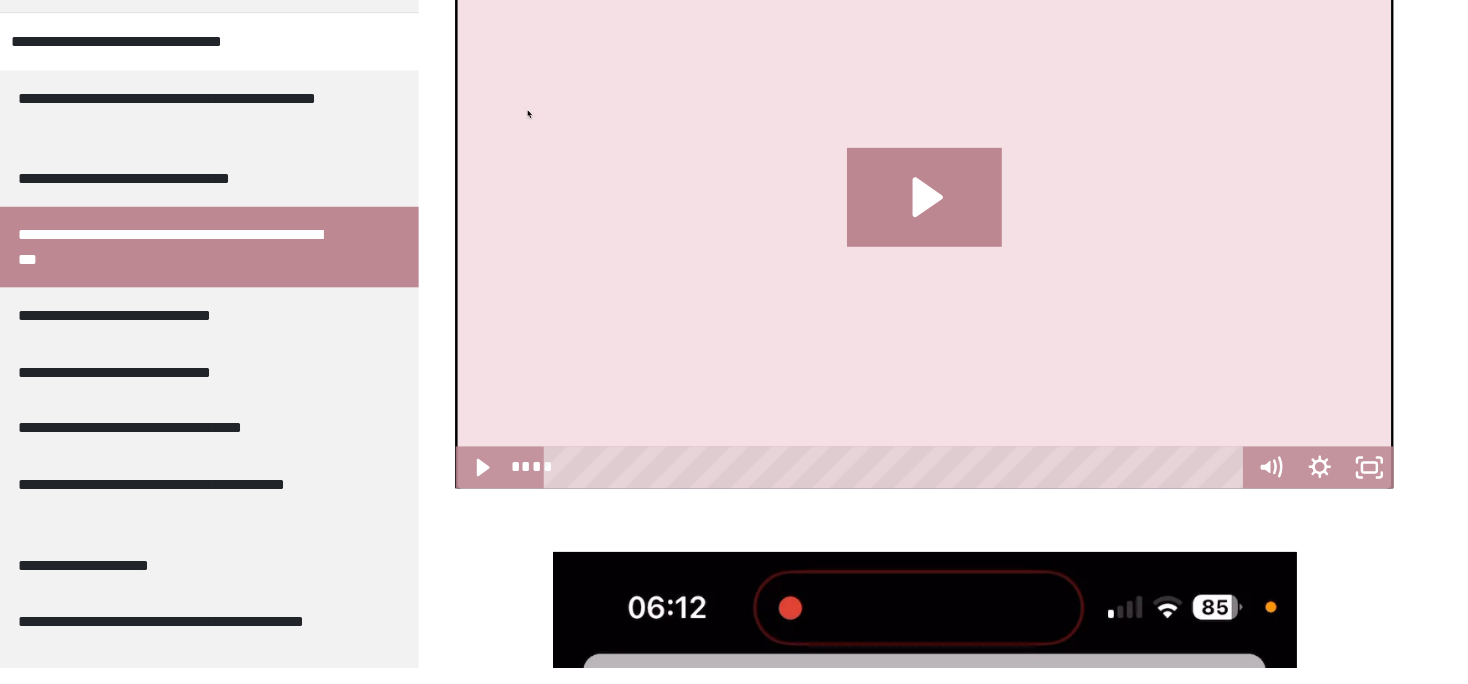 scroll, scrollTop: 377, scrollLeft: 0, axis: vertical 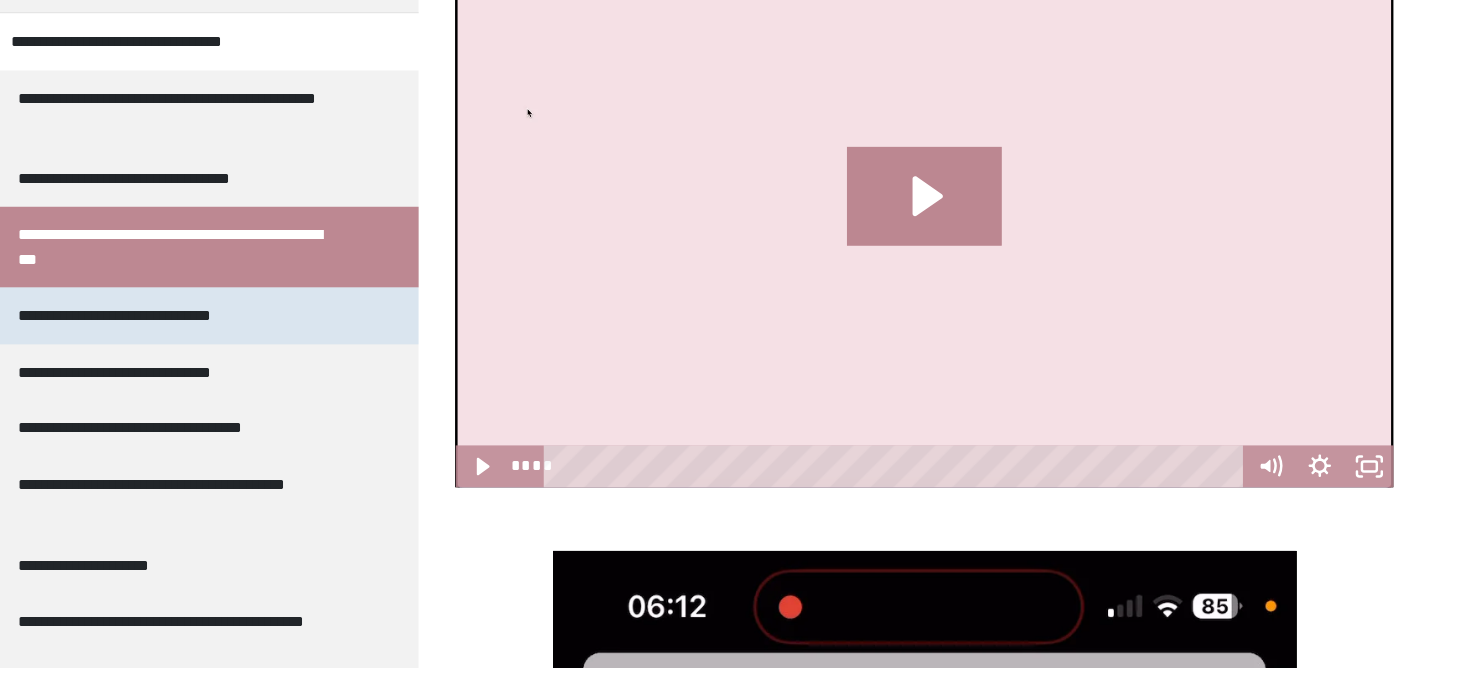 click on "**********" at bounding box center [294, 401] 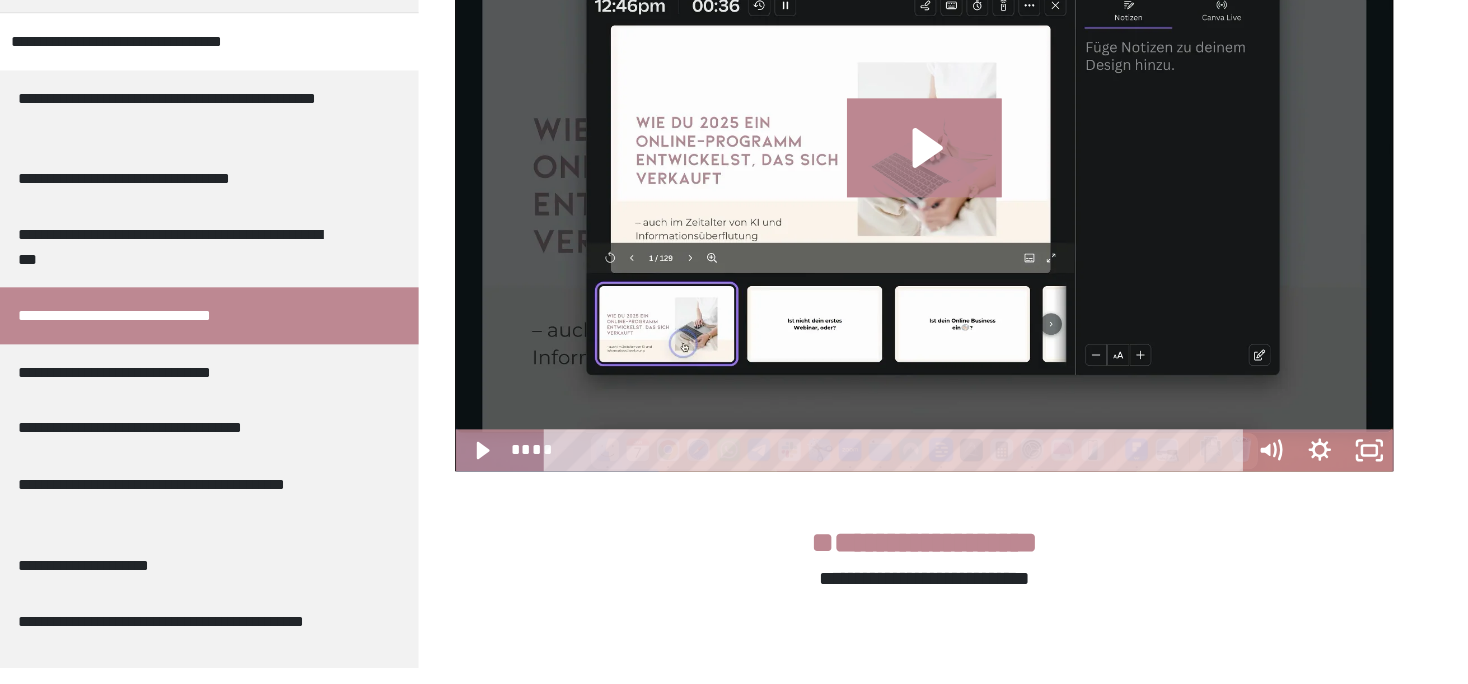 scroll, scrollTop: 1166, scrollLeft: 0, axis: vertical 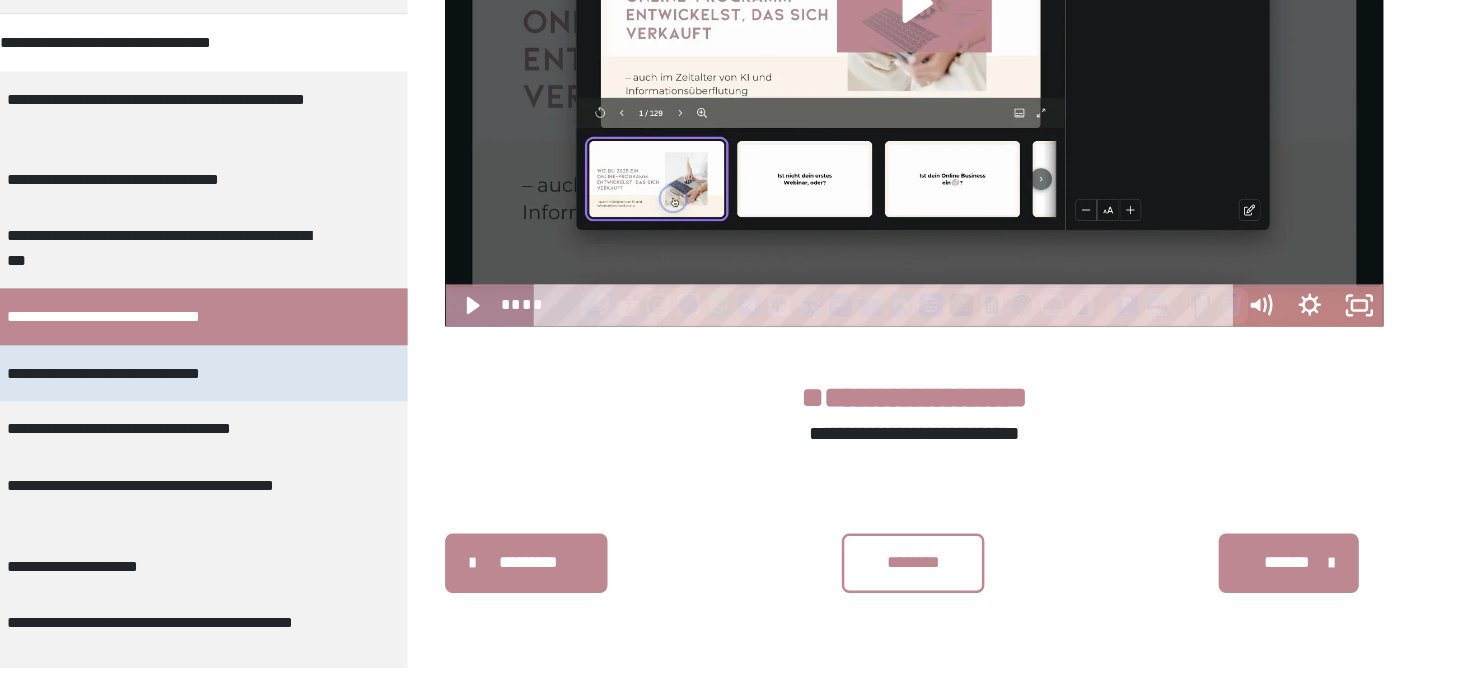click on "**********" at bounding box center (287, 447) 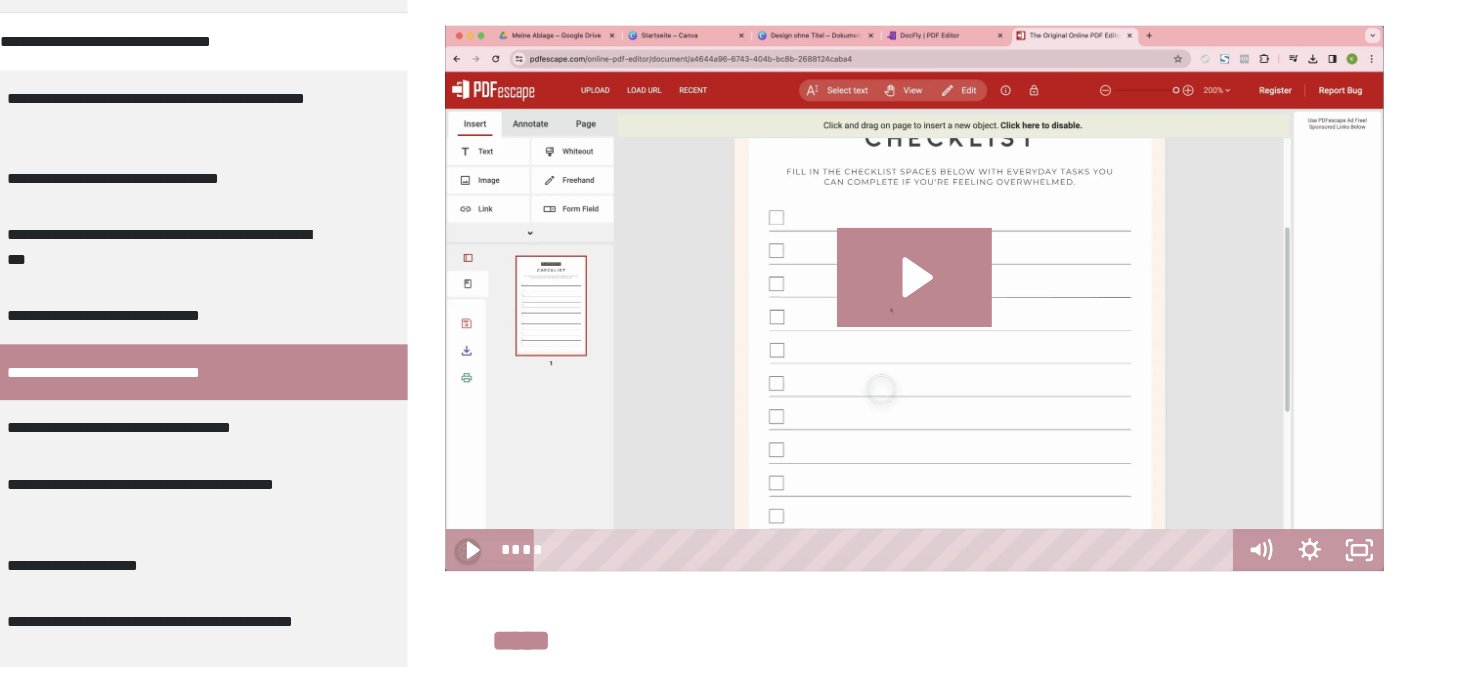 scroll, scrollTop: 977, scrollLeft: 0, axis: vertical 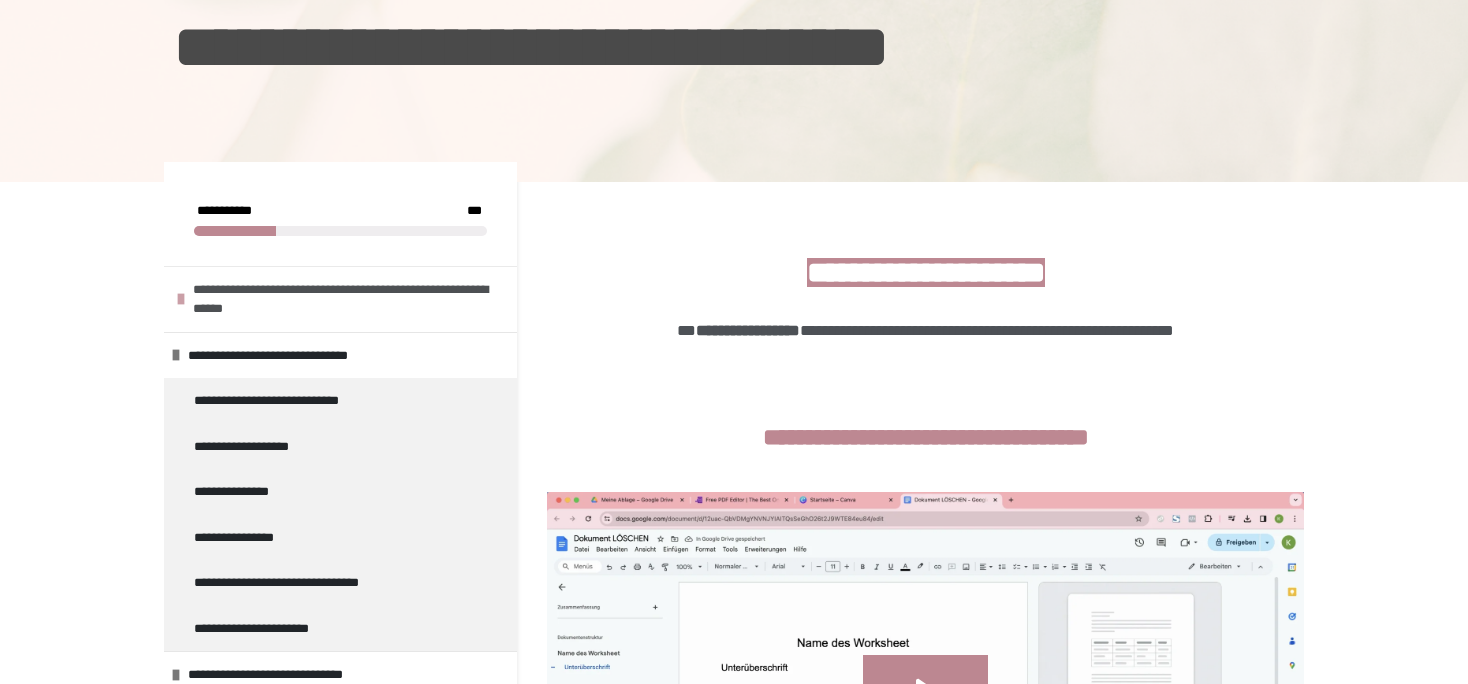 click on "**********" at bounding box center [350, 299] 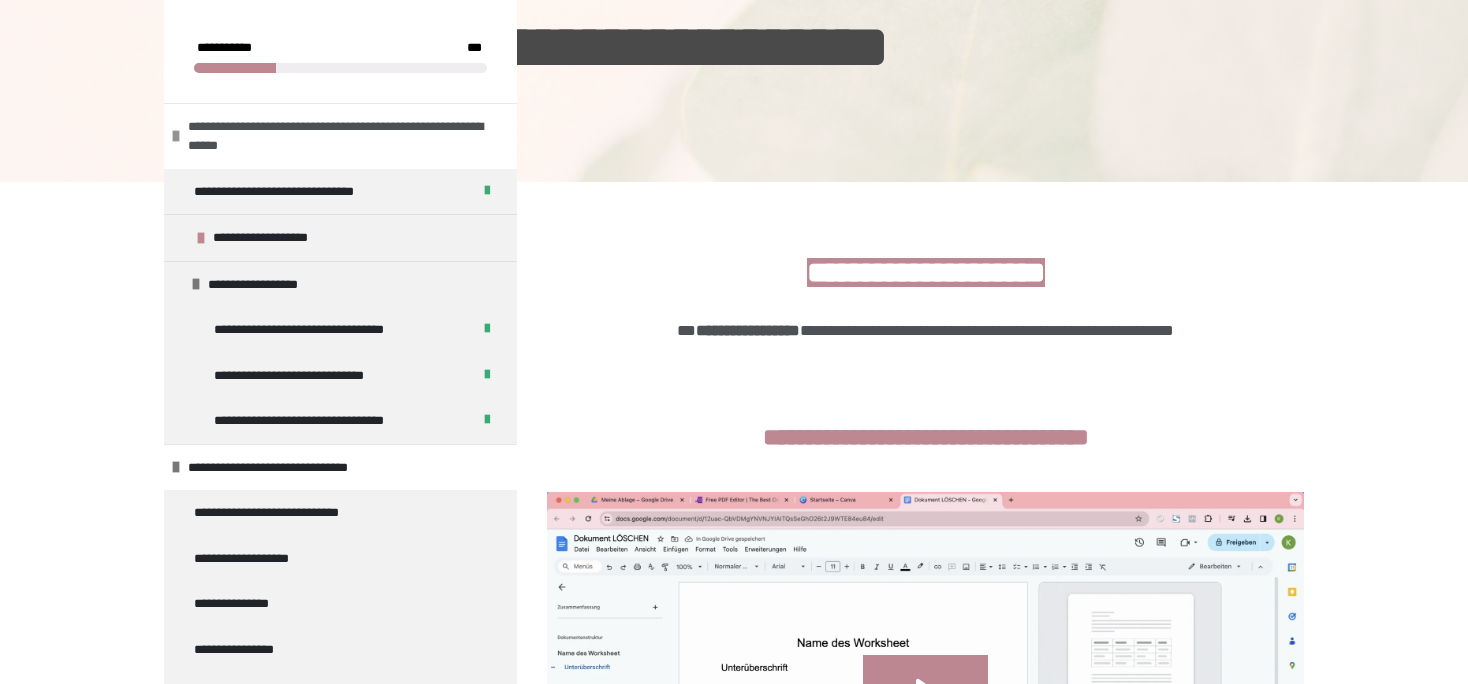 scroll, scrollTop: 286, scrollLeft: 0, axis: vertical 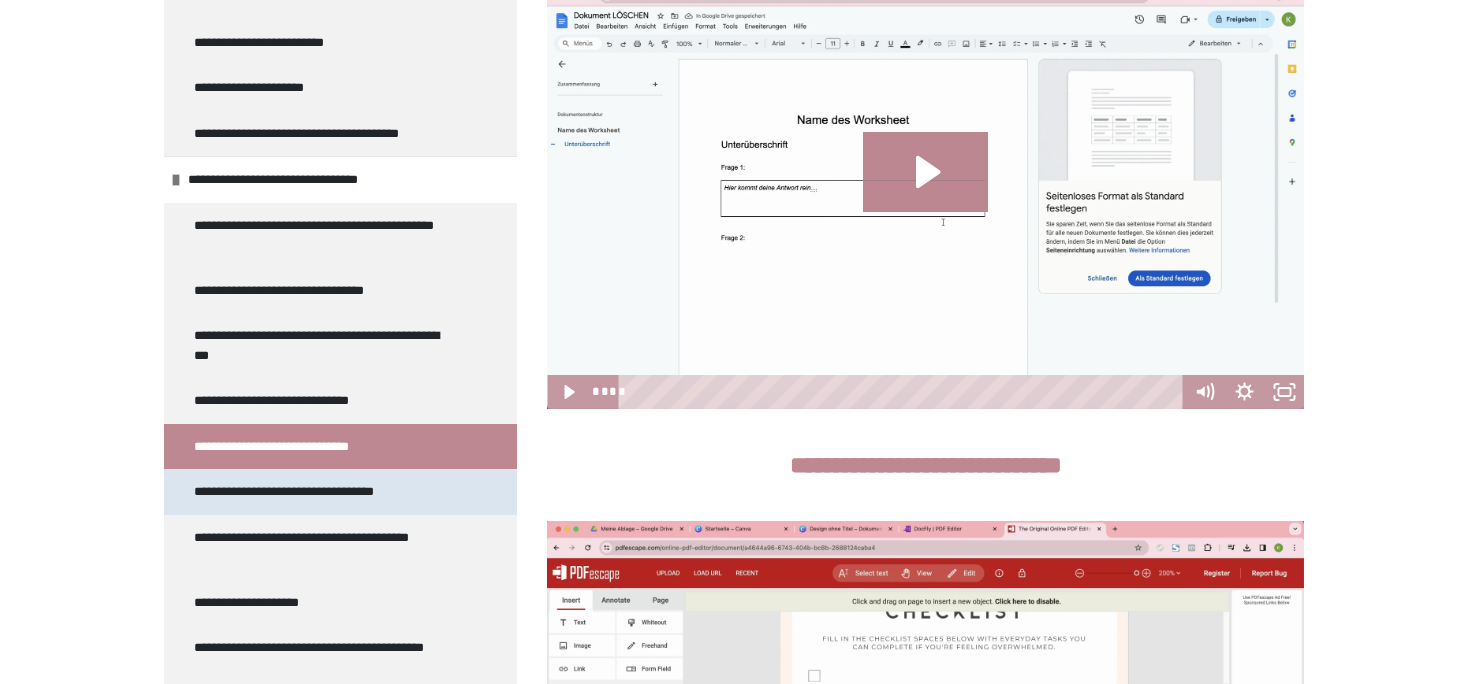 click on "**********" at bounding box center (302, 492) 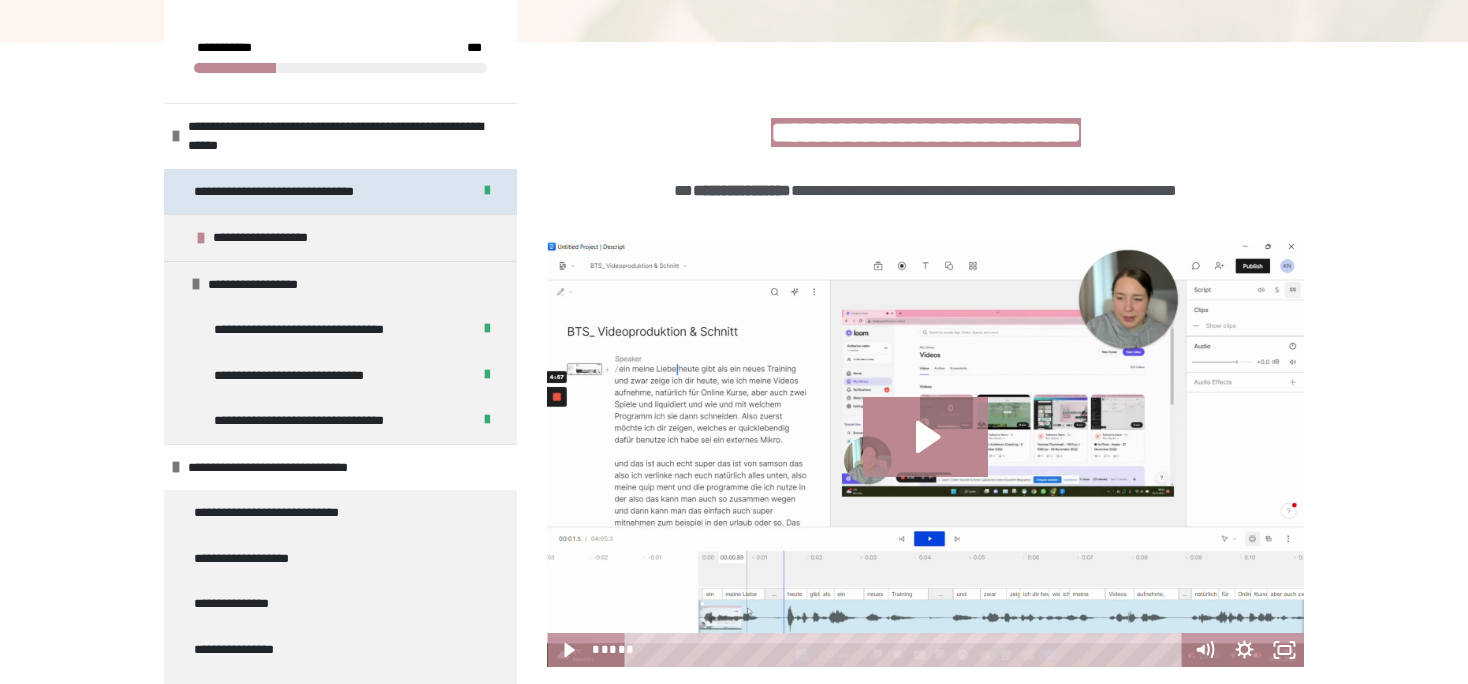 scroll, scrollTop: 405, scrollLeft: 0, axis: vertical 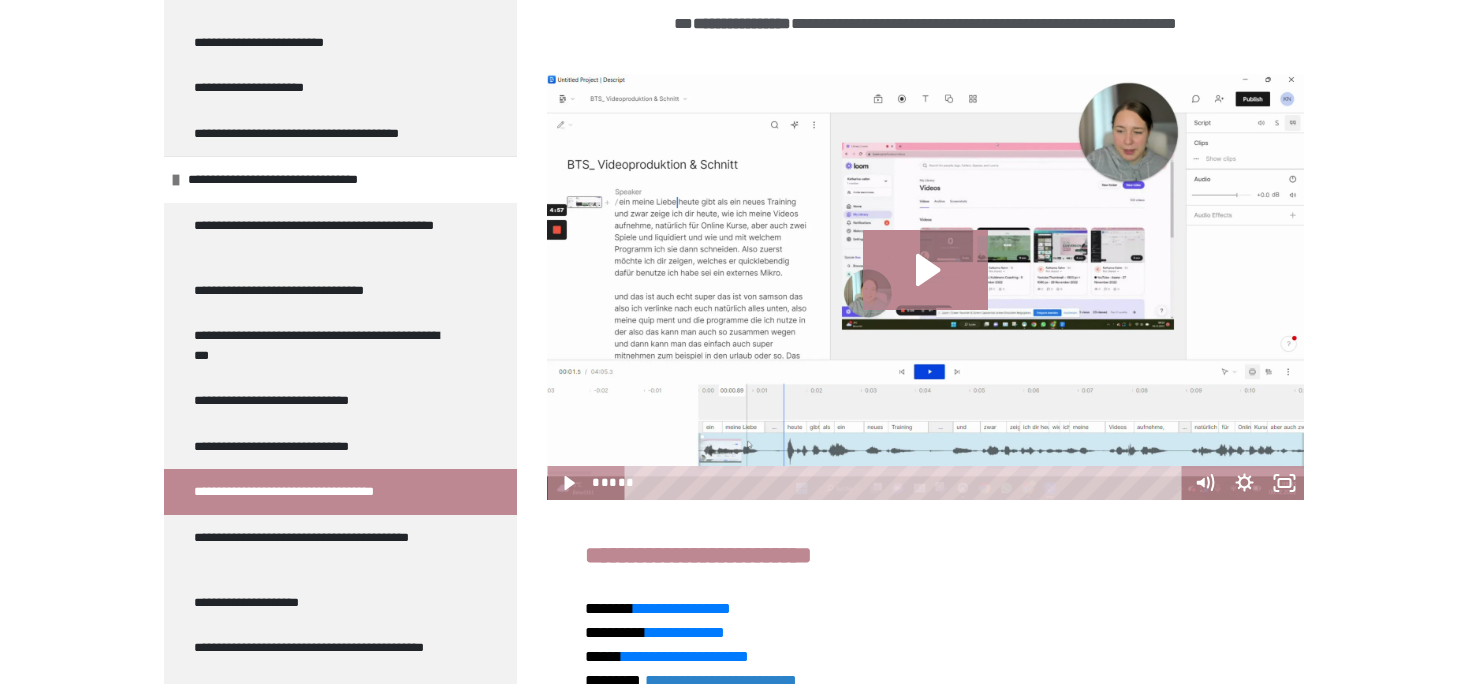 click on "**********" at bounding box center (336, -745) 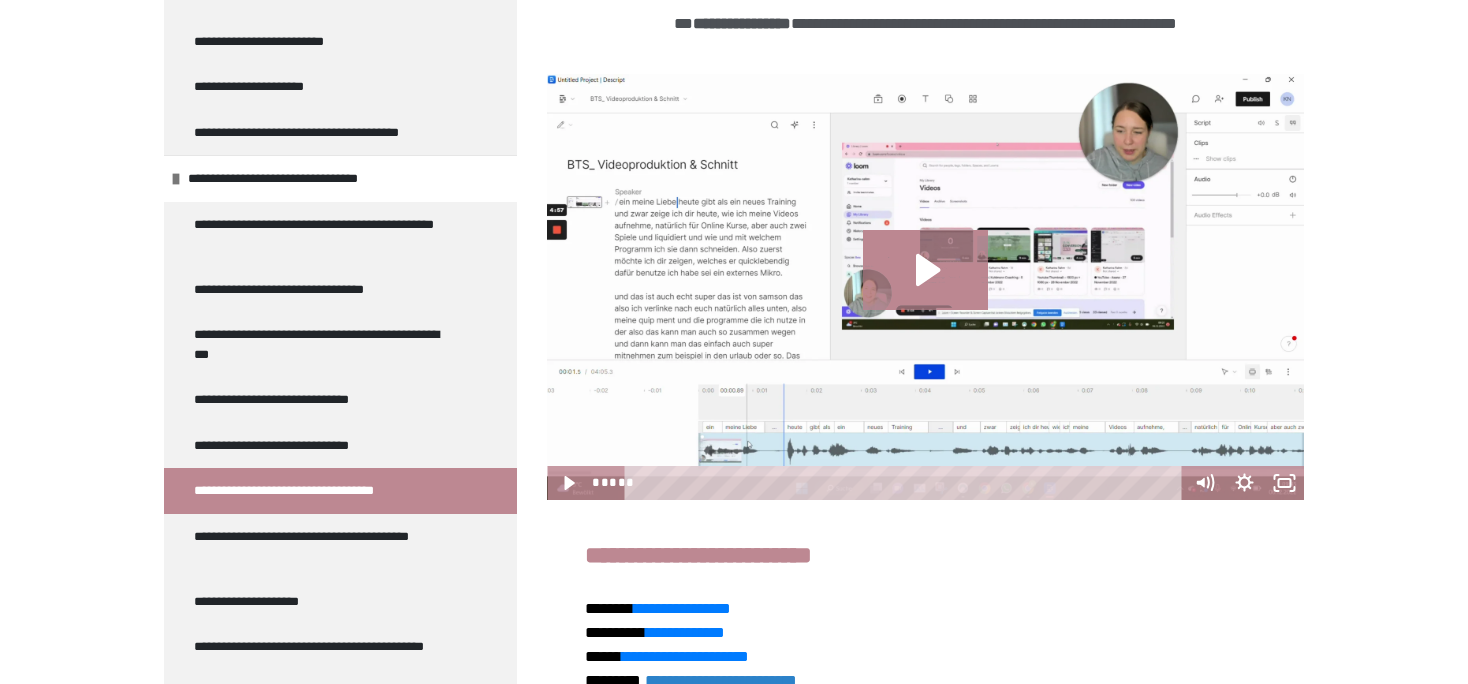 click on "**********" at bounding box center [290, -95] 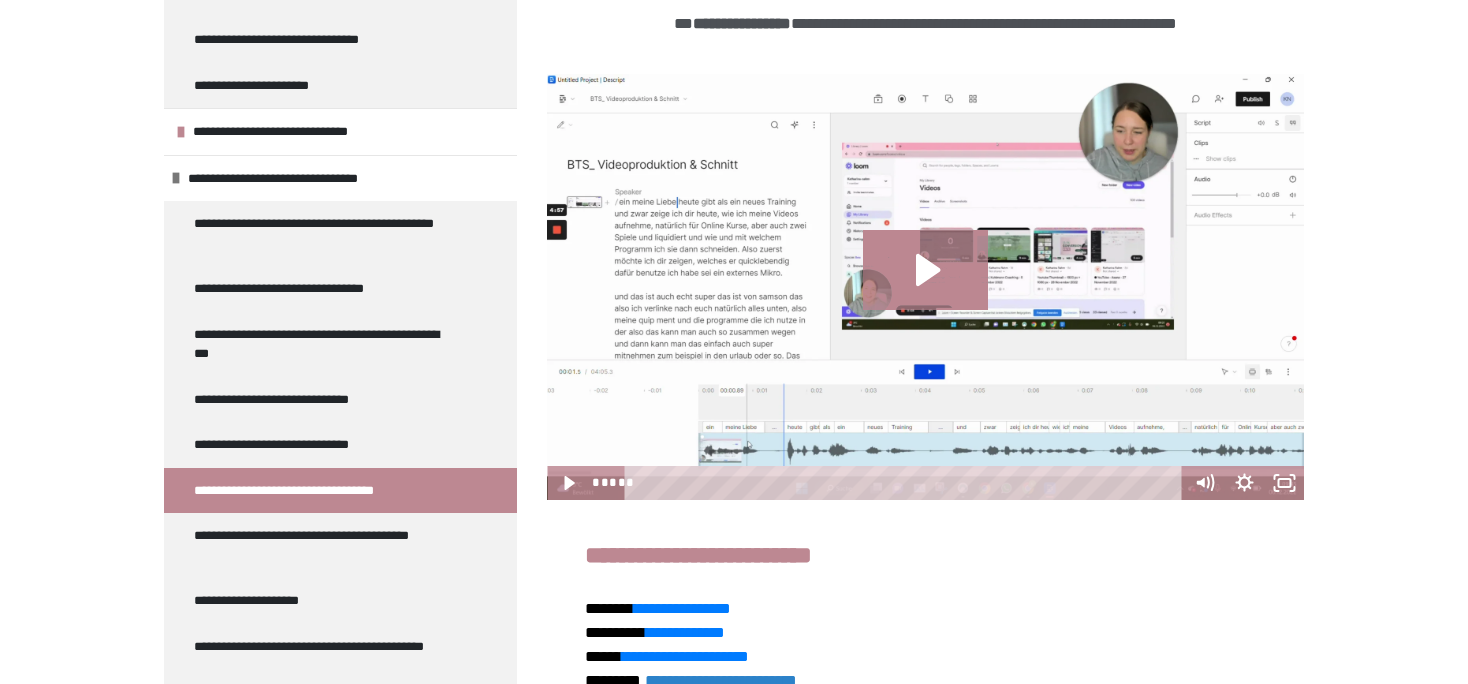 click on "**********" at bounding box center [292, -187] 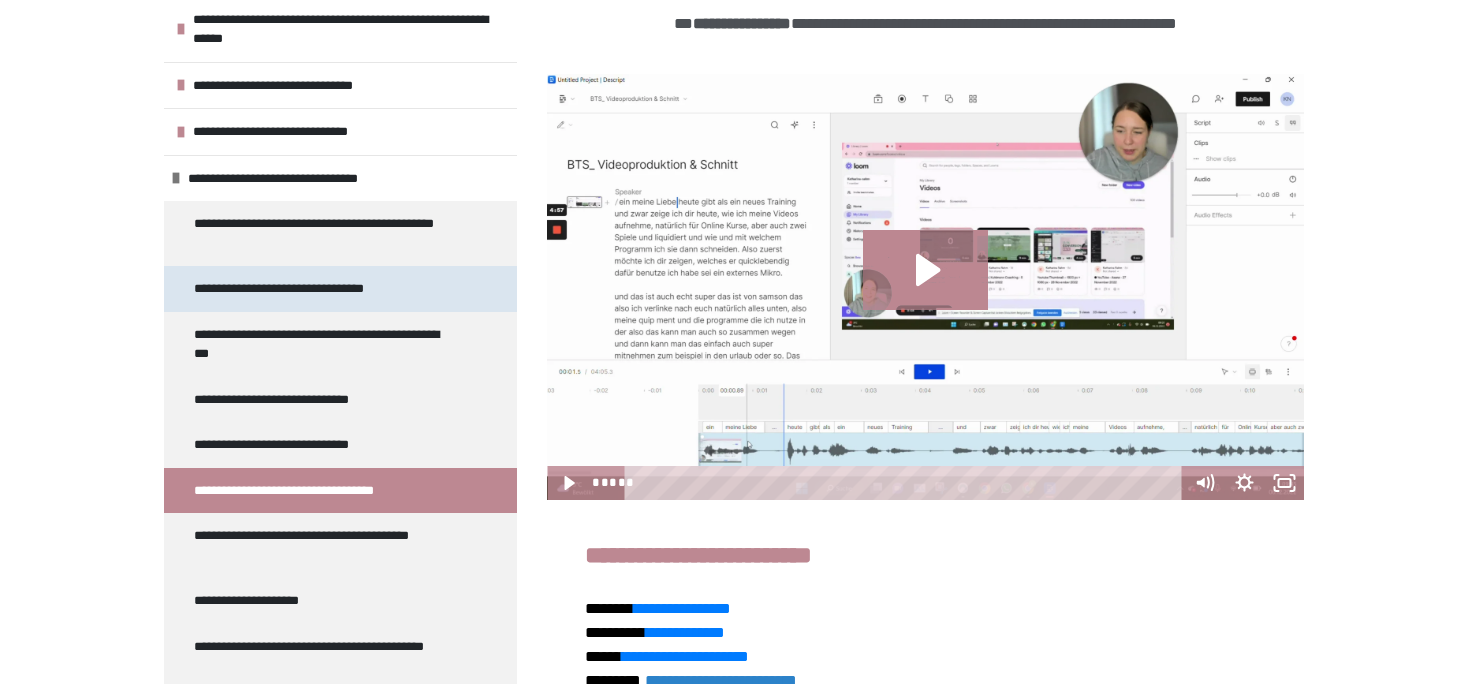 scroll, scrollTop: 108, scrollLeft: 0, axis: vertical 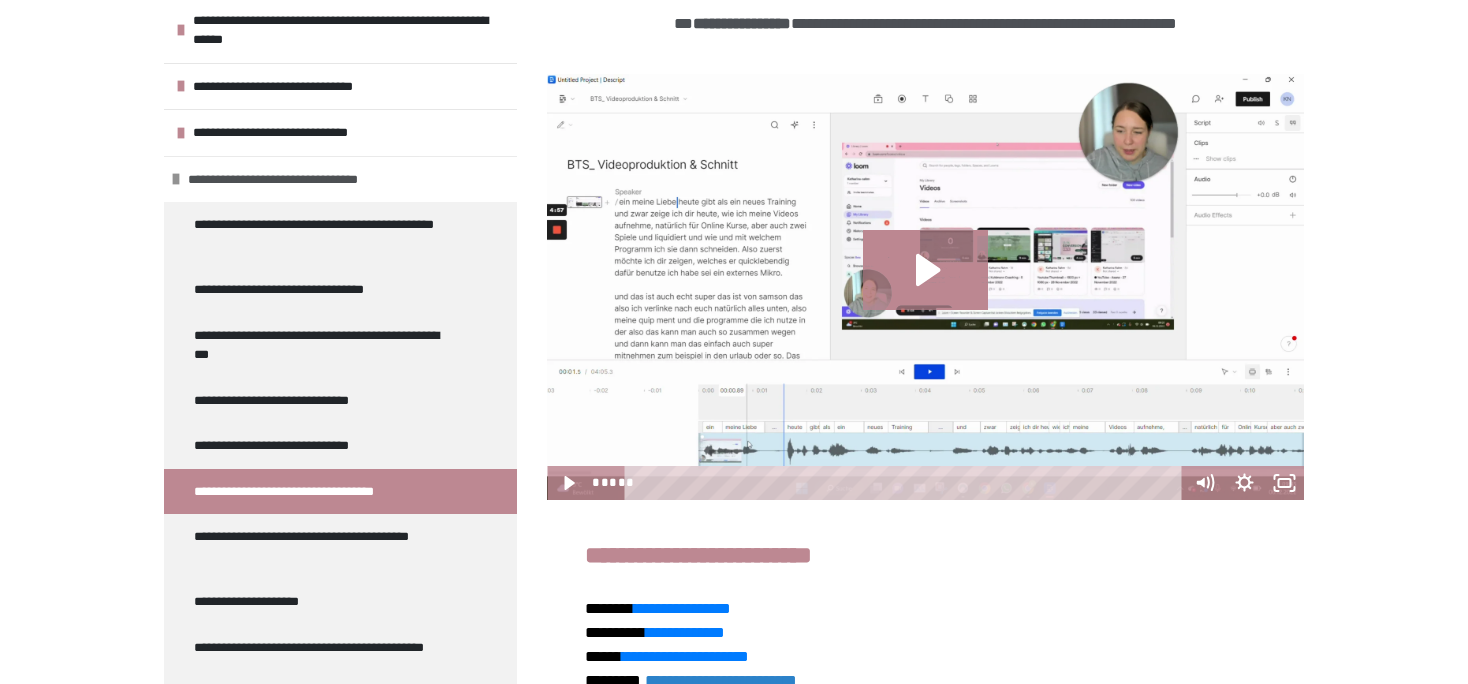 click on "**********" at bounding box center [299, 180] 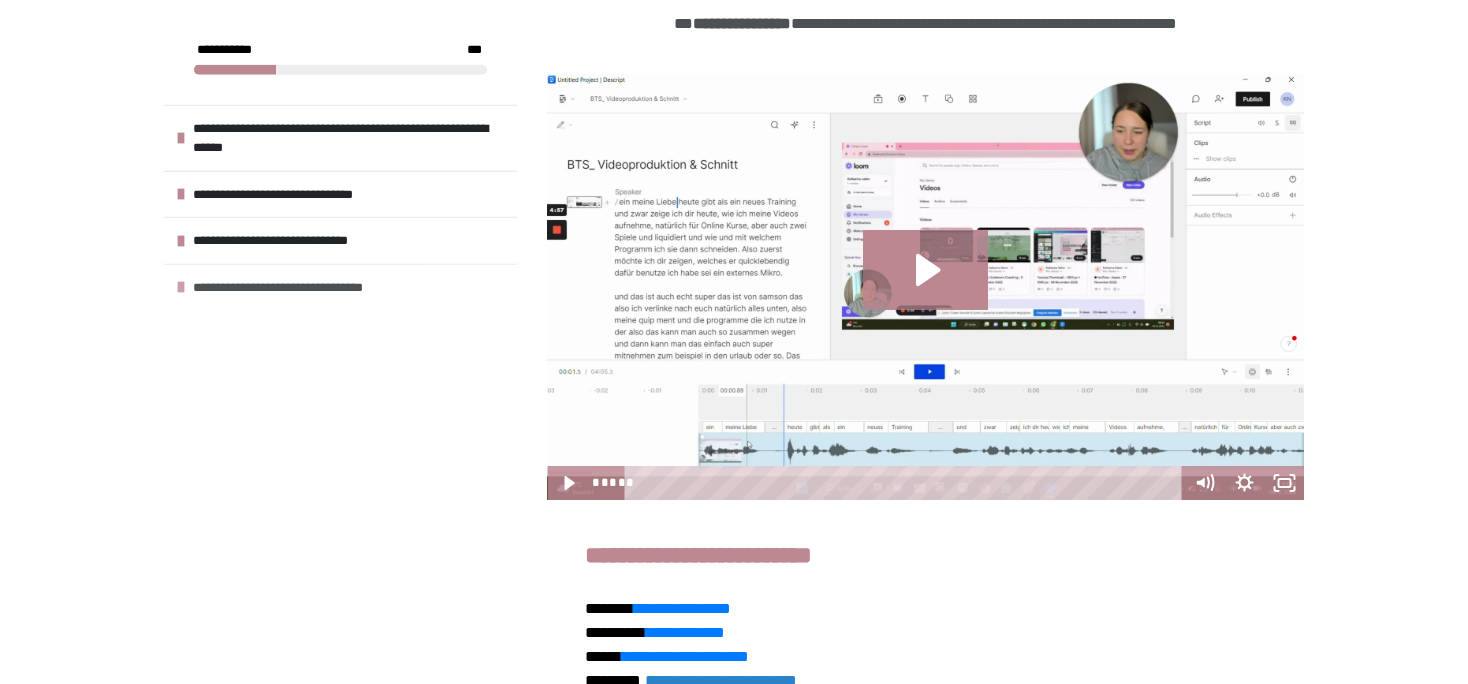 scroll, scrollTop: 0, scrollLeft: 0, axis: both 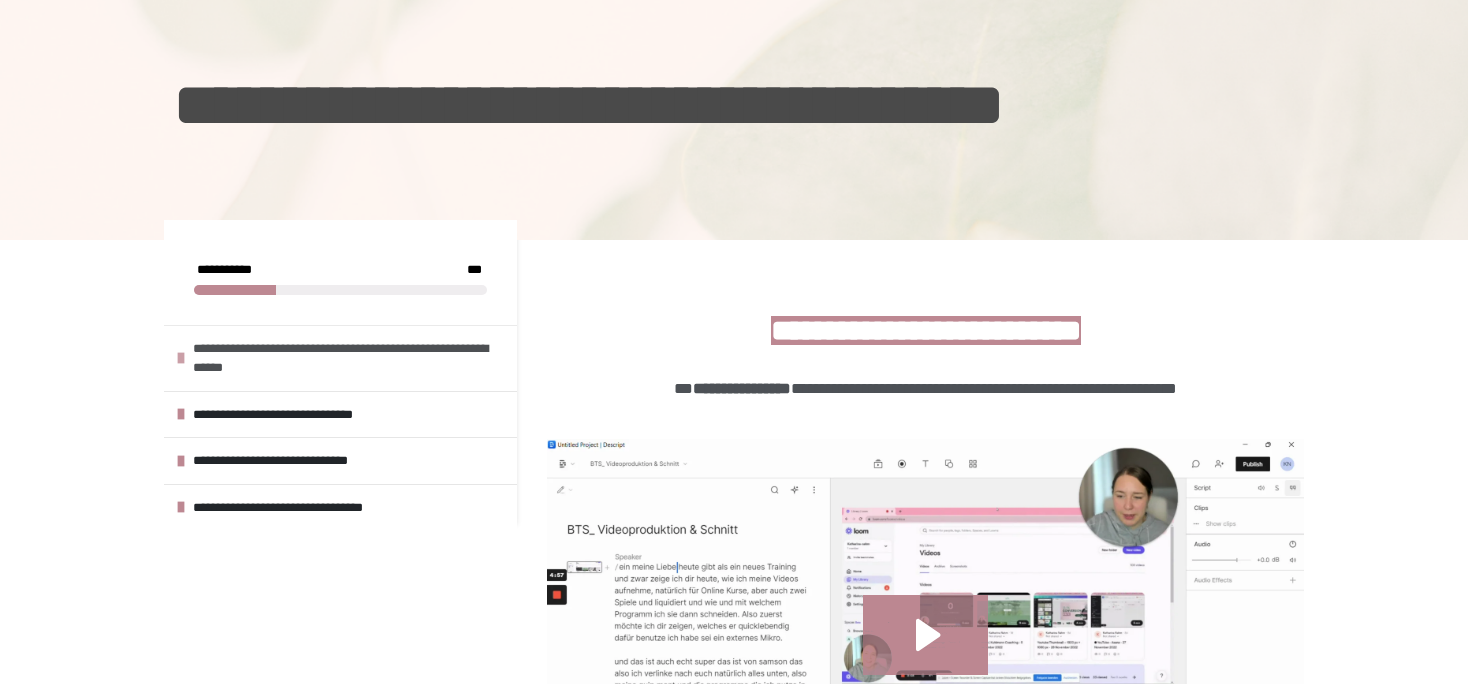 click on "**********" at bounding box center [340, 358] 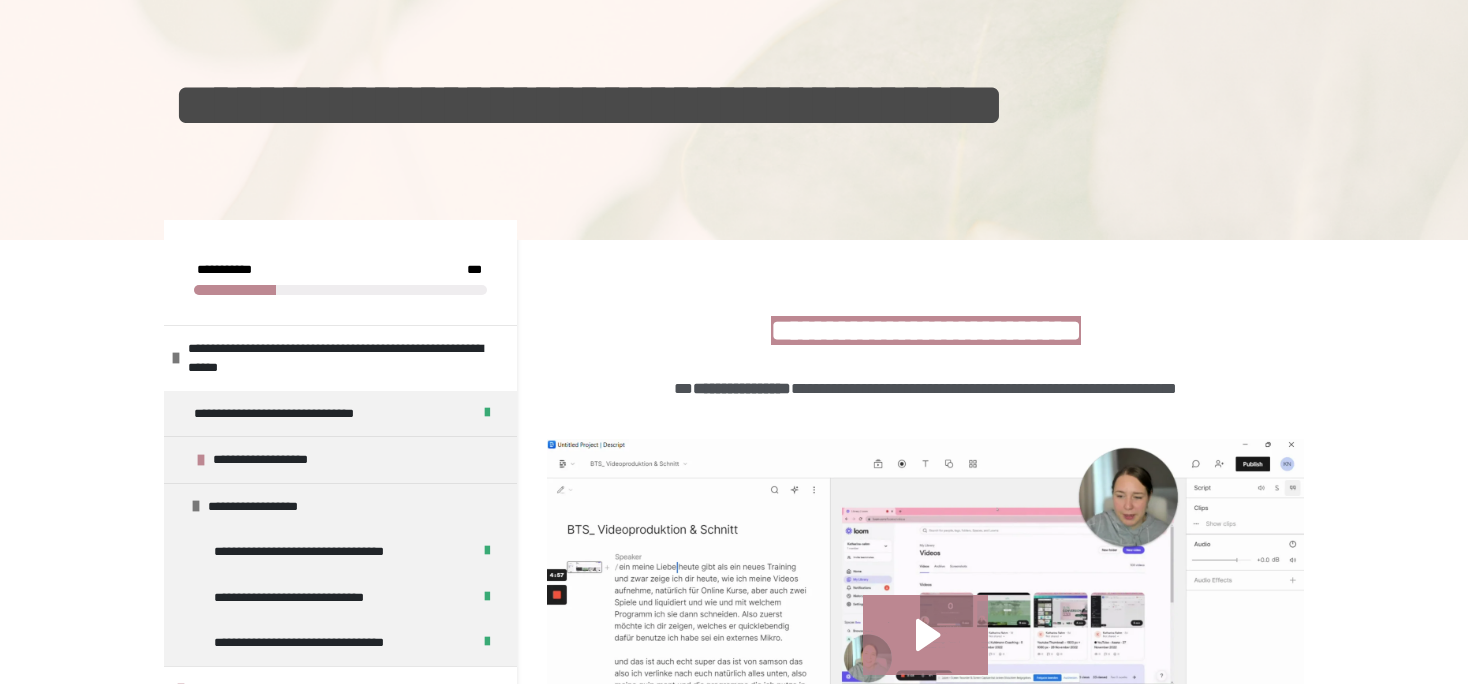 scroll, scrollTop: 192, scrollLeft: 0, axis: vertical 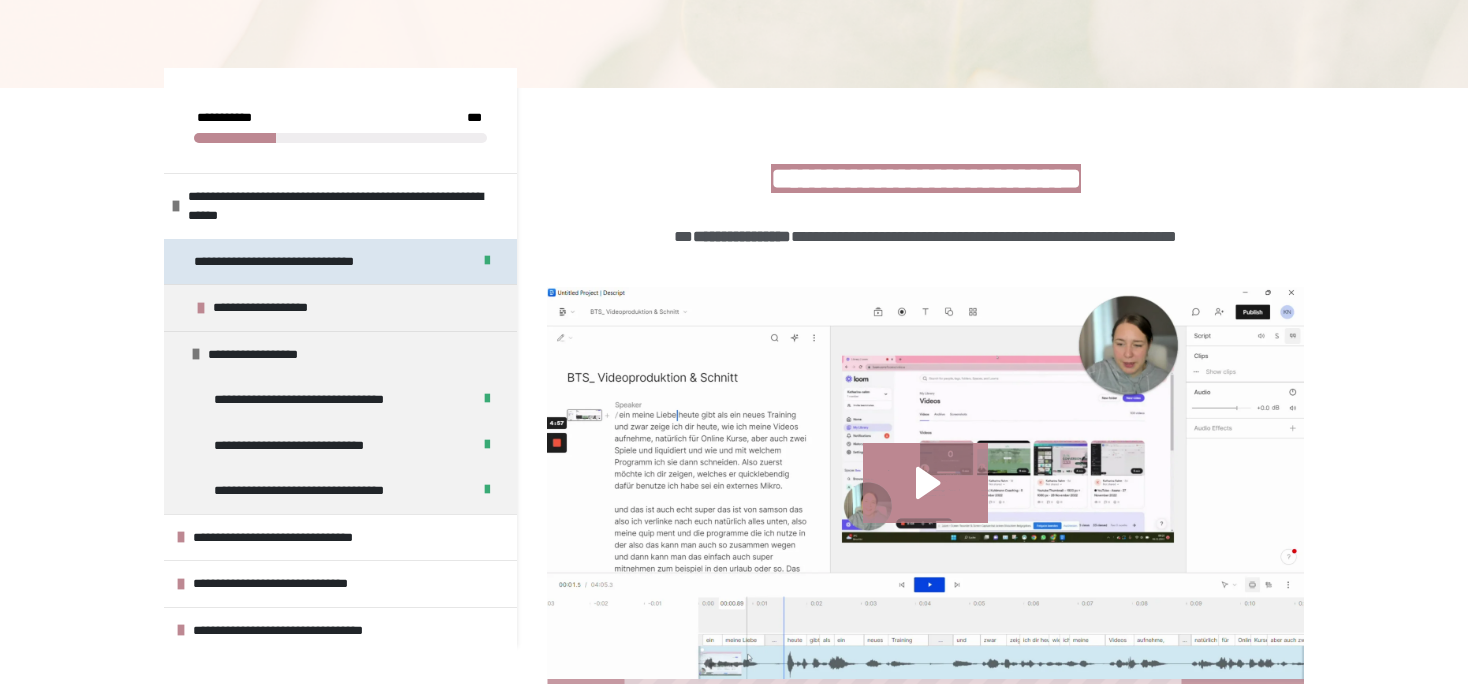 click on "**********" at bounding box center (293, 262) 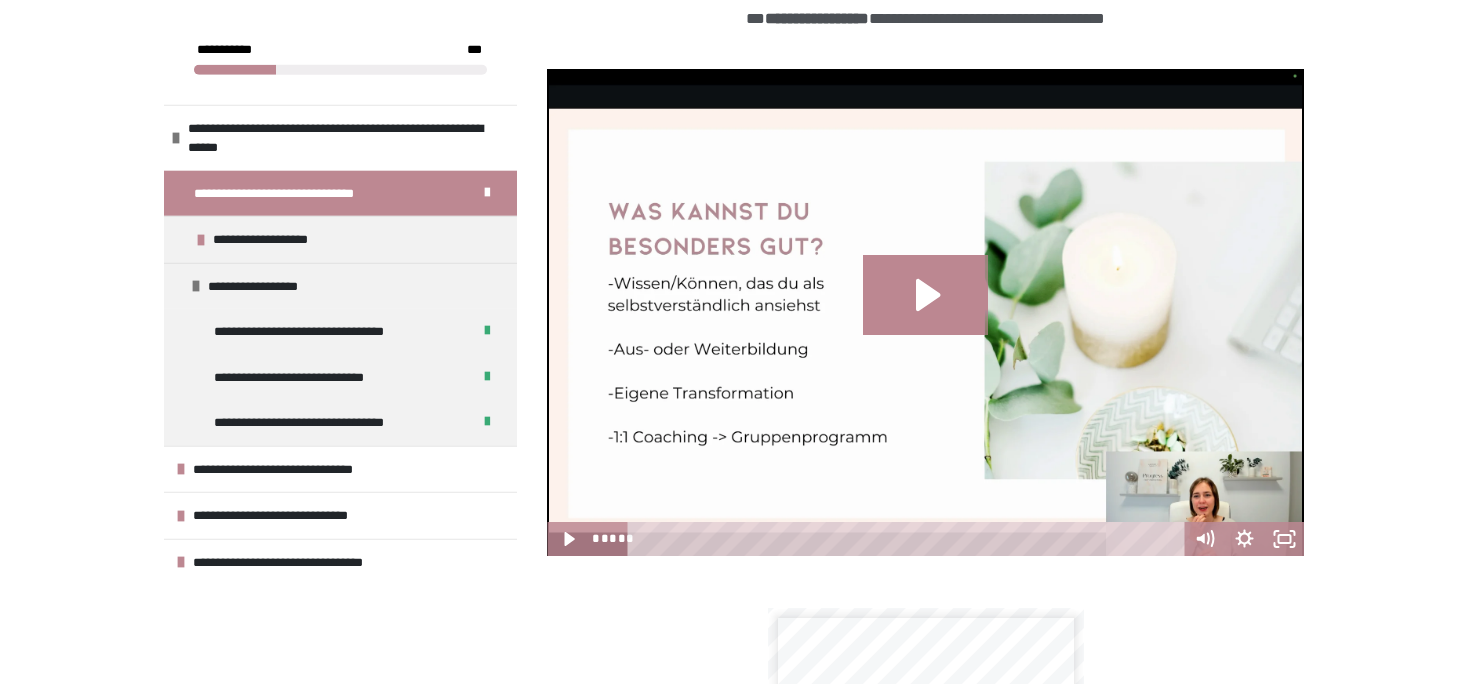scroll, scrollTop: 496, scrollLeft: 0, axis: vertical 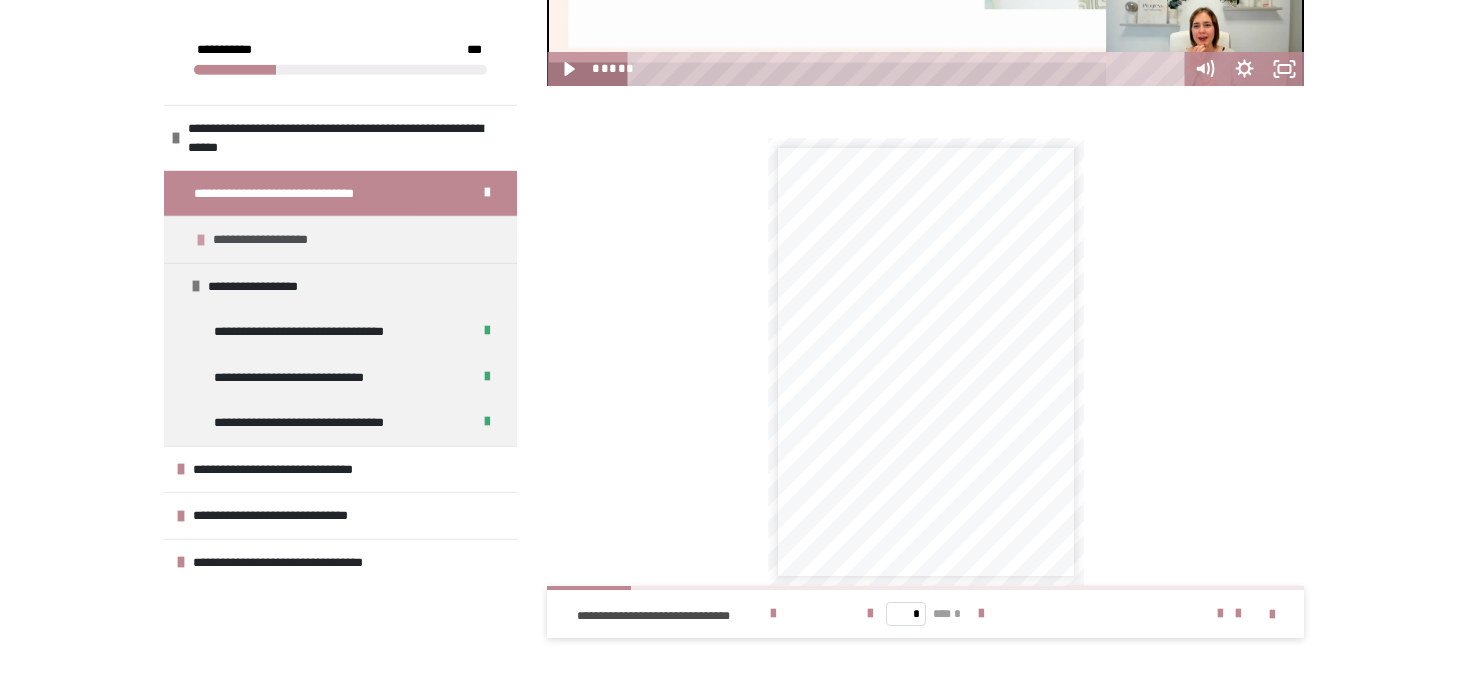 click on "**********" at bounding box center (340, 239) 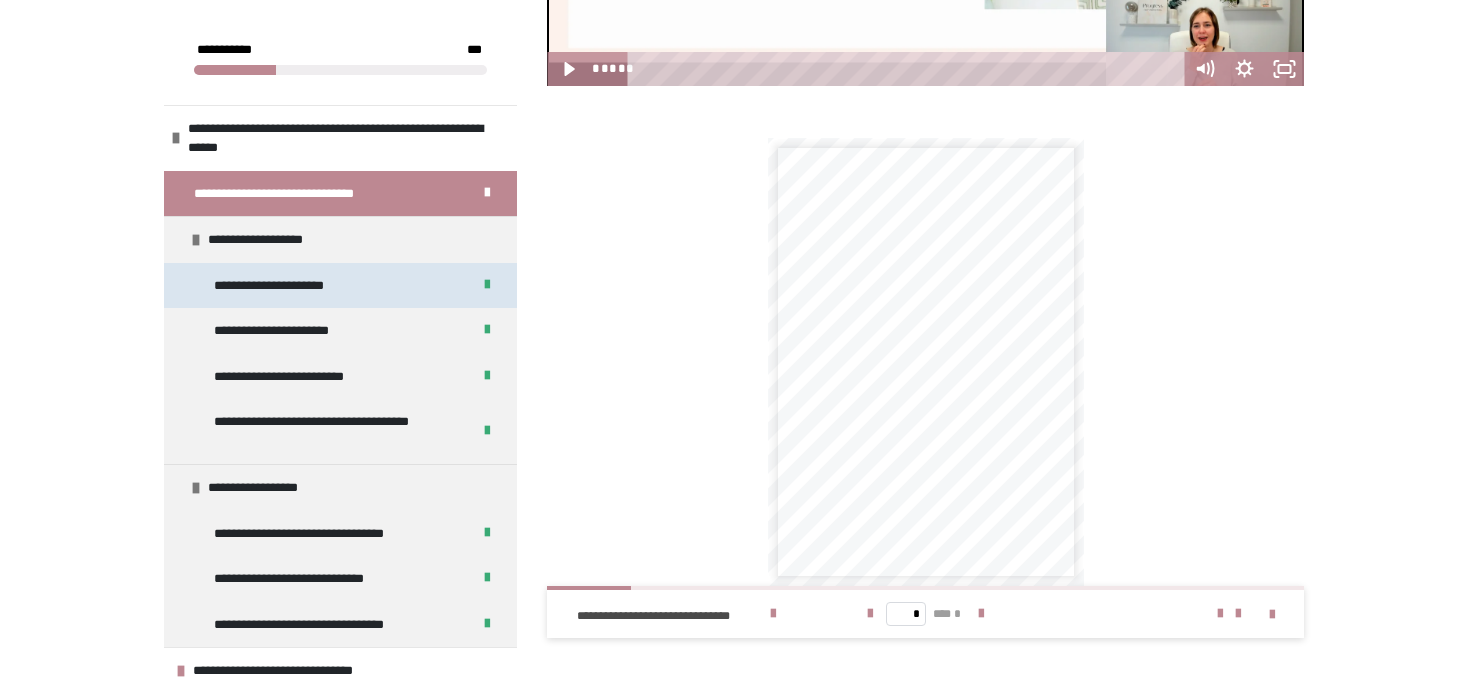 click on "**********" at bounding box center [280, 286] 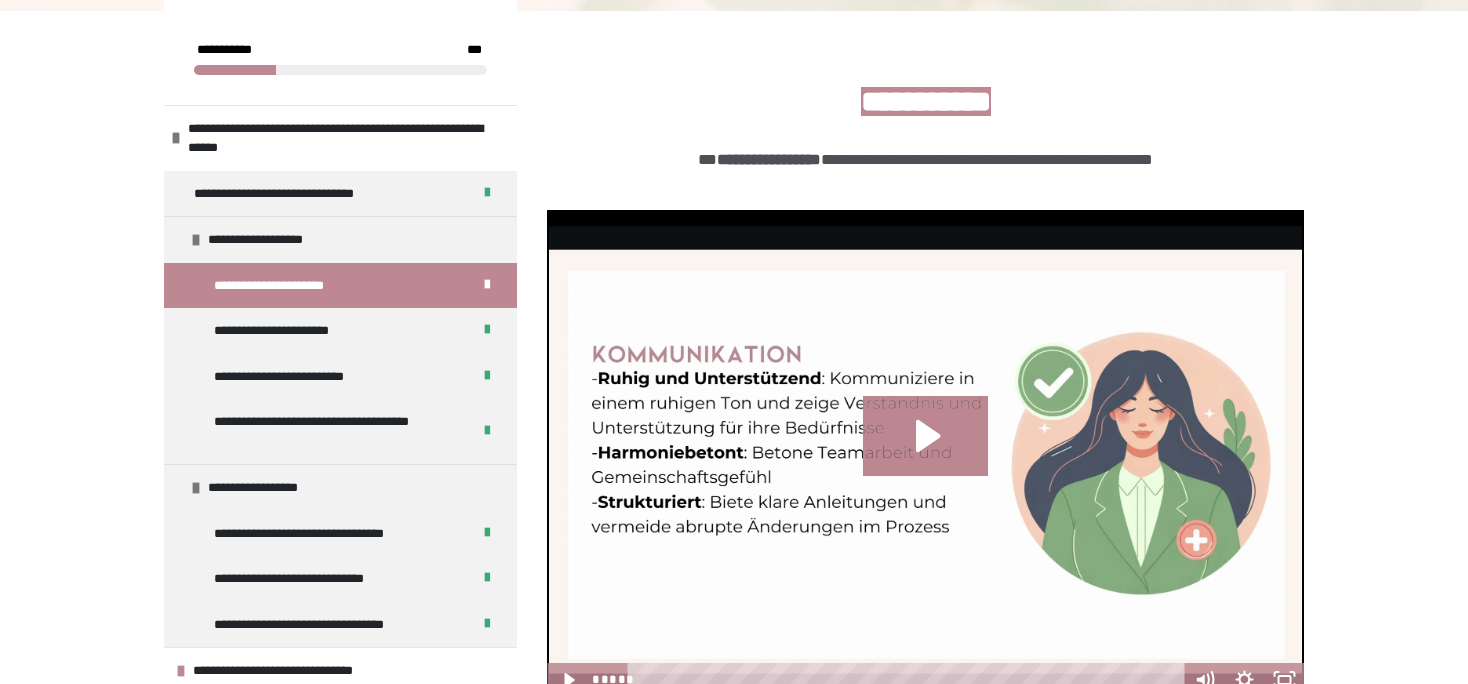scroll, scrollTop: 412, scrollLeft: 0, axis: vertical 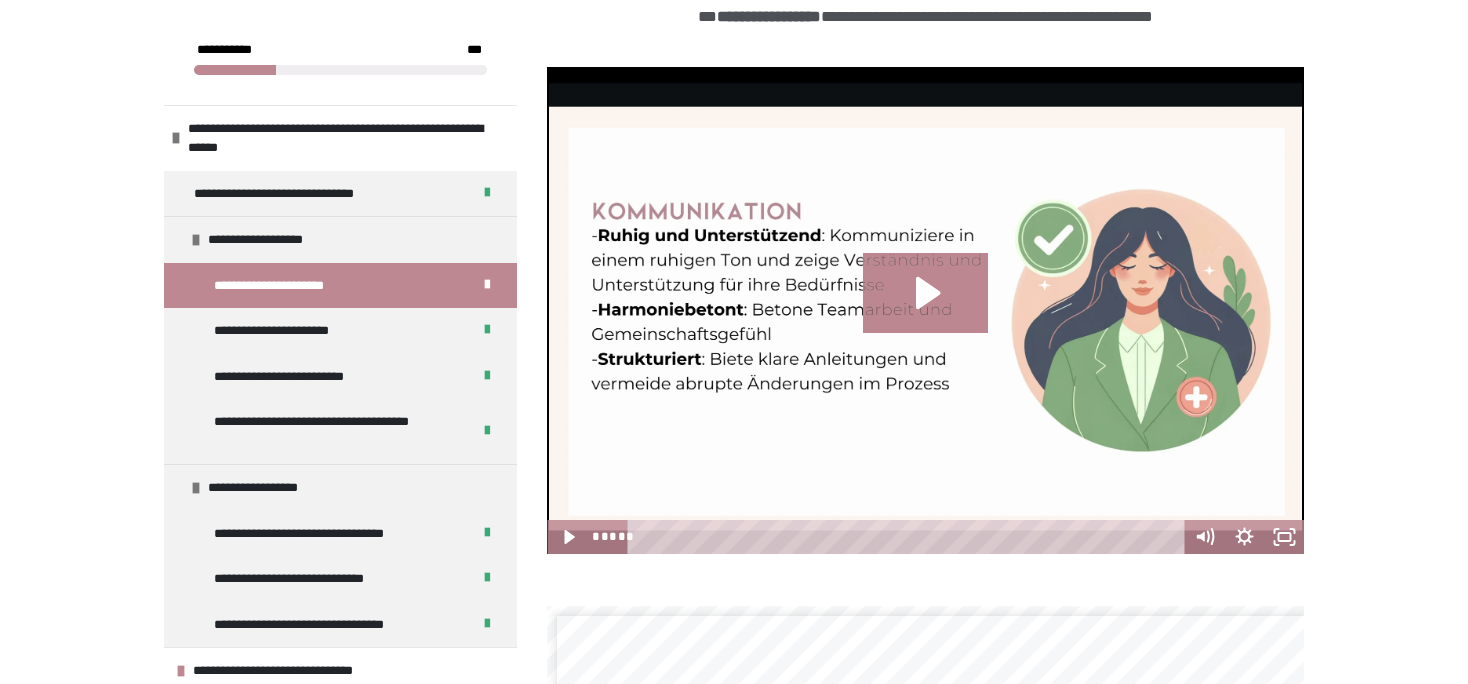 click on "**********" at bounding box center (925, -18) 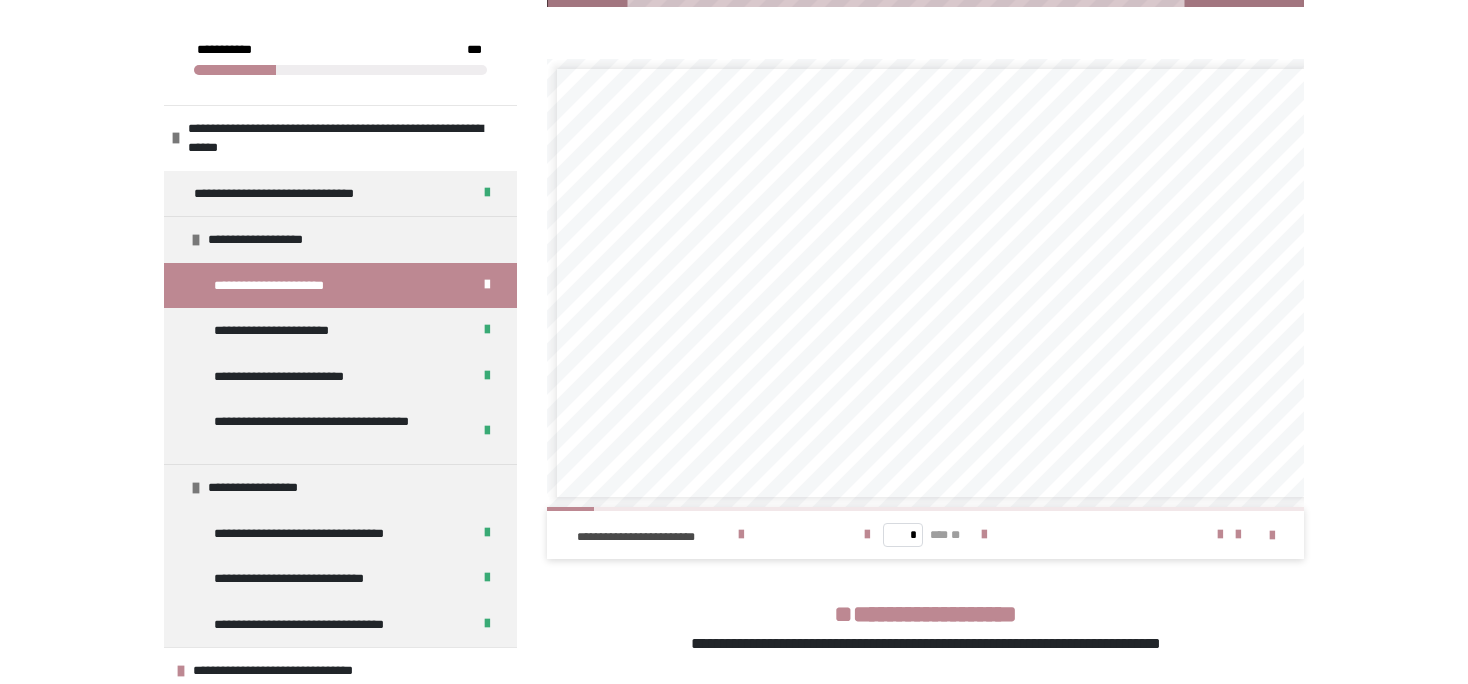 scroll, scrollTop: 1093, scrollLeft: 0, axis: vertical 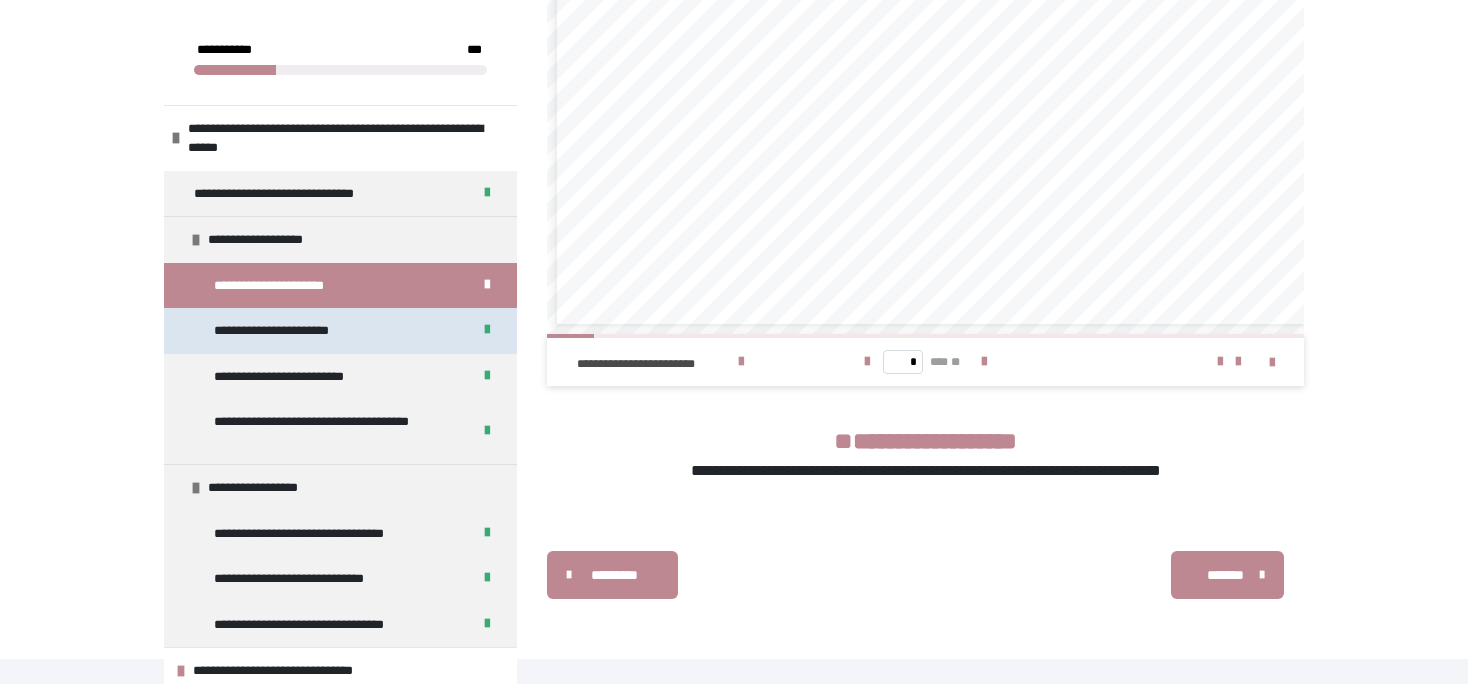 click on "**********" at bounding box center [340, 331] 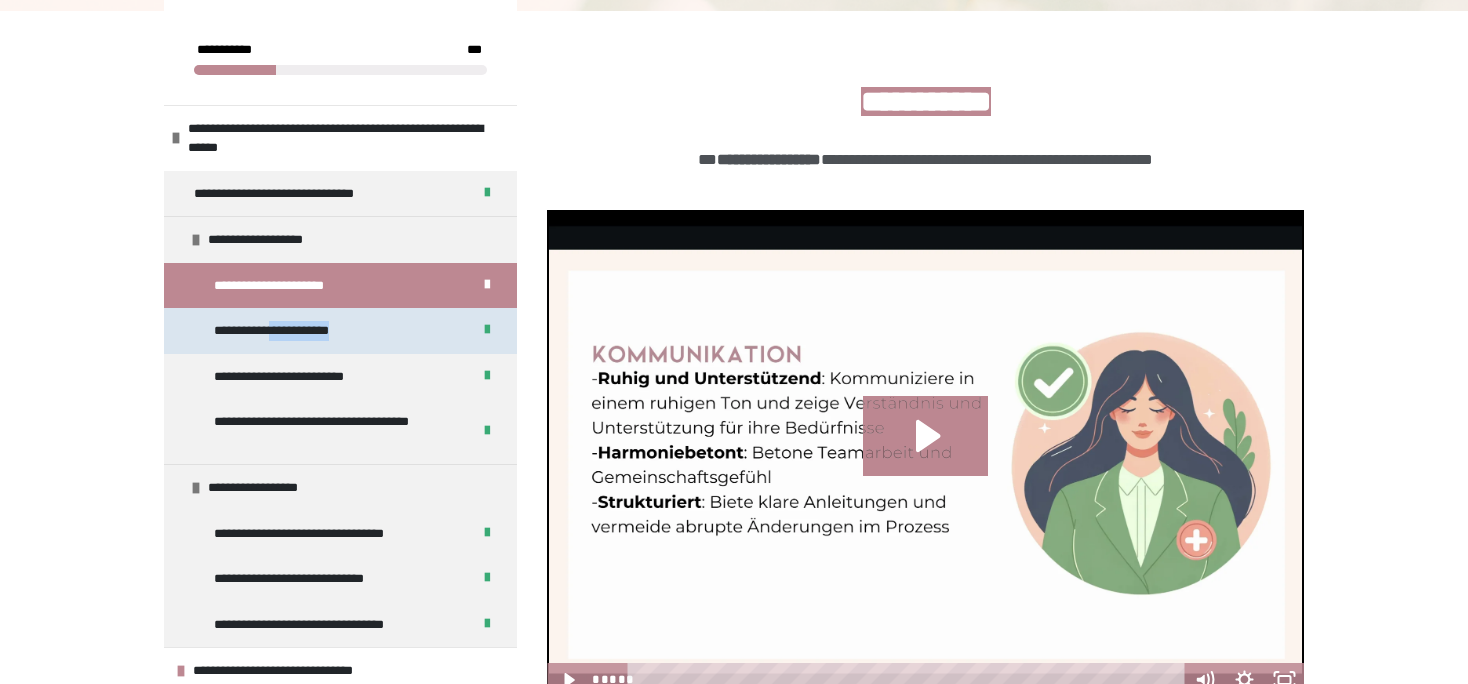 click on "**********" at bounding box center [340, 331] 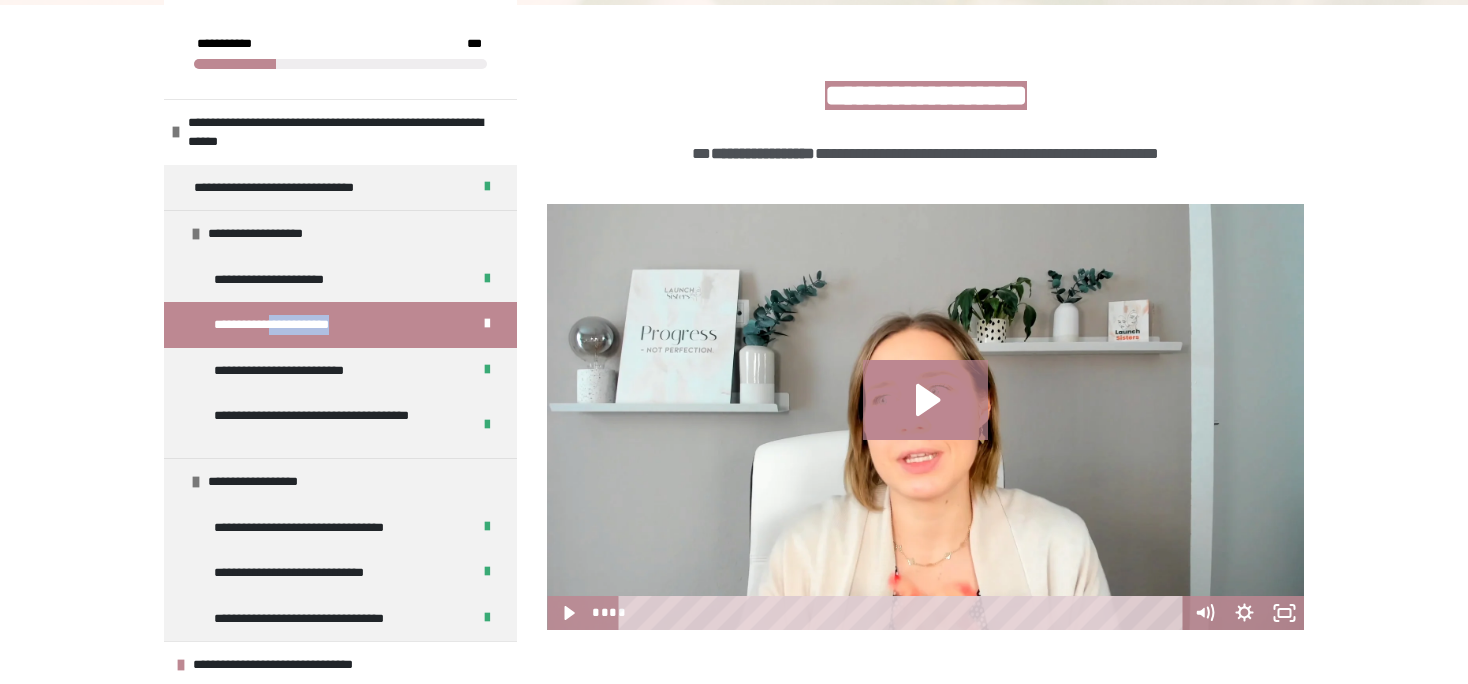 scroll, scrollTop: 428, scrollLeft: 0, axis: vertical 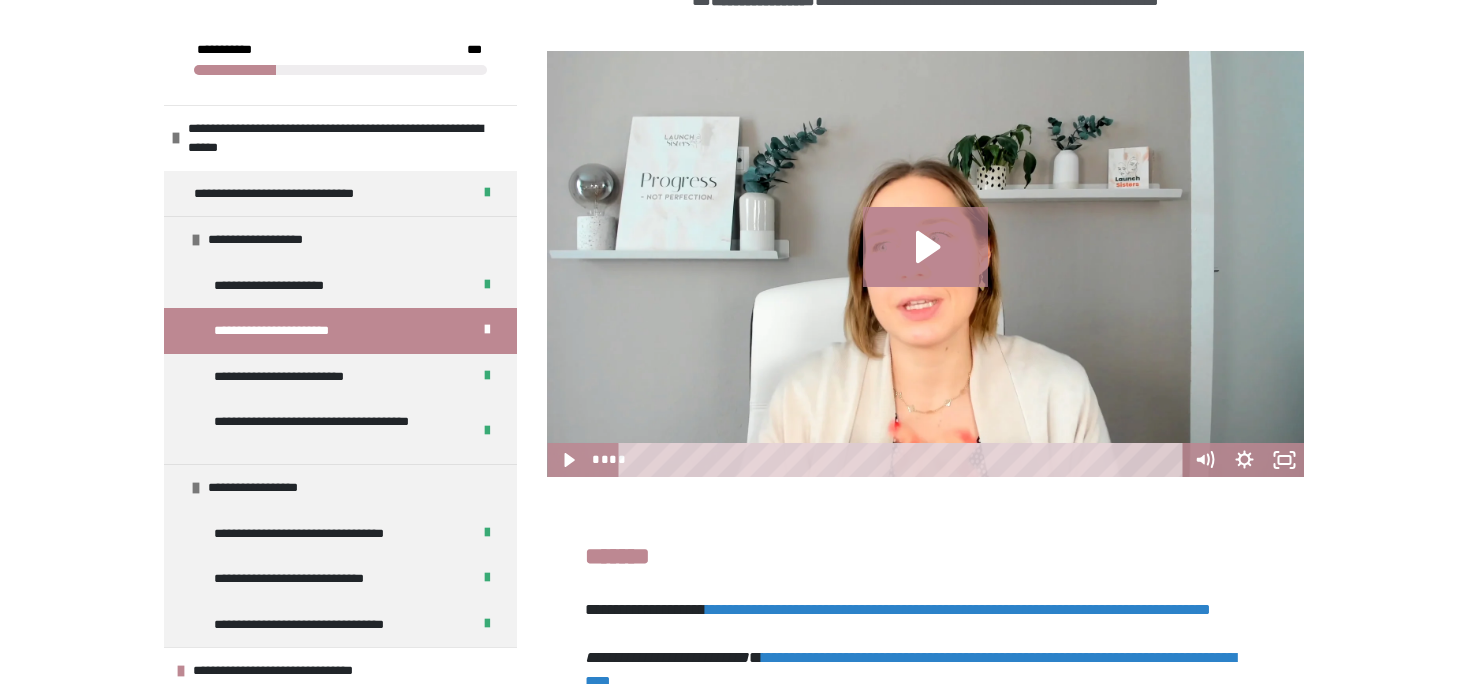 click on "**********" at bounding box center (734, 289) 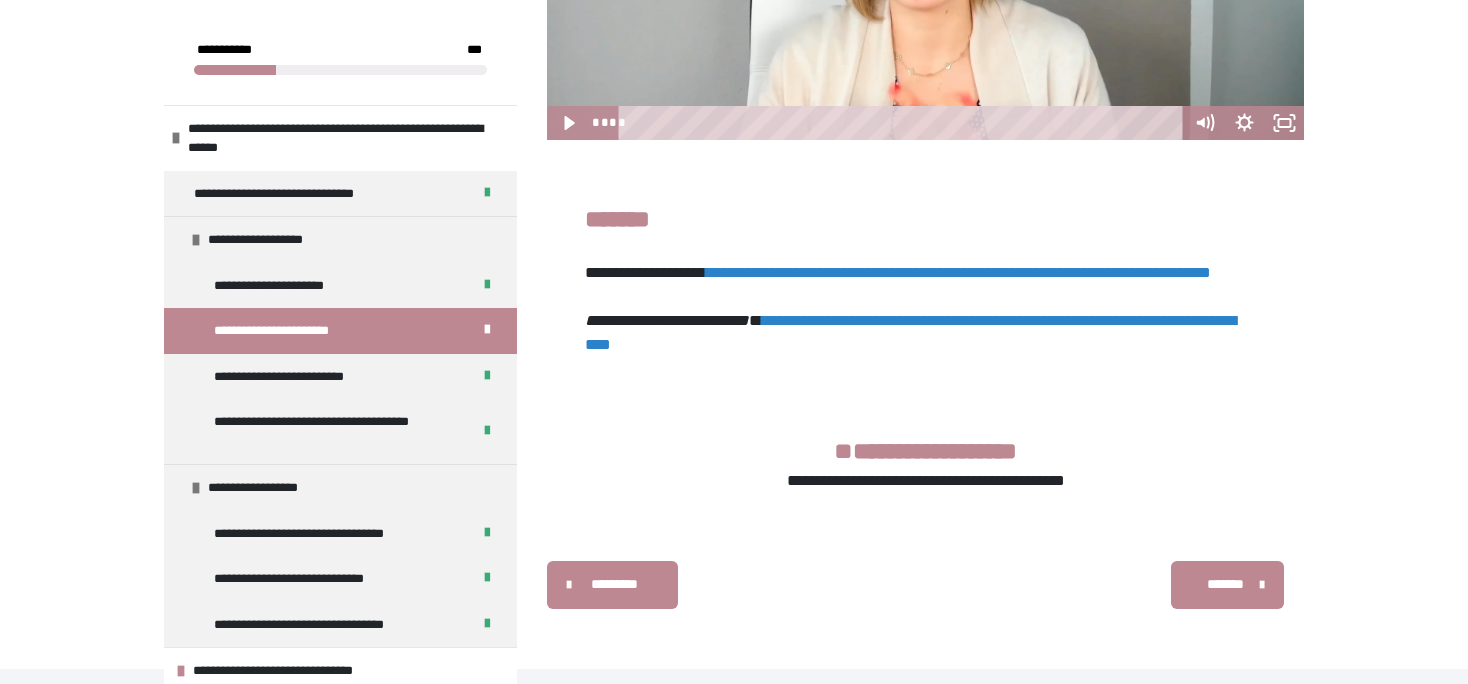 scroll, scrollTop: 766, scrollLeft: 0, axis: vertical 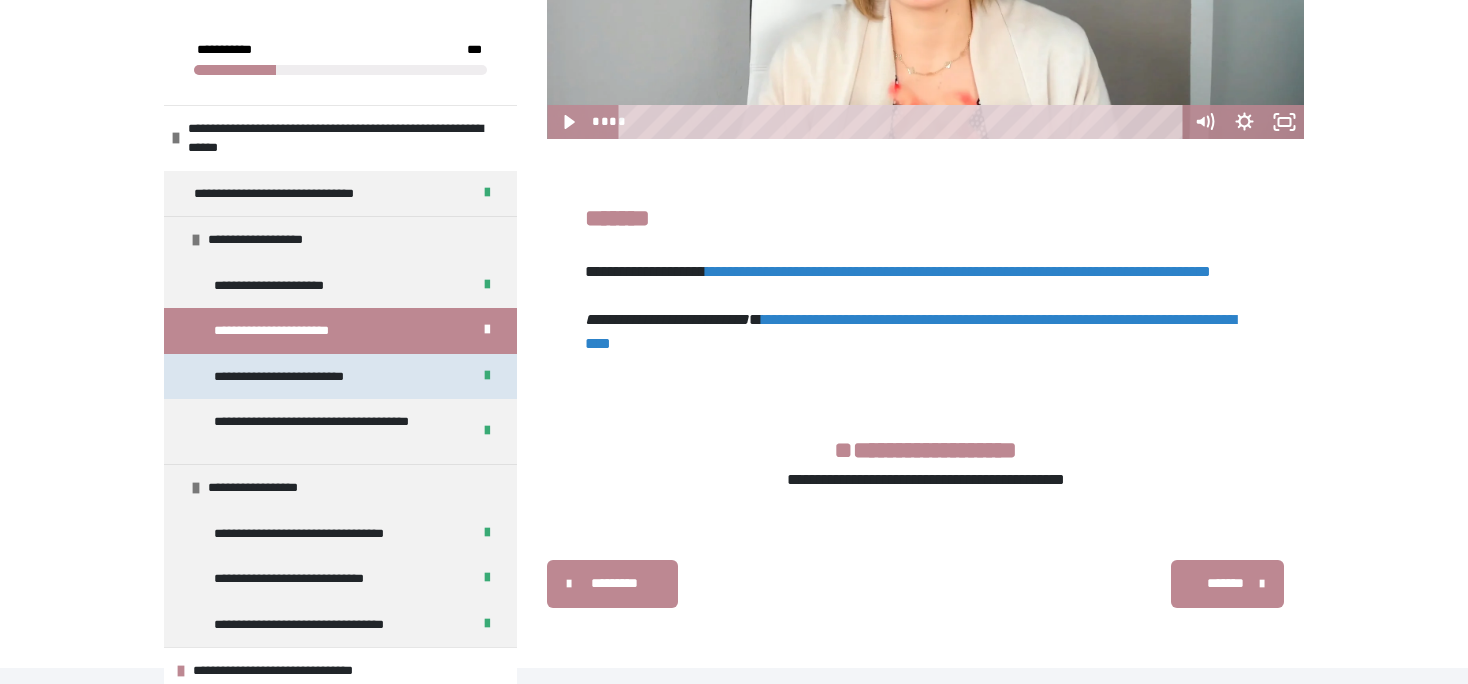 click on "**********" at bounding box center (297, 377) 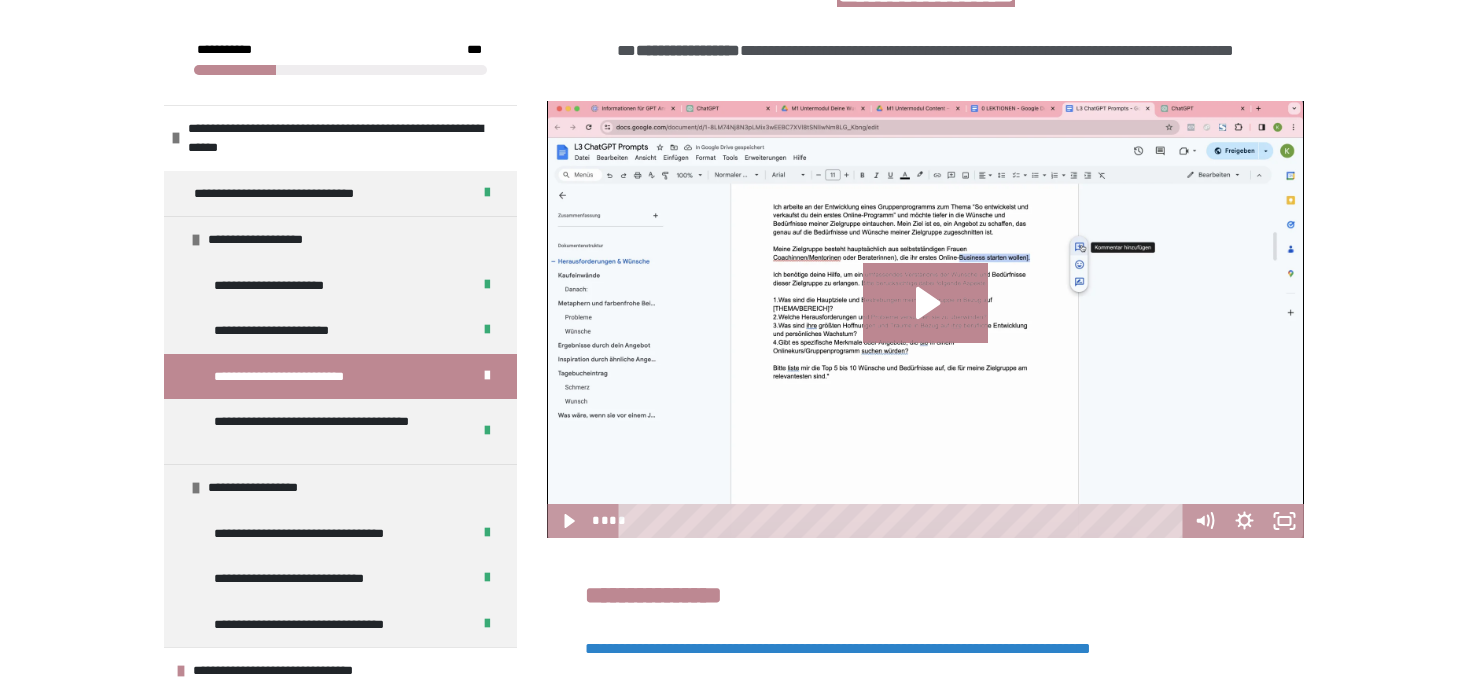 scroll, scrollTop: 372, scrollLeft: 0, axis: vertical 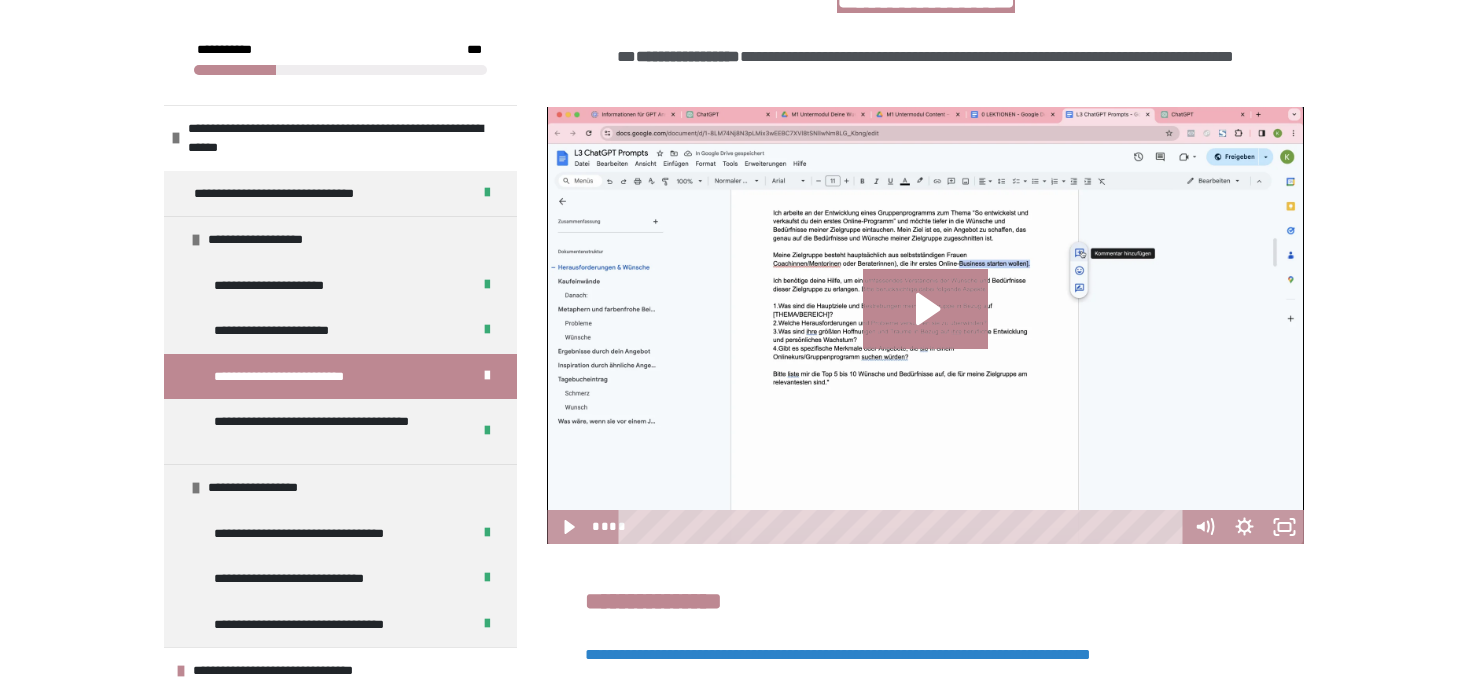 click on "**********" at bounding box center [925, 22] 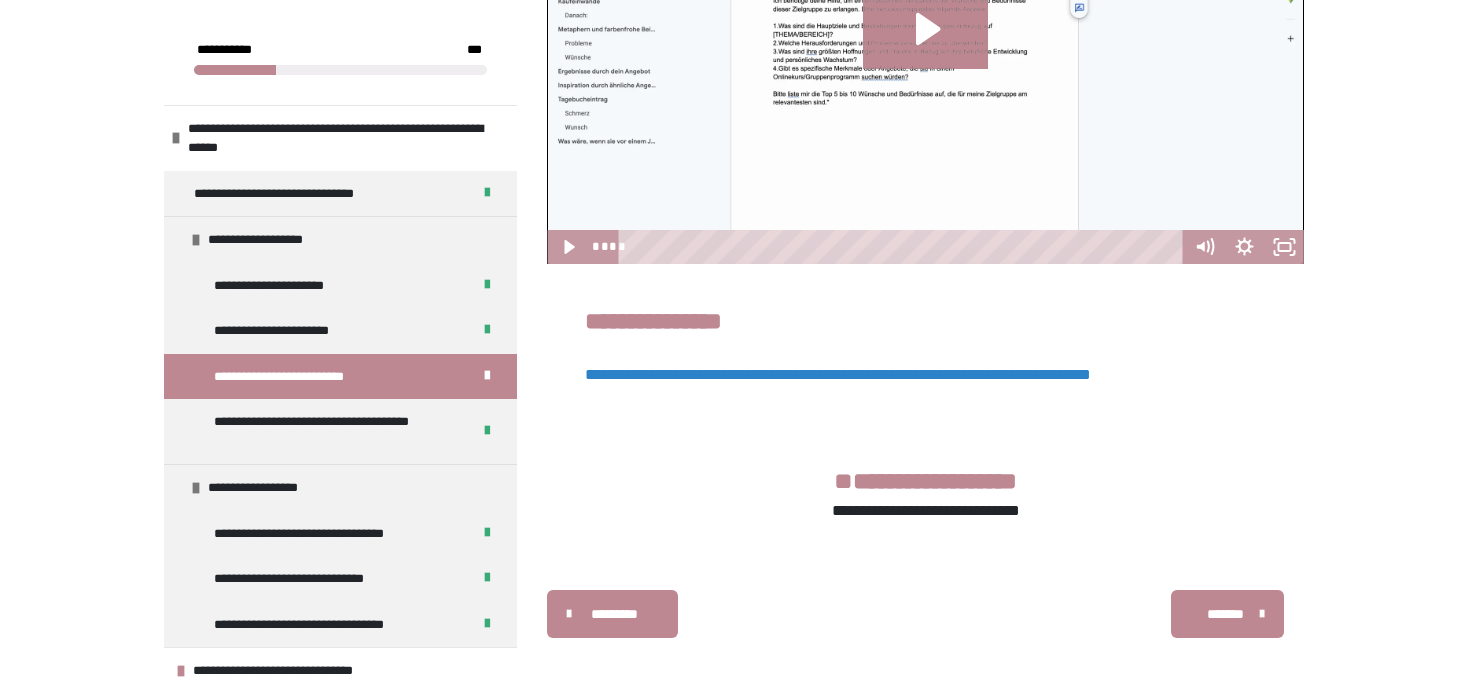 scroll, scrollTop: 654, scrollLeft: 0, axis: vertical 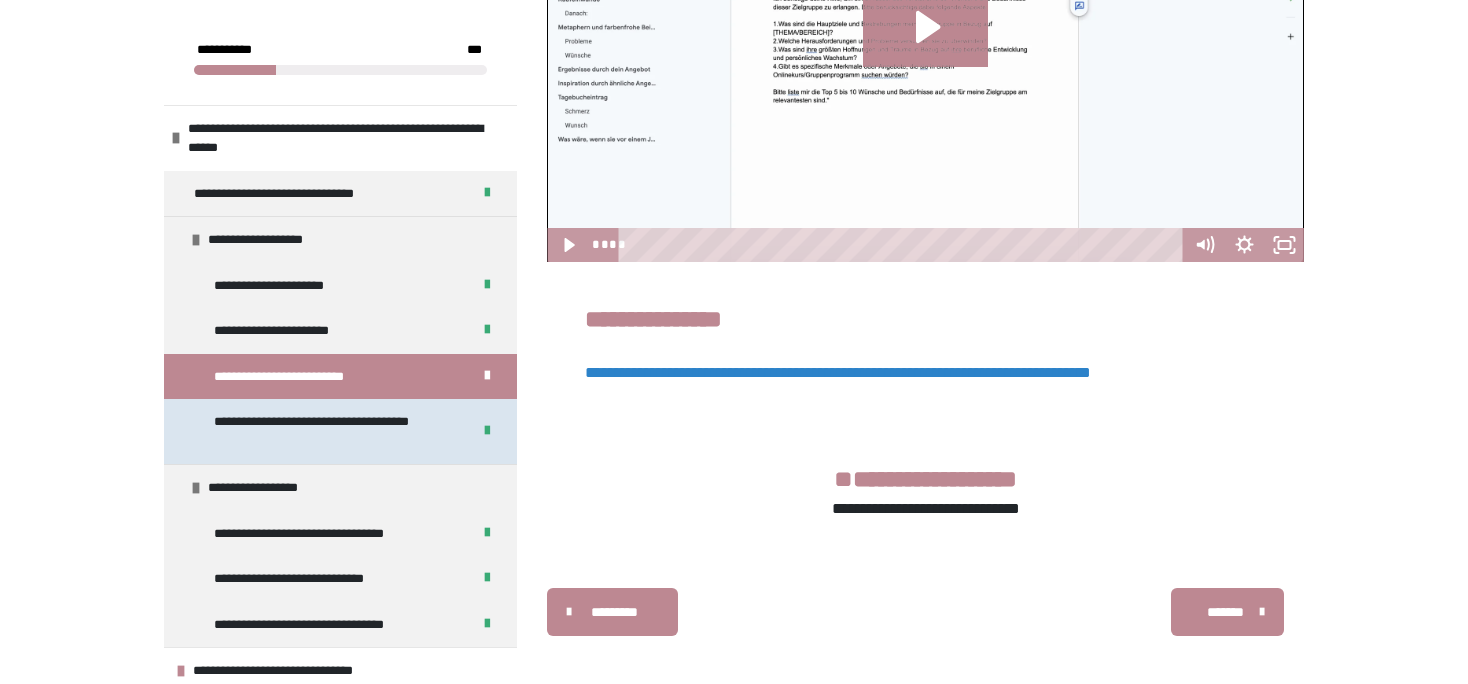 click on "**********" at bounding box center (326, 431) 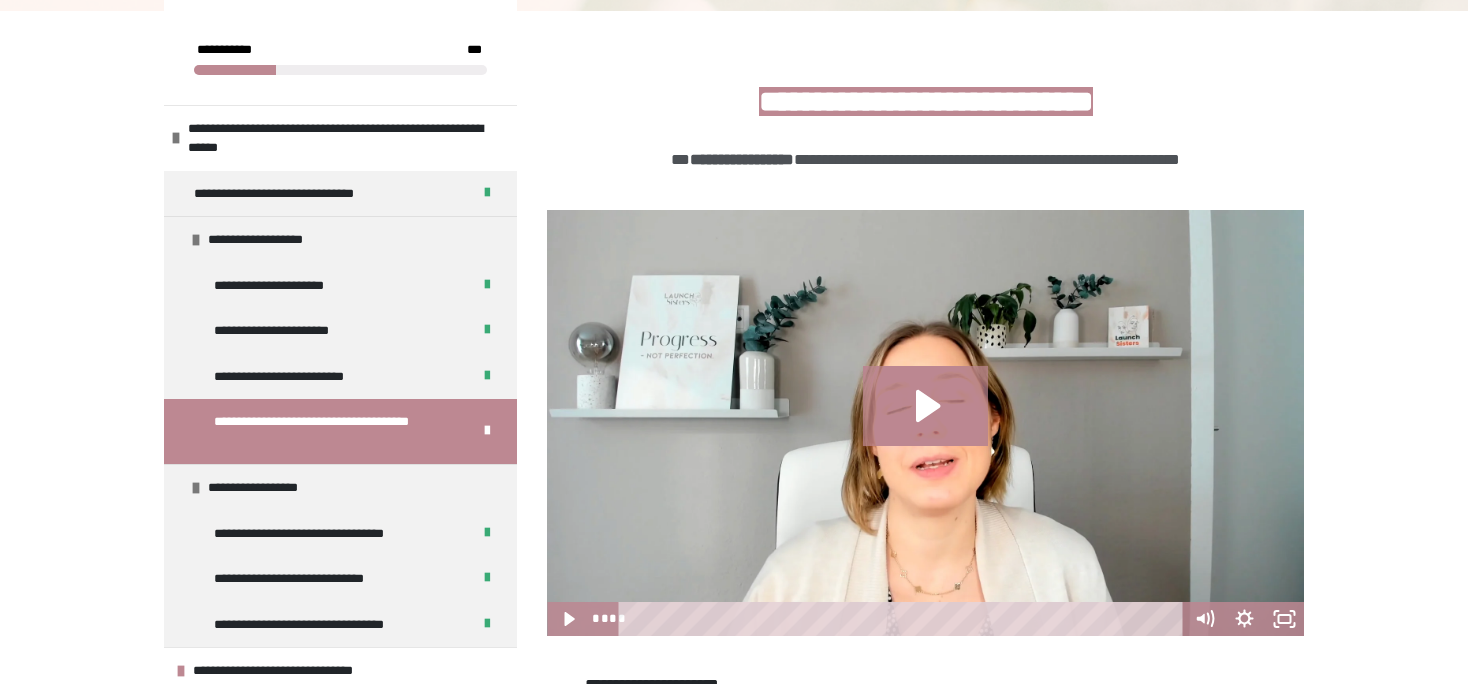 click on "**********" at bounding box center (925, 125) 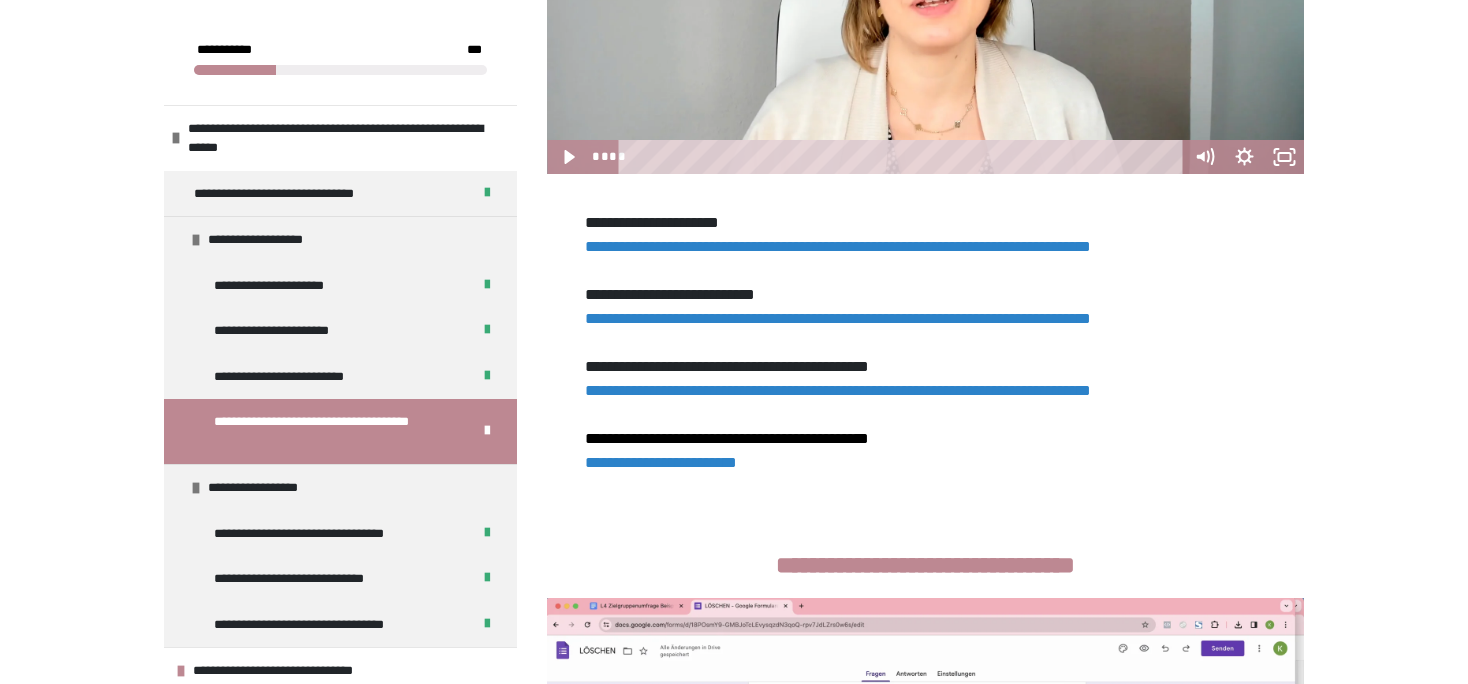 scroll, scrollTop: 733, scrollLeft: 0, axis: vertical 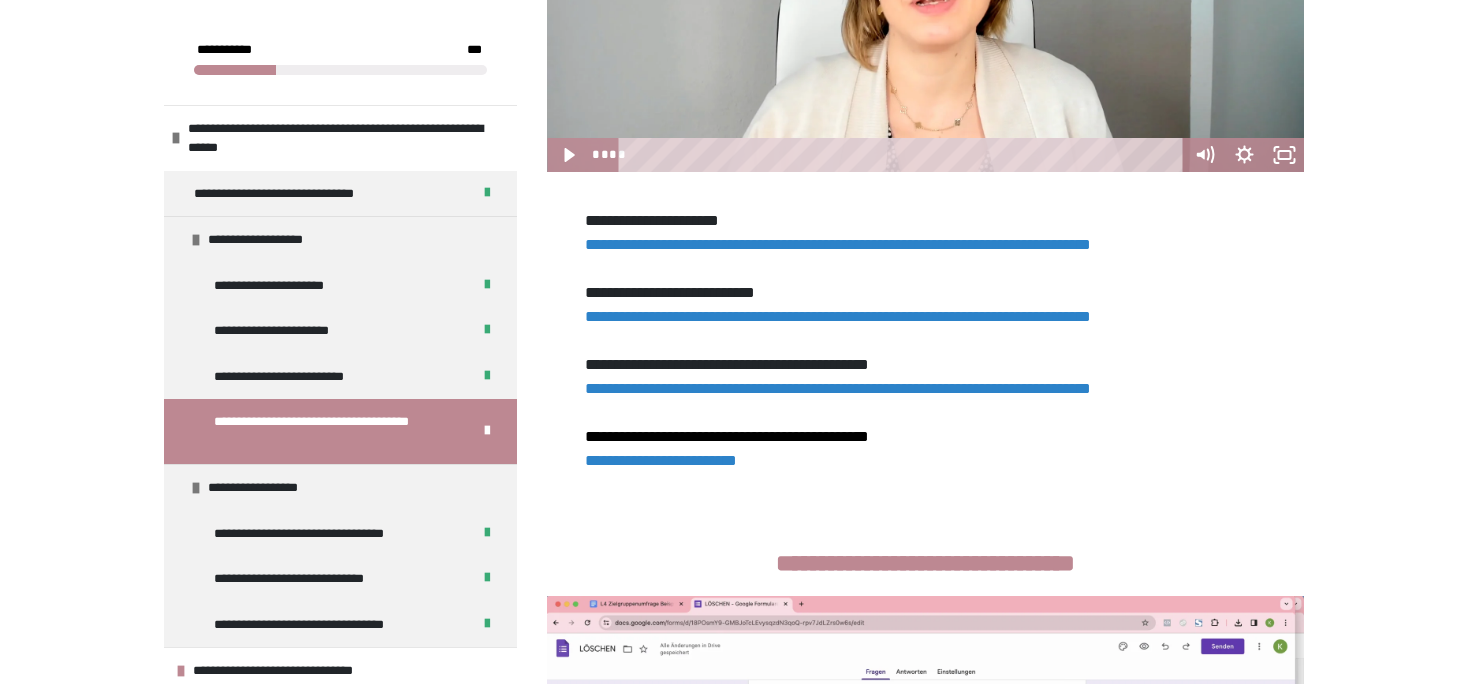 click on "**********" at bounding box center [734, 552] 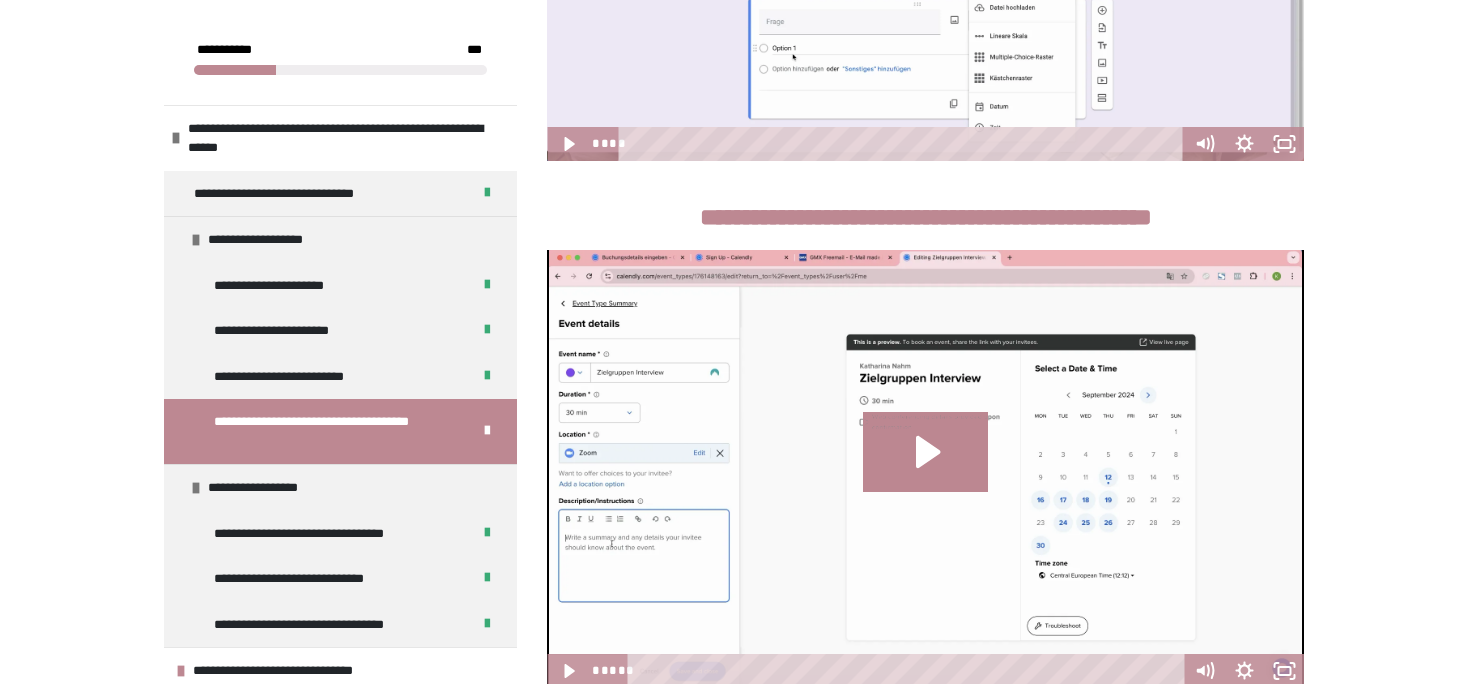 scroll, scrollTop: 1832, scrollLeft: 0, axis: vertical 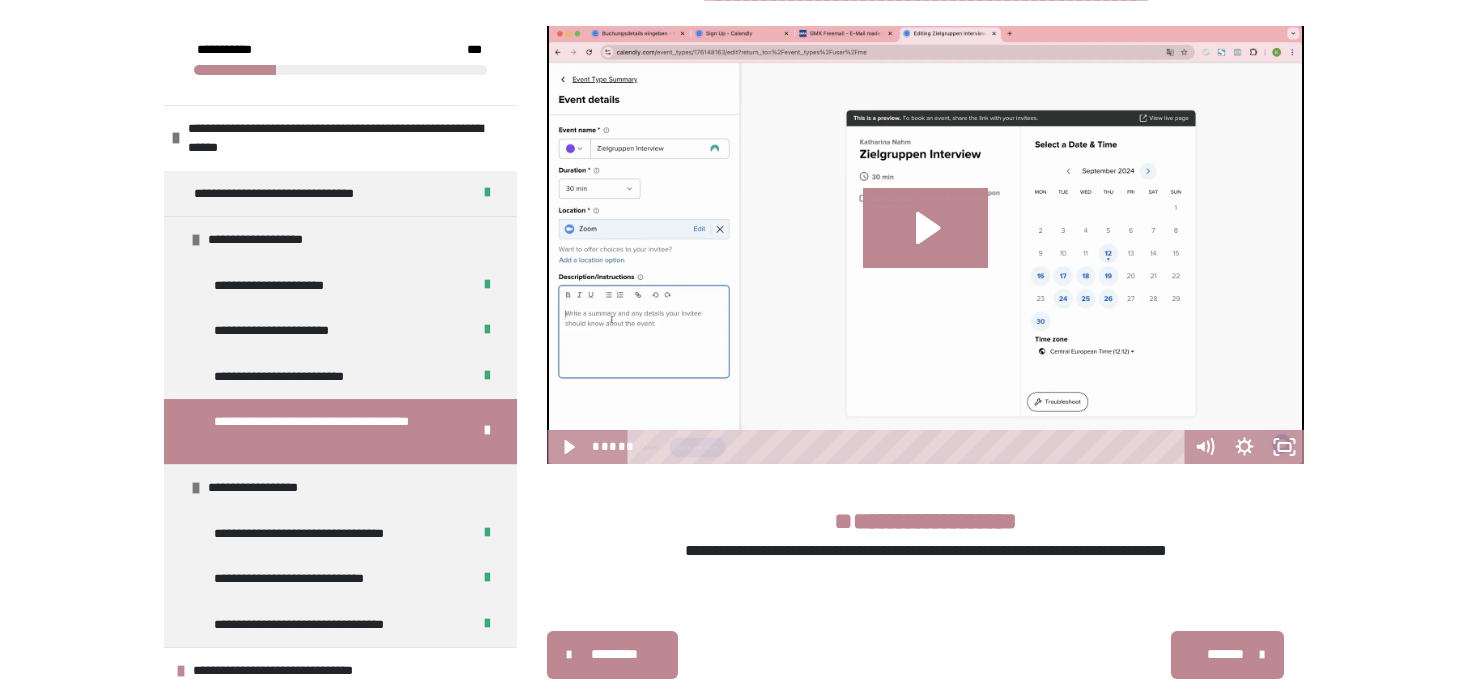 click on "**********" at bounding box center [925, 533] 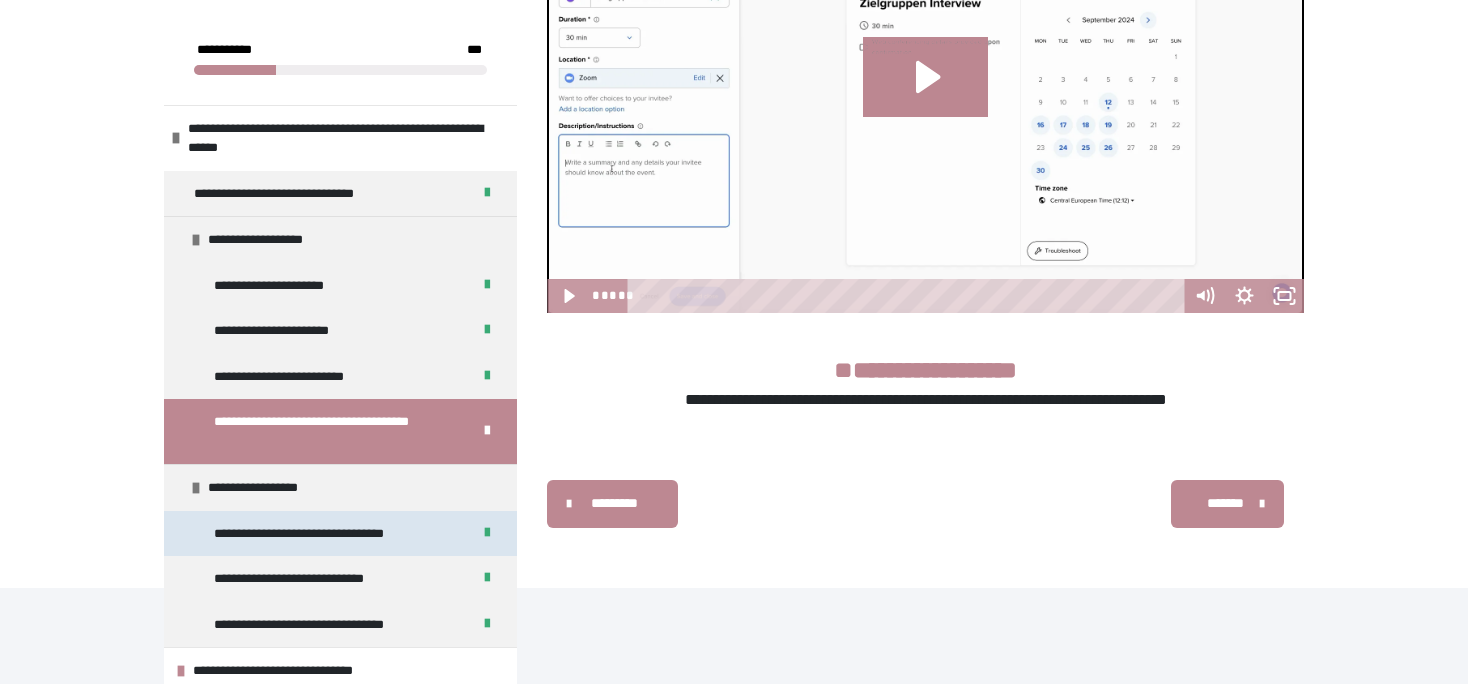 click on "**********" at bounding box center (318, 534) 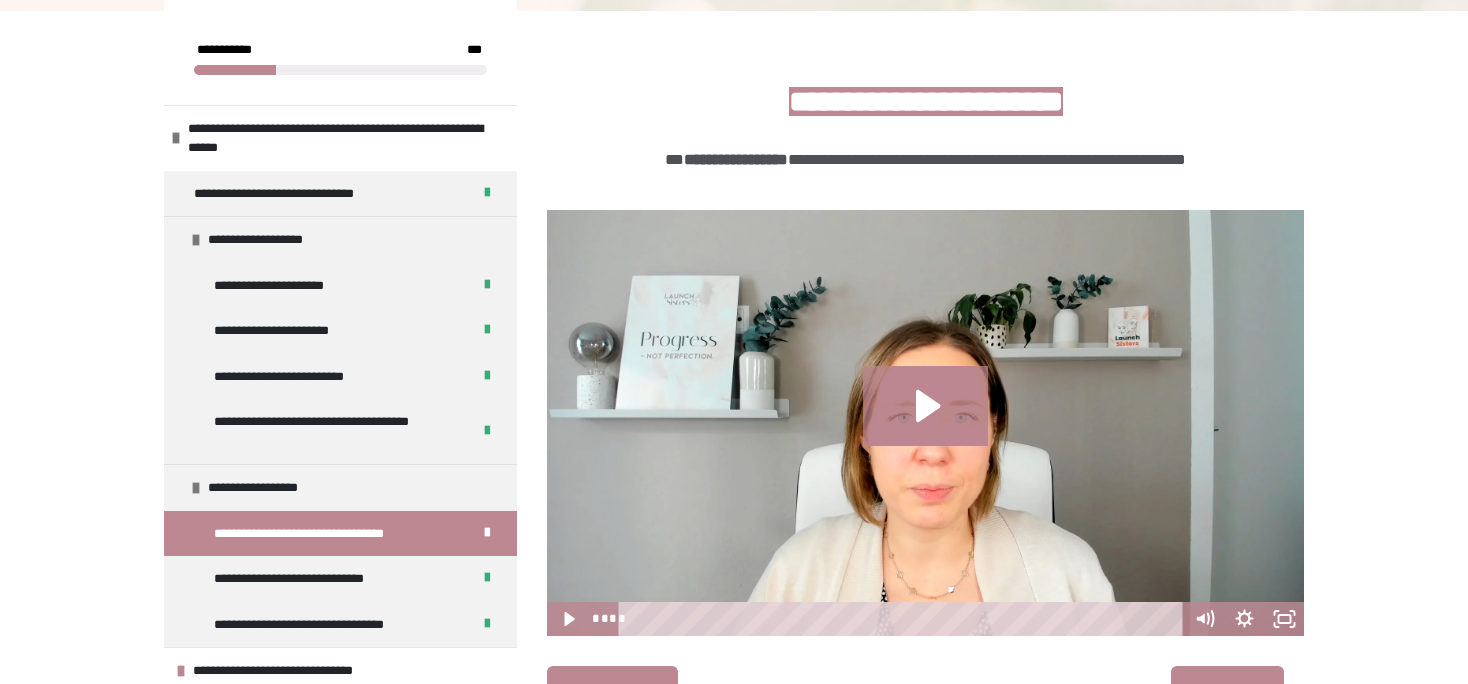 scroll, scrollTop: 382, scrollLeft: 0, axis: vertical 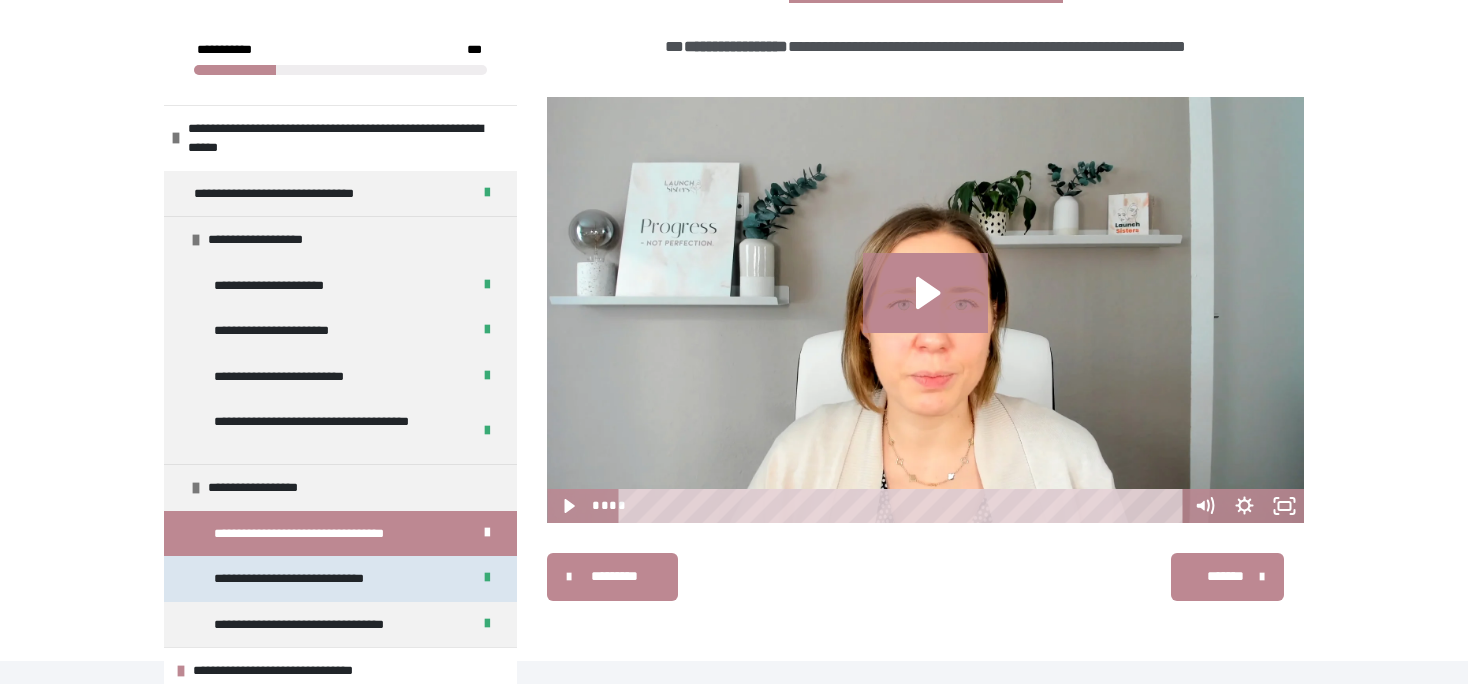 click on "**********" at bounding box center (308, 579) 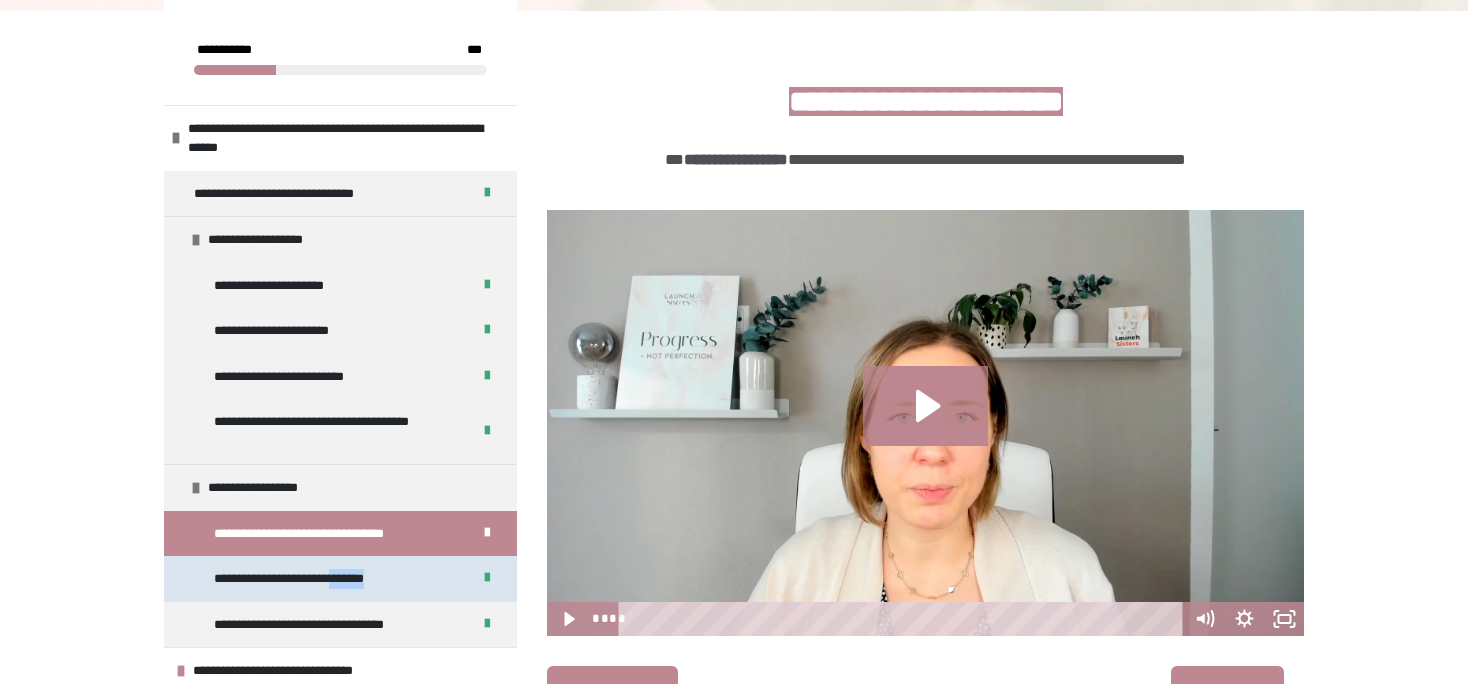 click on "**********" at bounding box center (308, 579) 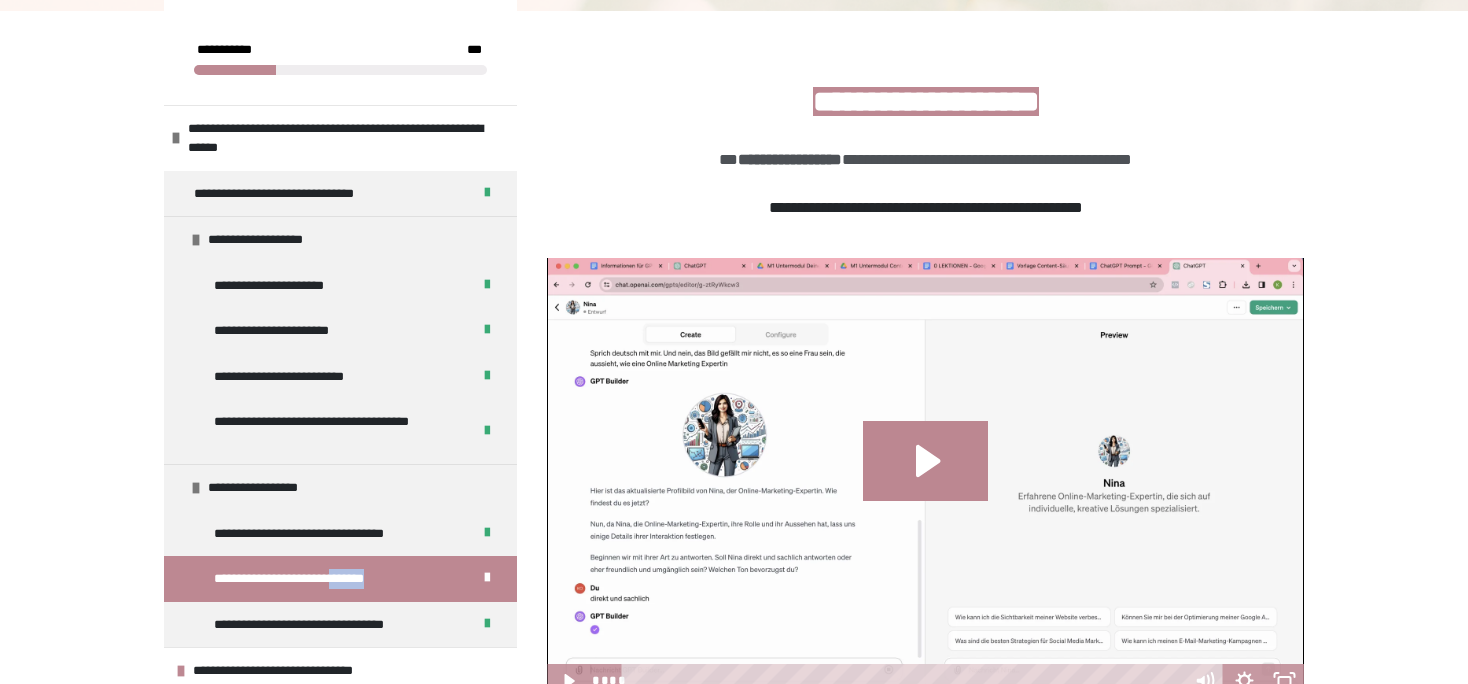 scroll, scrollTop: 97, scrollLeft: 0, axis: vertical 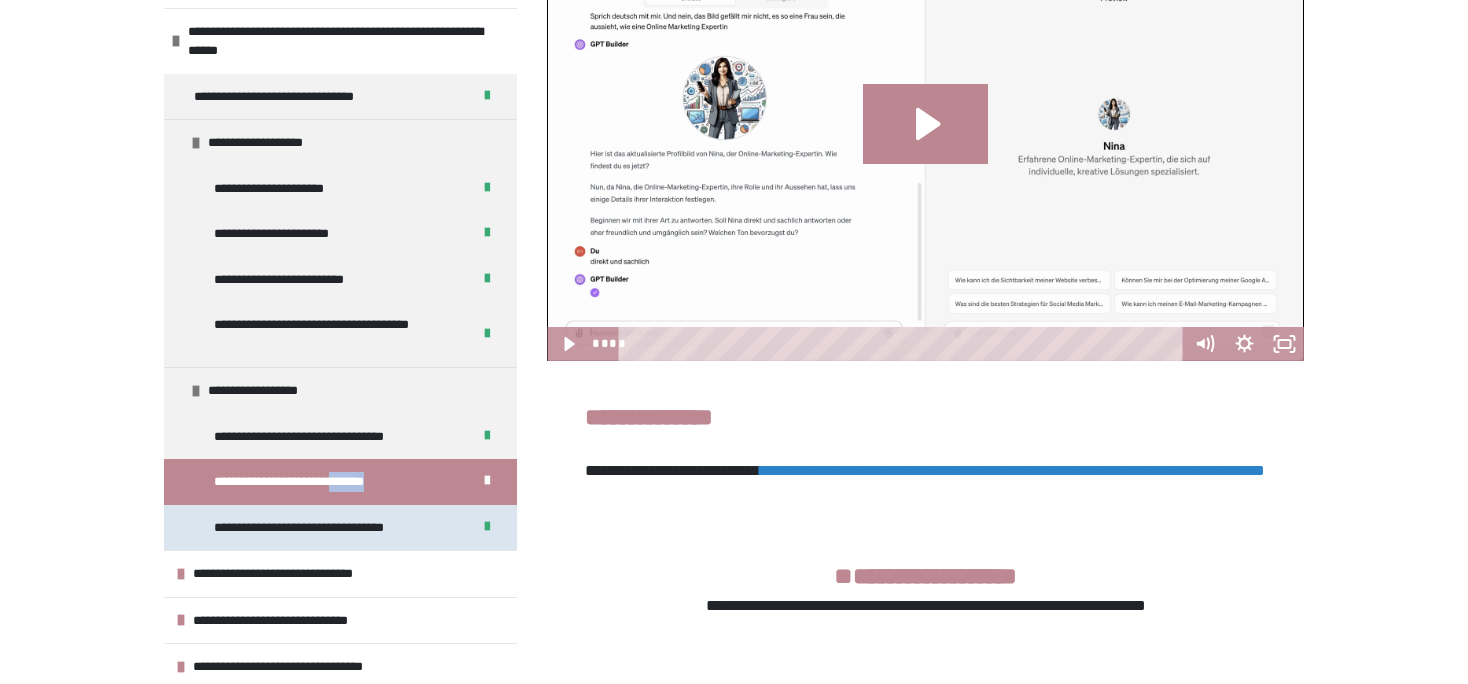 click on "**********" at bounding box center [322, 528] 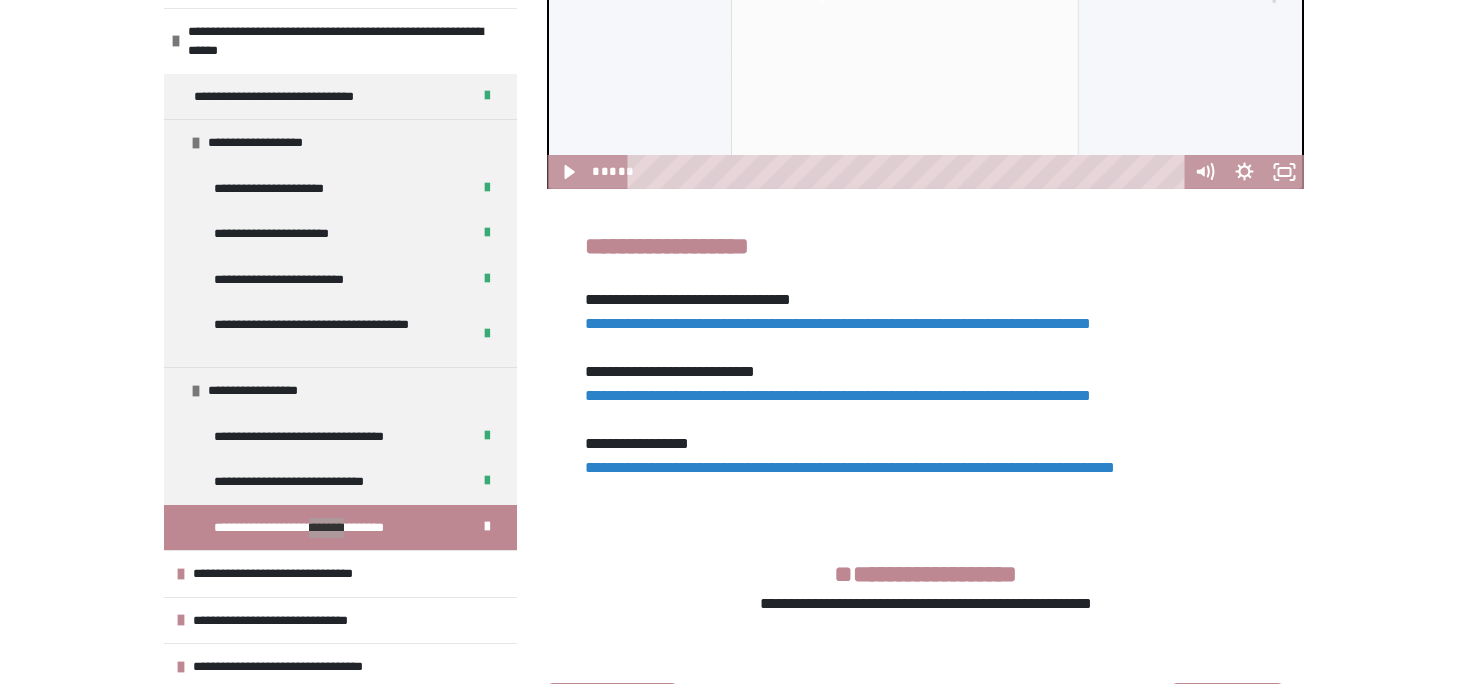 scroll, scrollTop: 725, scrollLeft: 0, axis: vertical 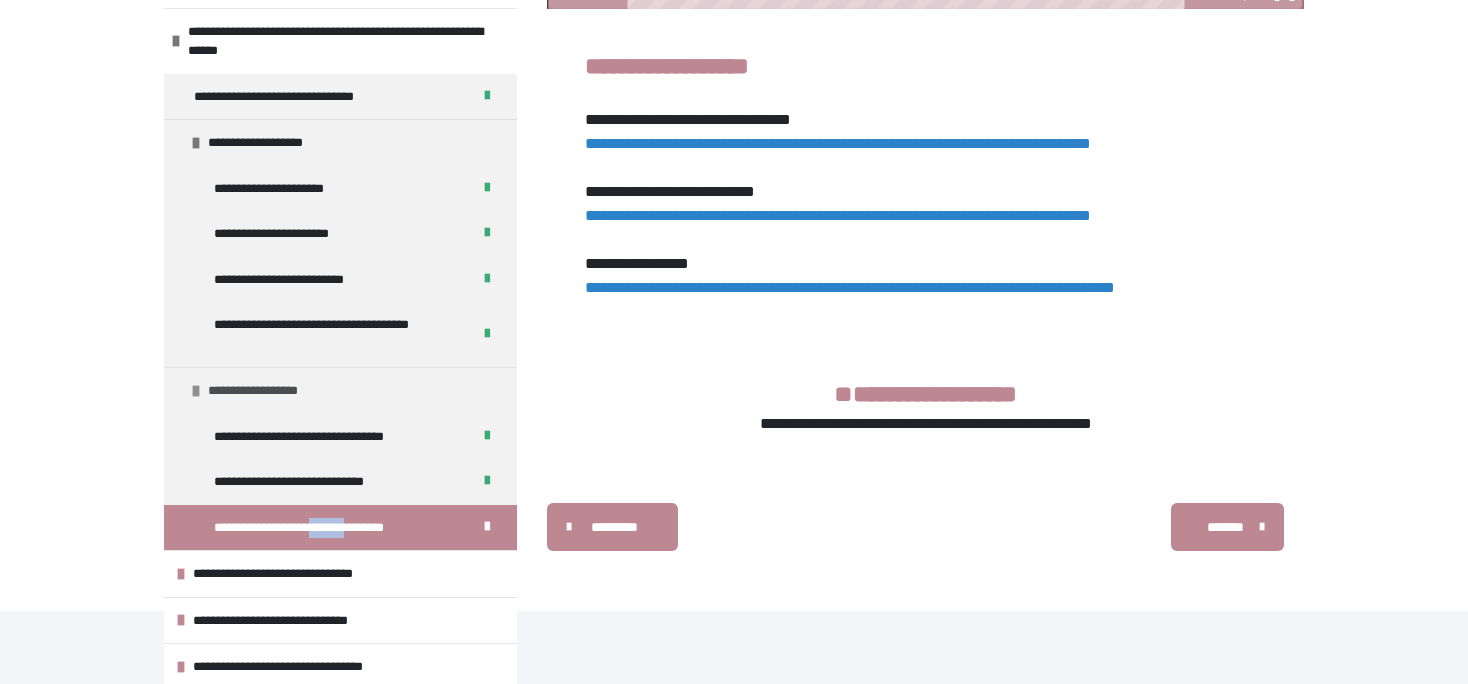 click at bounding box center [196, 391] 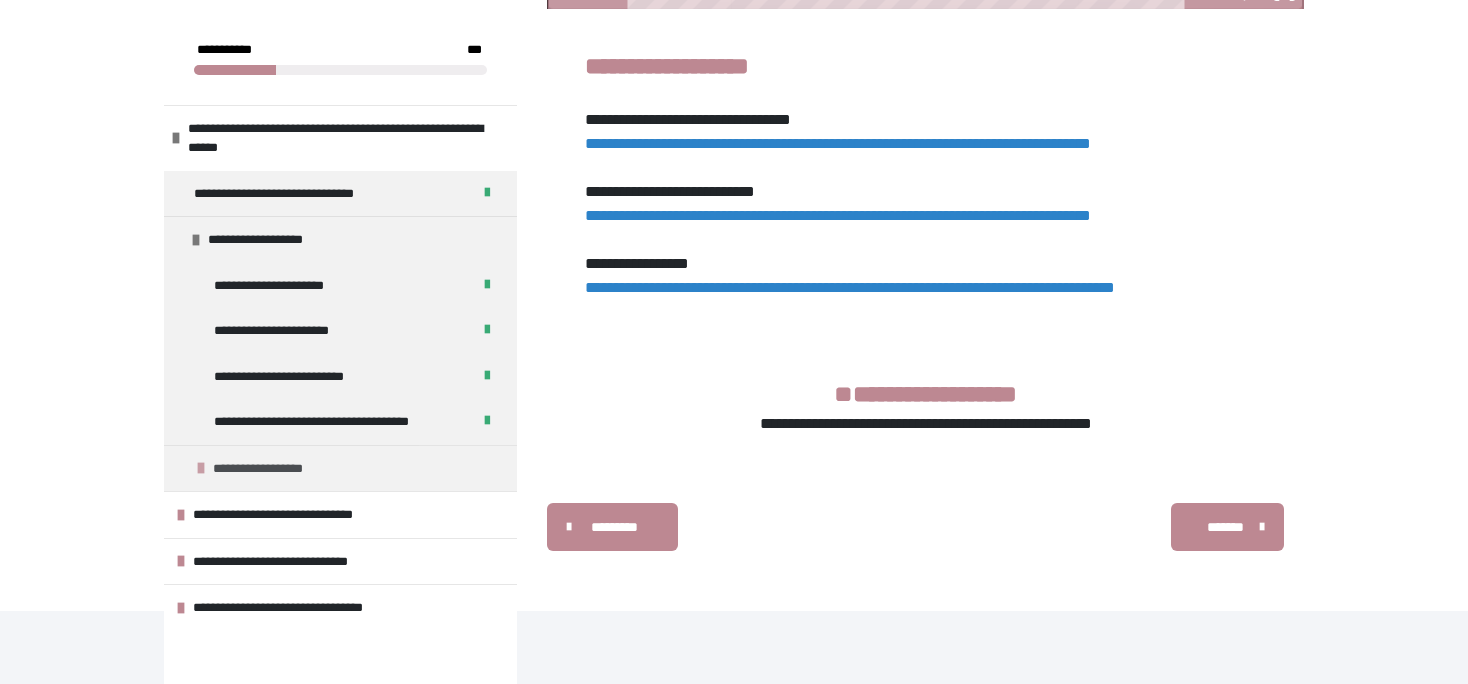 scroll, scrollTop: 0, scrollLeft: 0, axis: both 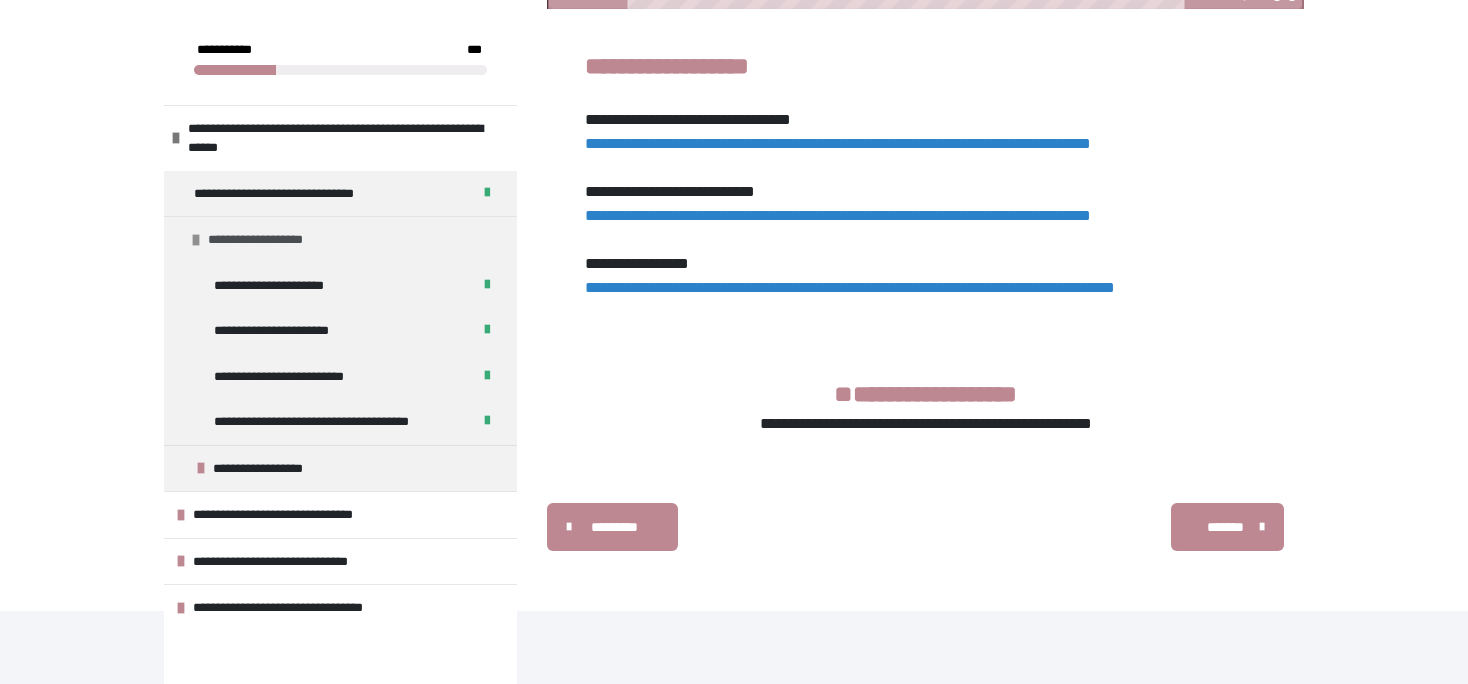 click on "**********" at bounding box center (340, 239) 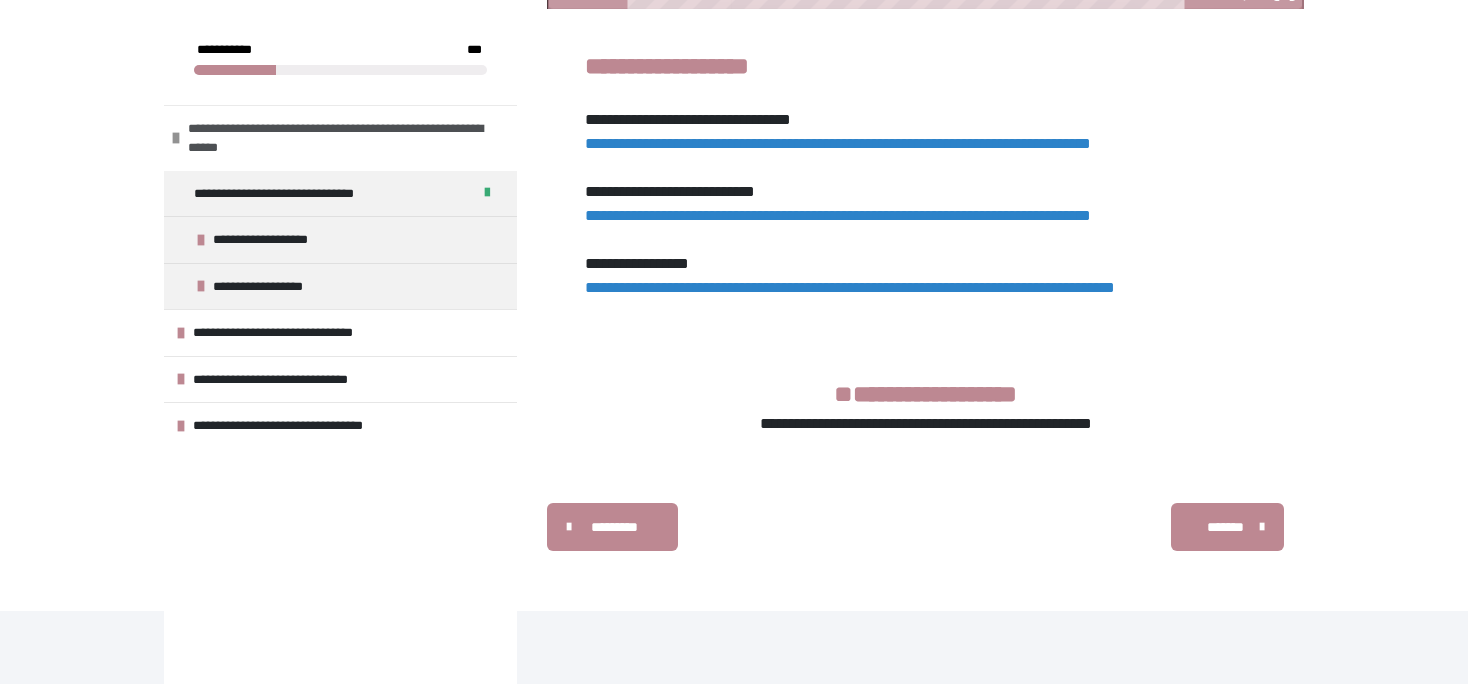 click on "**********" at bounding box center [345, 138] 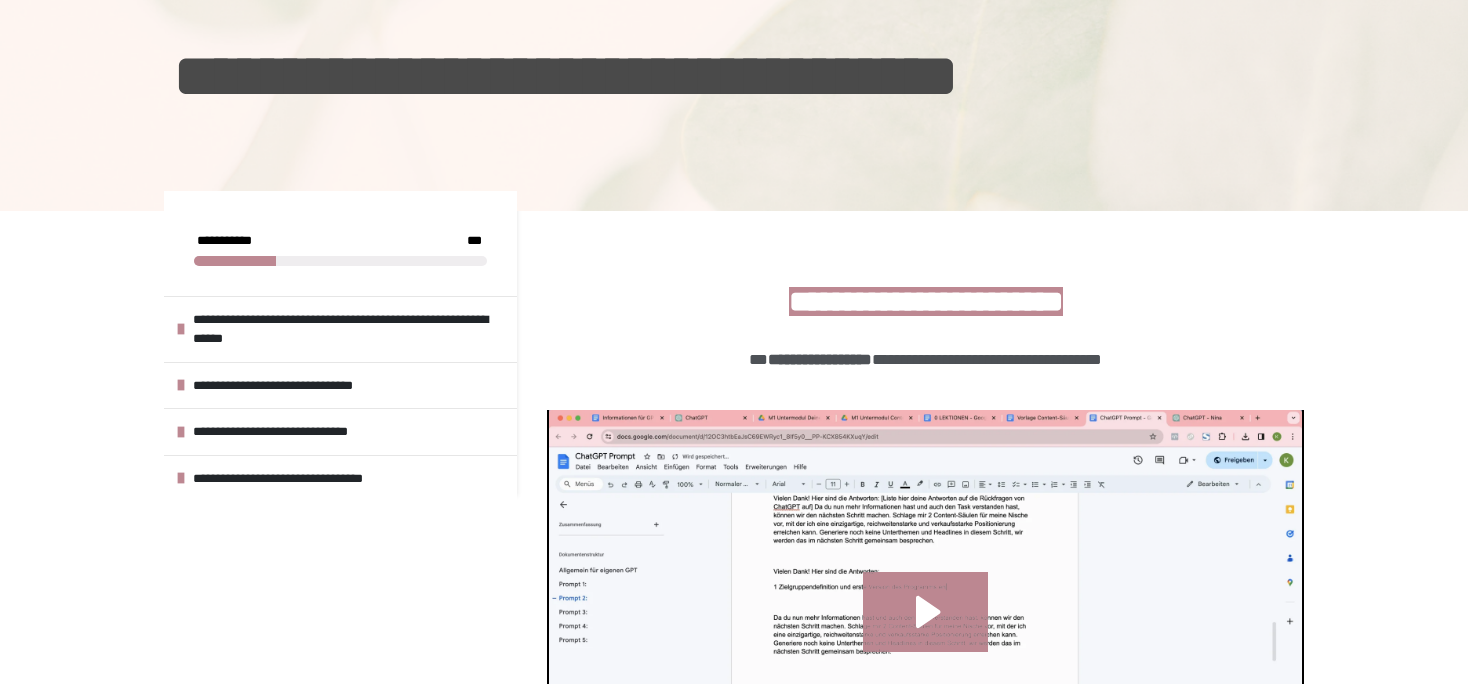 scroll, scrollTop: 0, scrollLeft: 0, axis: both 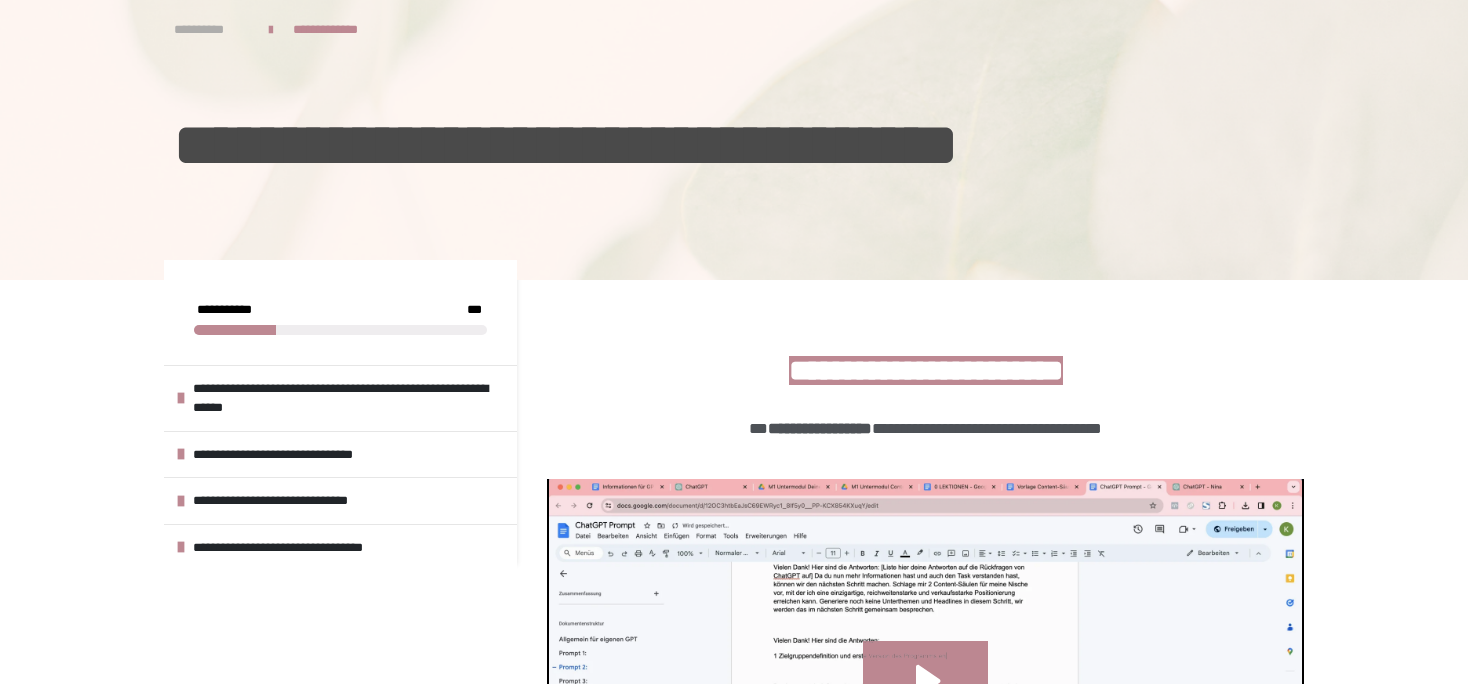 click on "**********" at bounding box center [211, 30] 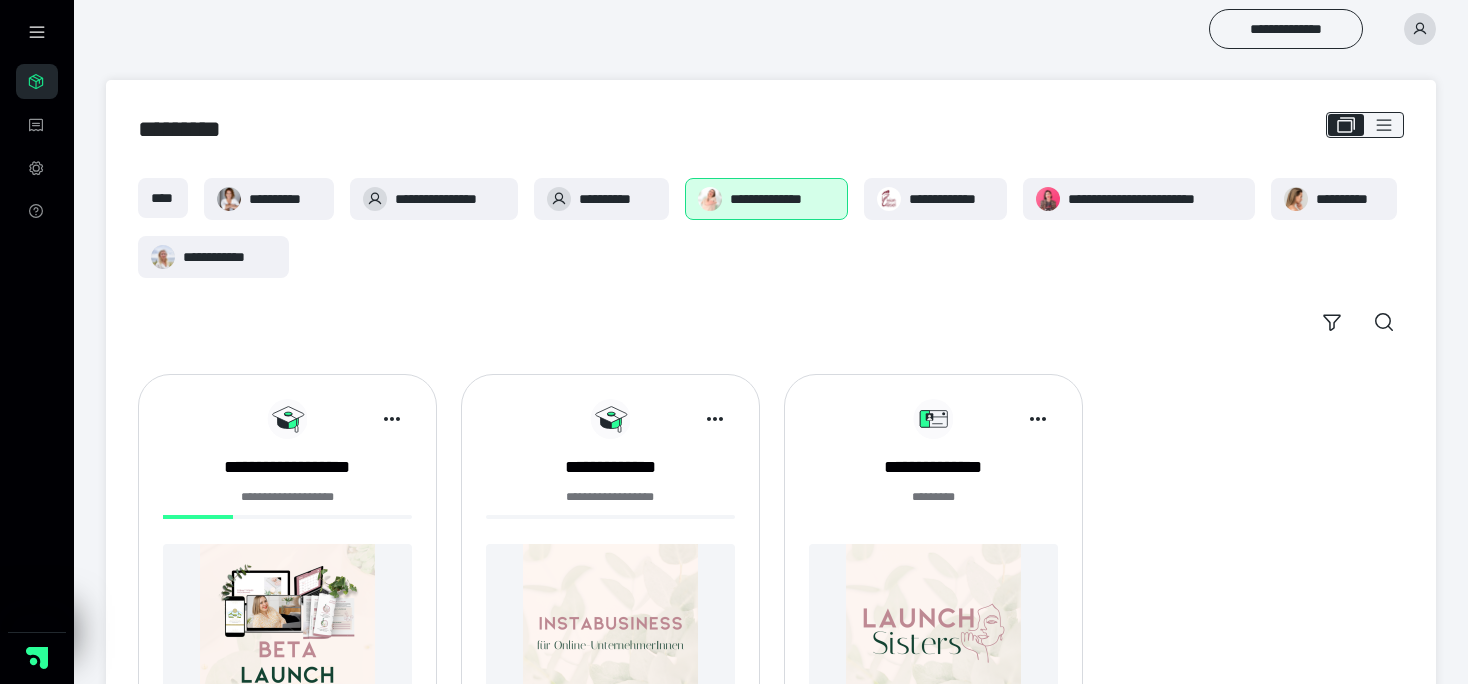 scroll, scrollTop: 154, scrollLeft: 0, axis: vertical 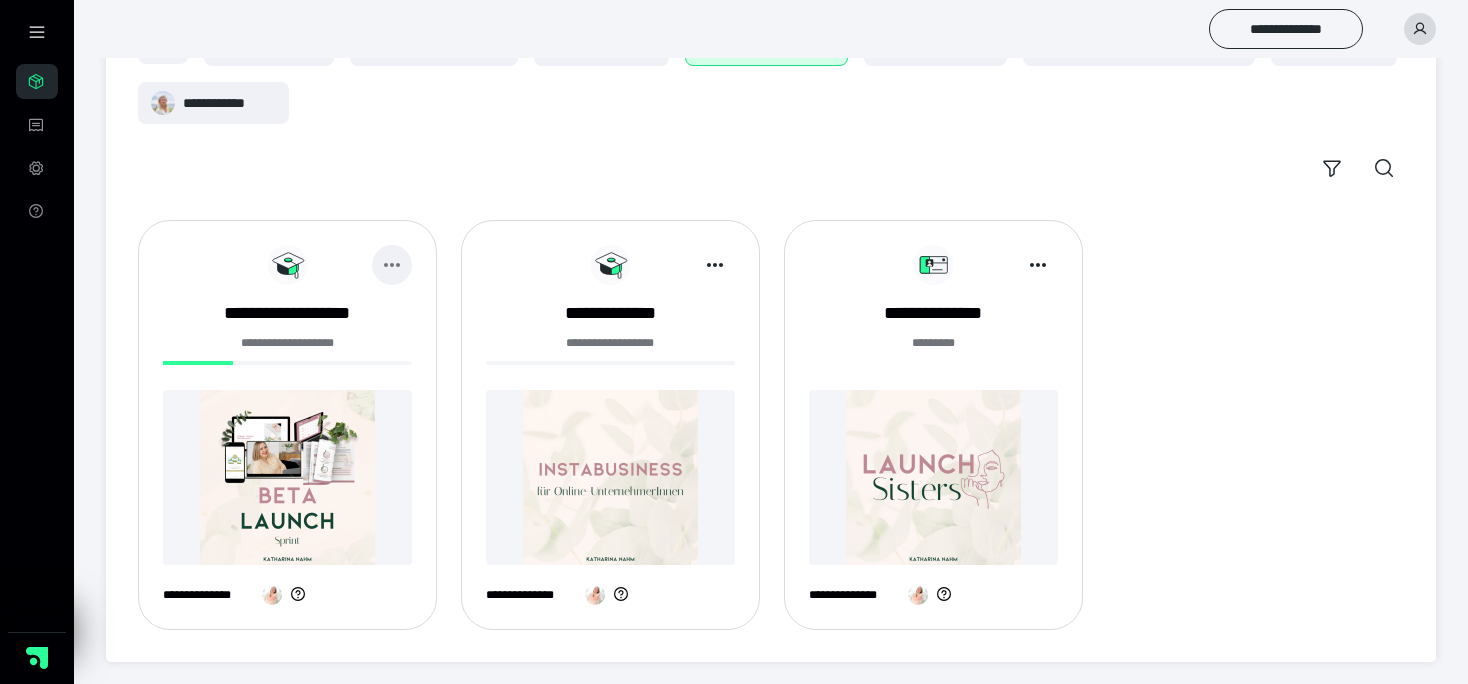 click 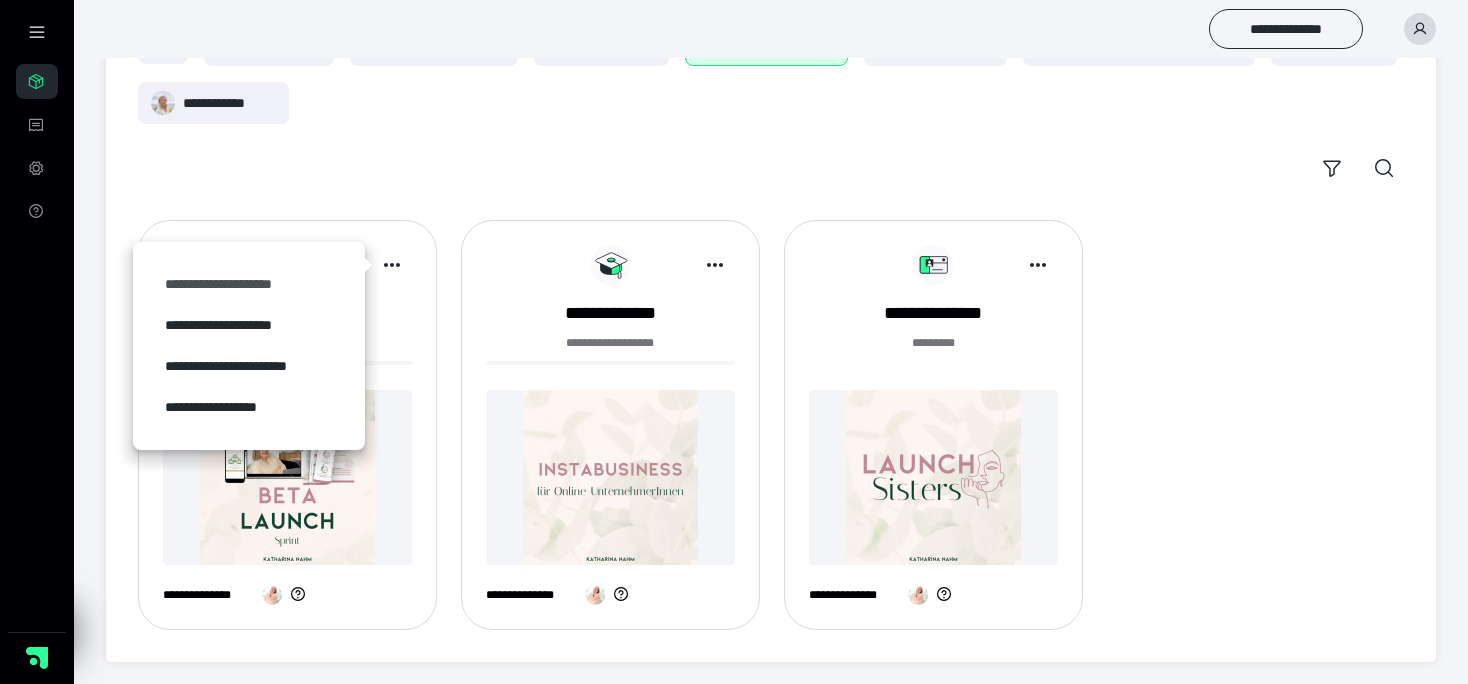 click on "**********" at bounding box center [249, 284] 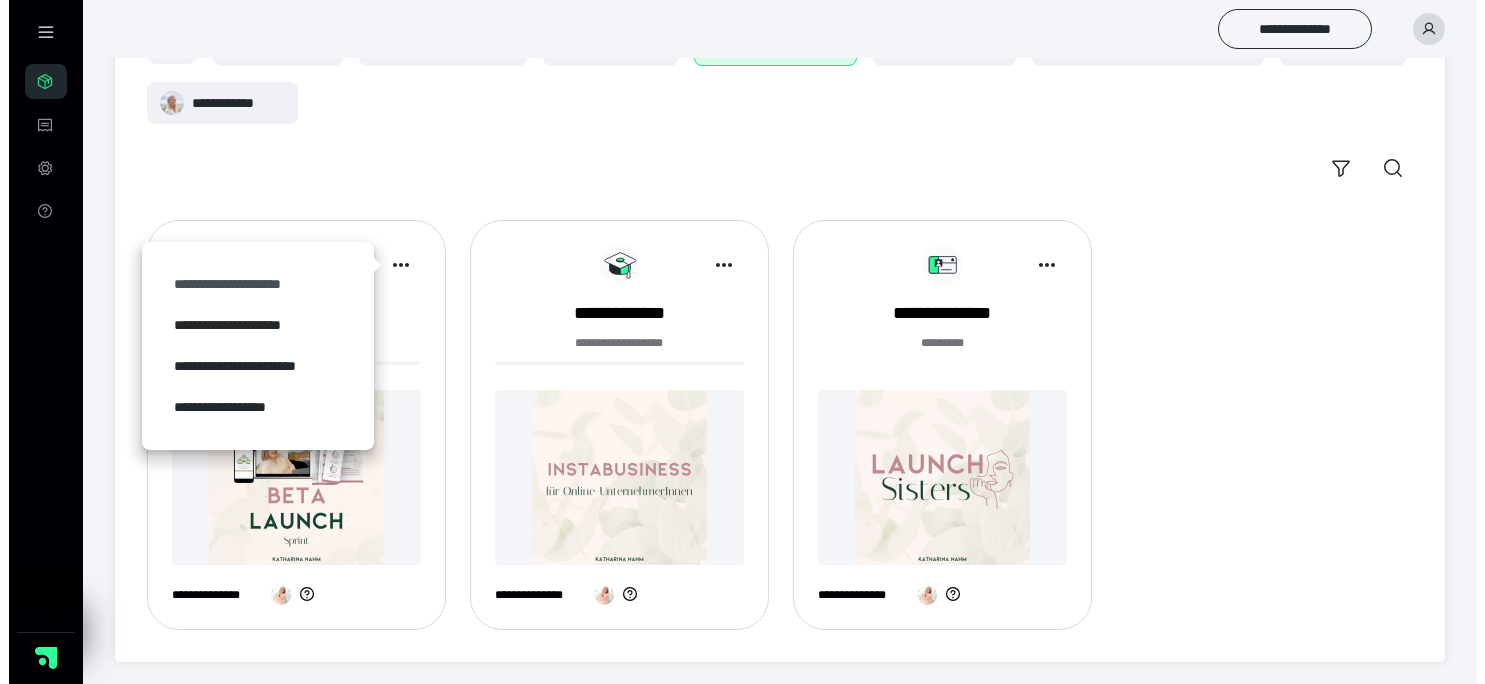scroll, scrollTop: 0, scrollLeft: 0, axis: both 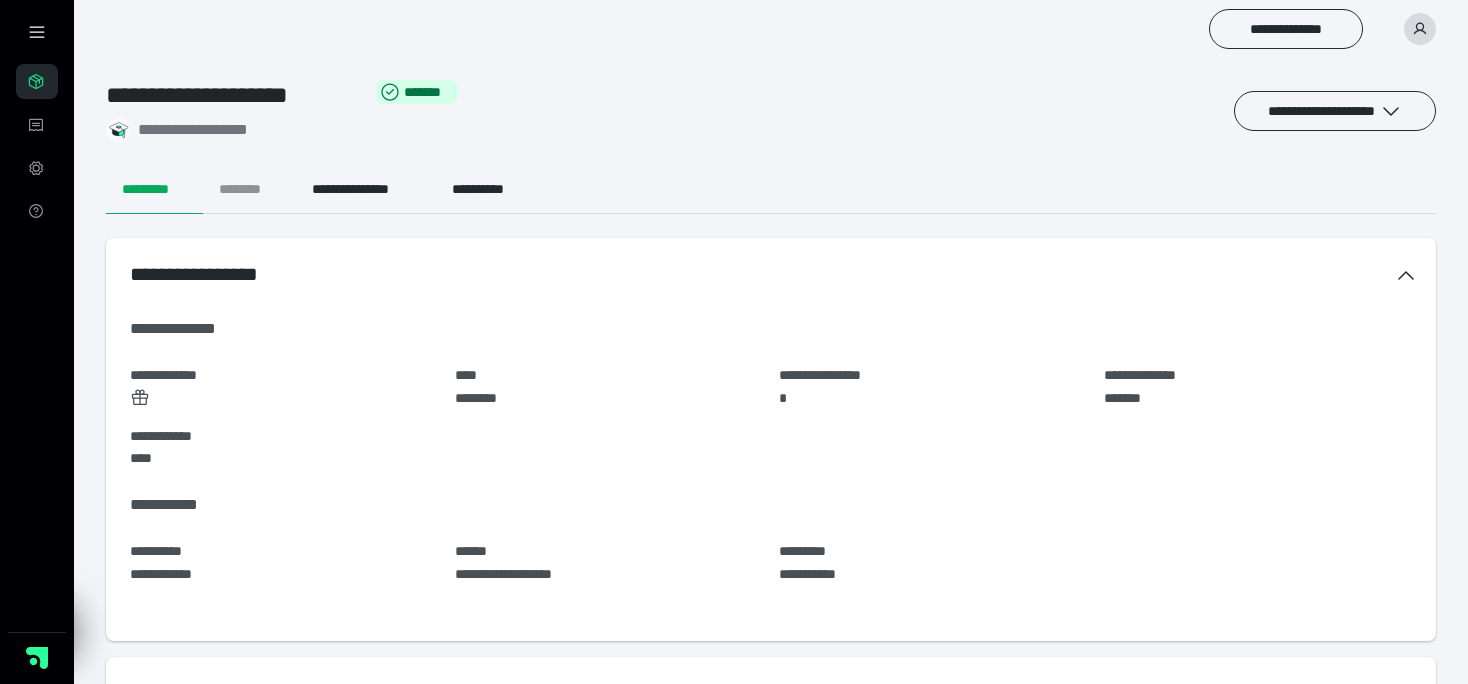 click on "********" at bounding box center [249, 190] 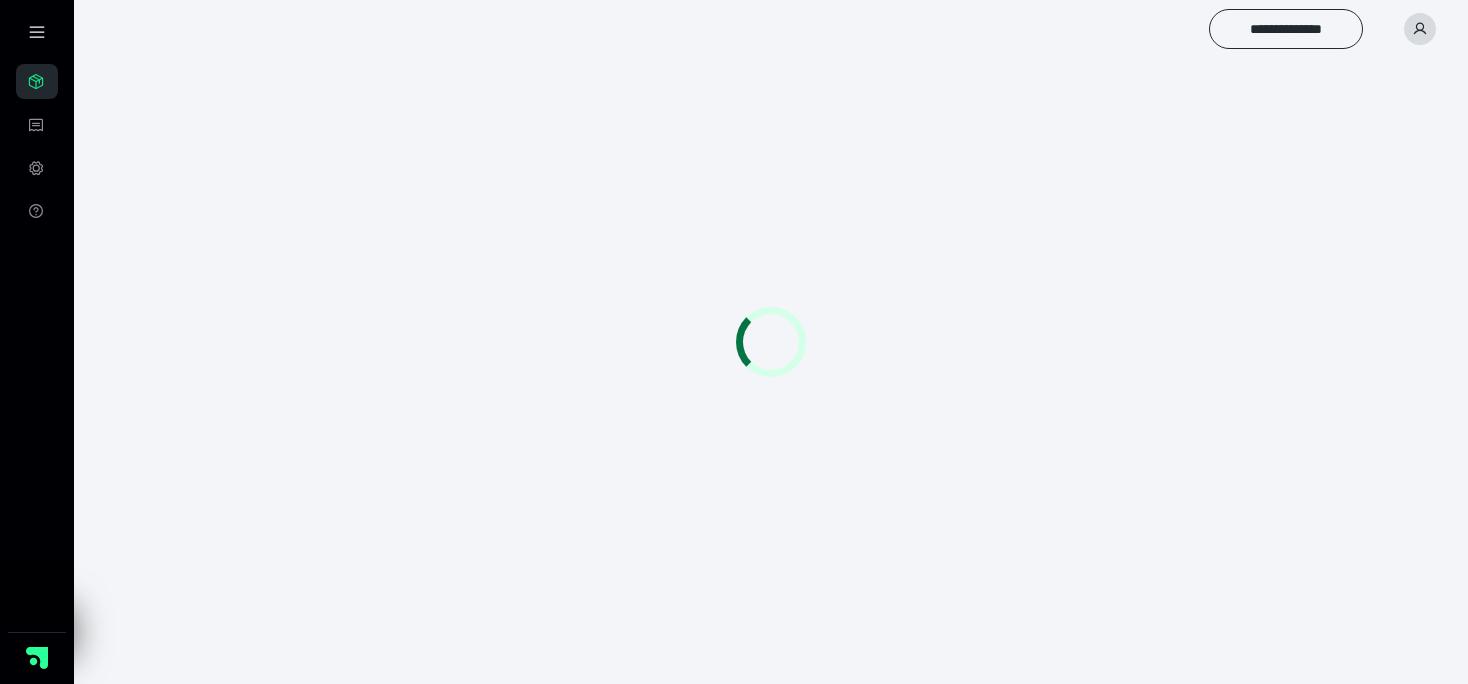 scroll, scrollTop: 0, scrollLeft: 0, axis: both 